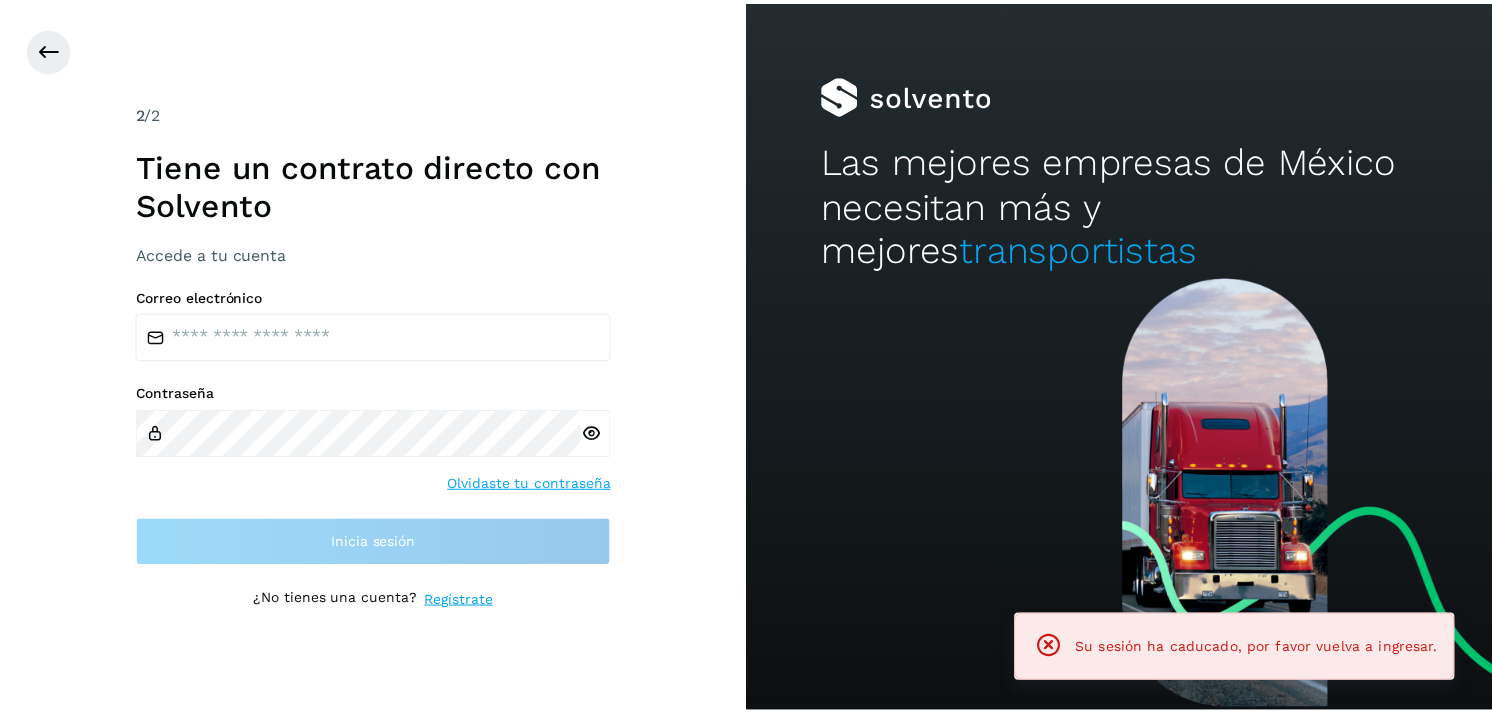 scroll, scrollTop: 0, scrollLeft: 0, axis: both 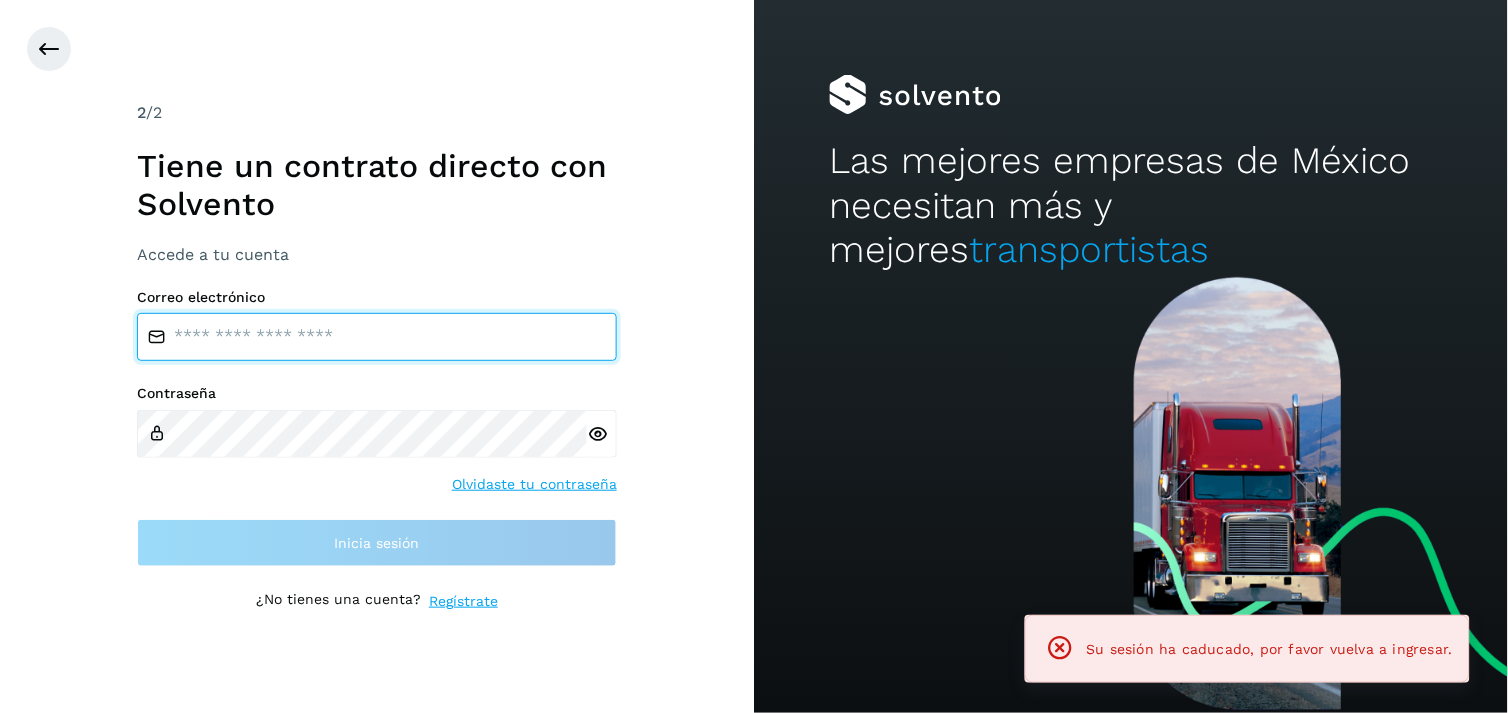type on "**********" 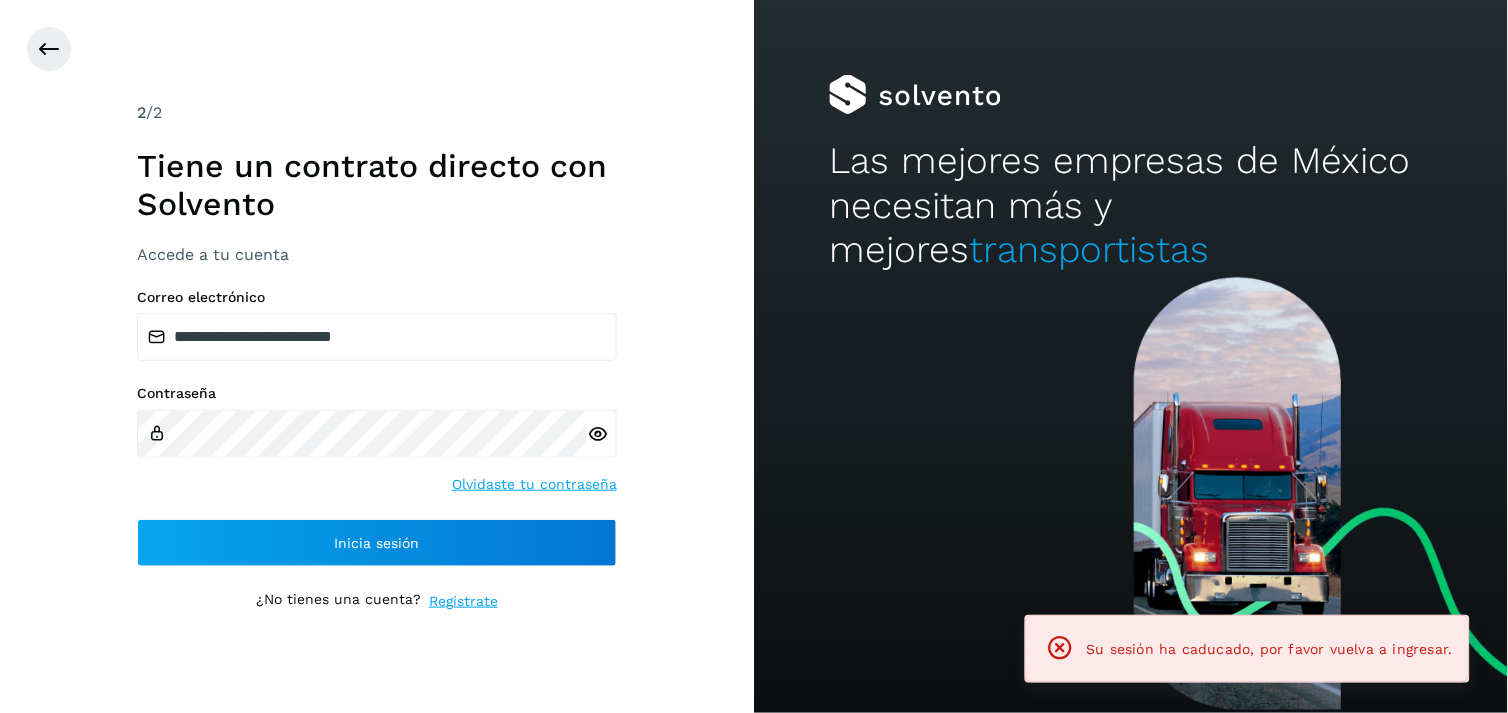 click on "**********" at bounding box center (377, 356) 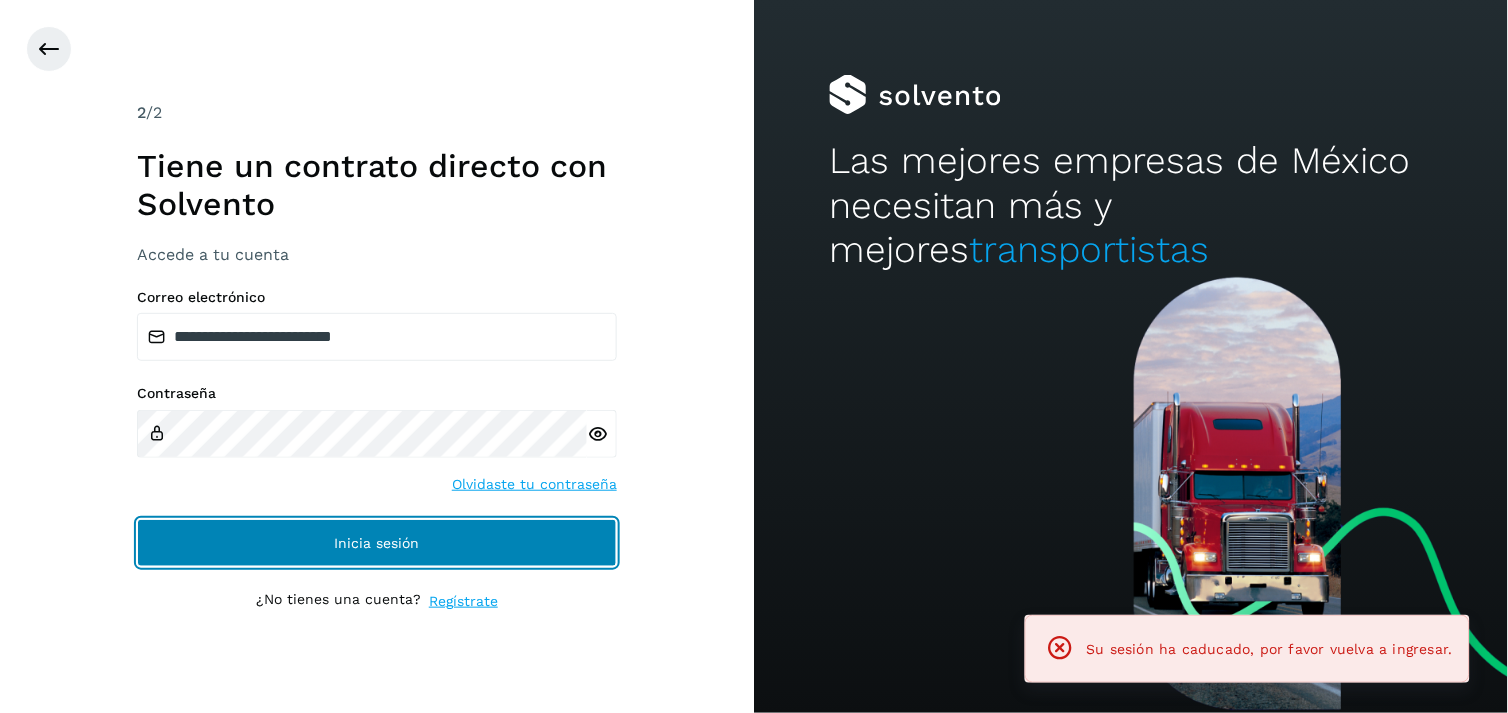 click on "Inicia sesión" at bounding box center (377, 543) 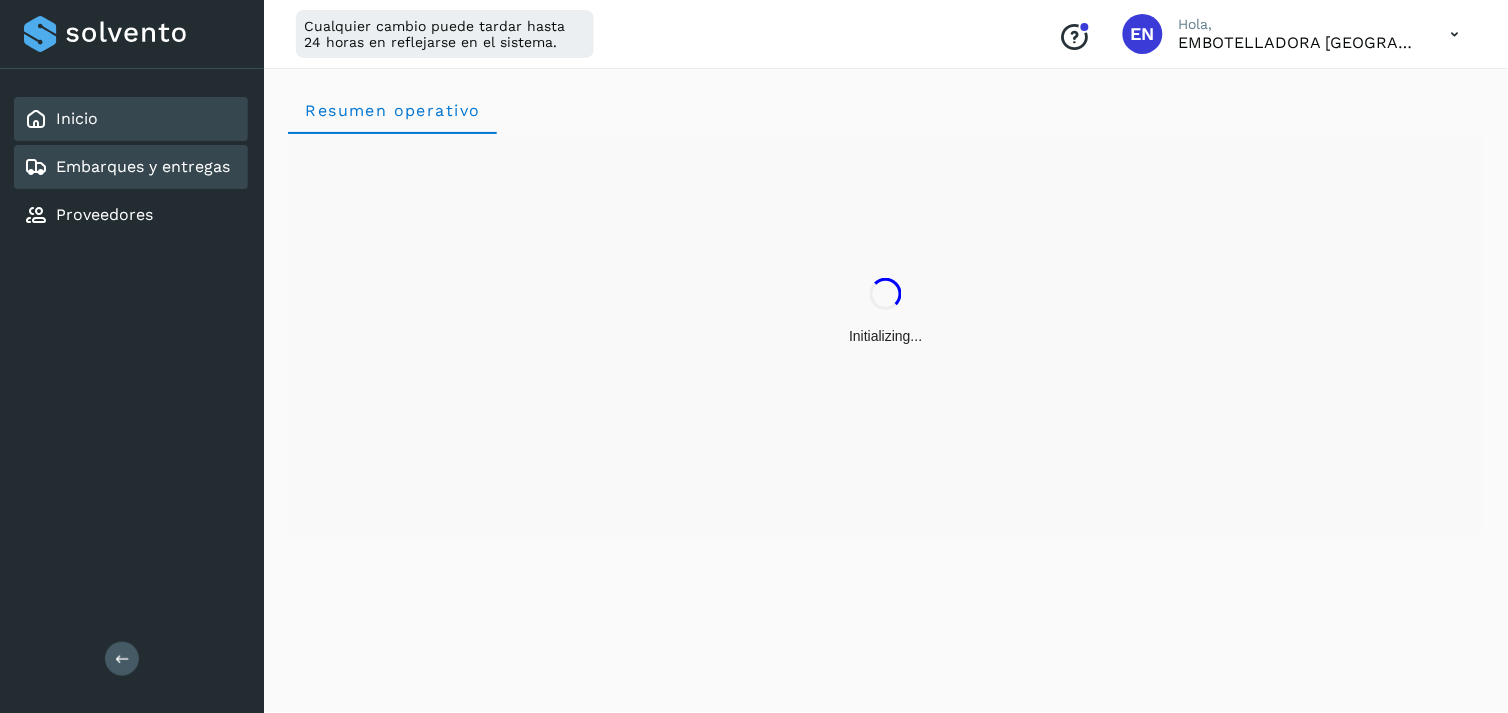 click on "Embarques y entregas" 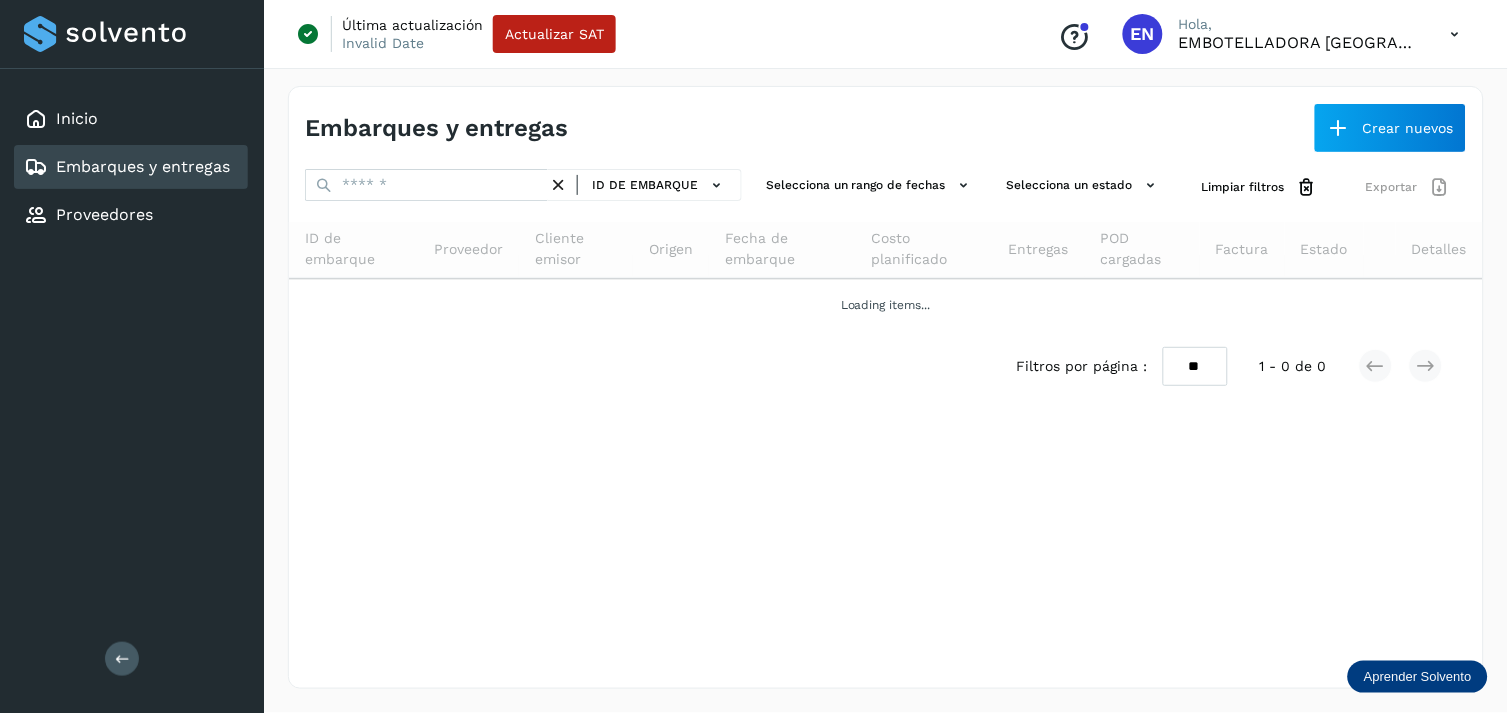 click on "Embarques y entregas Crear nuevos" at bounding box center (886, 120) 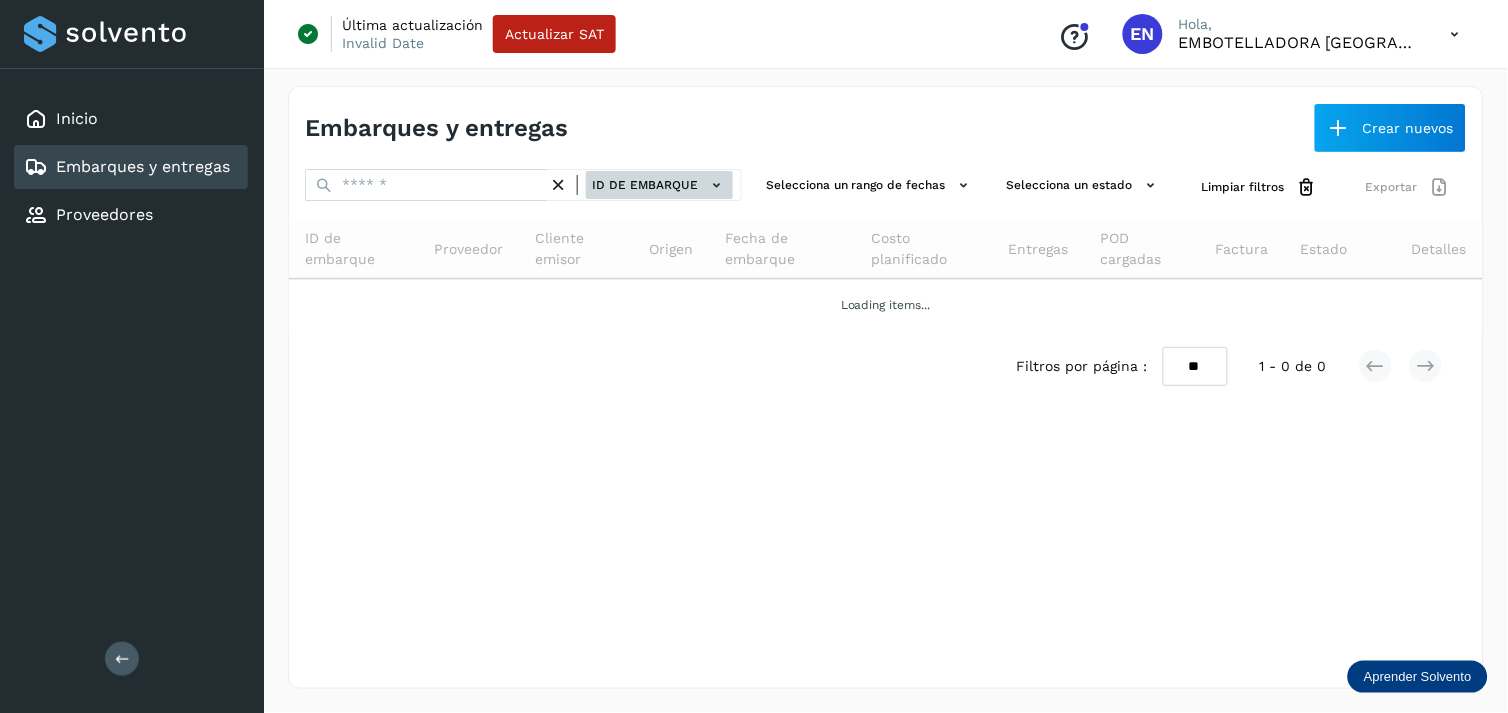 click on "ID de embarque" 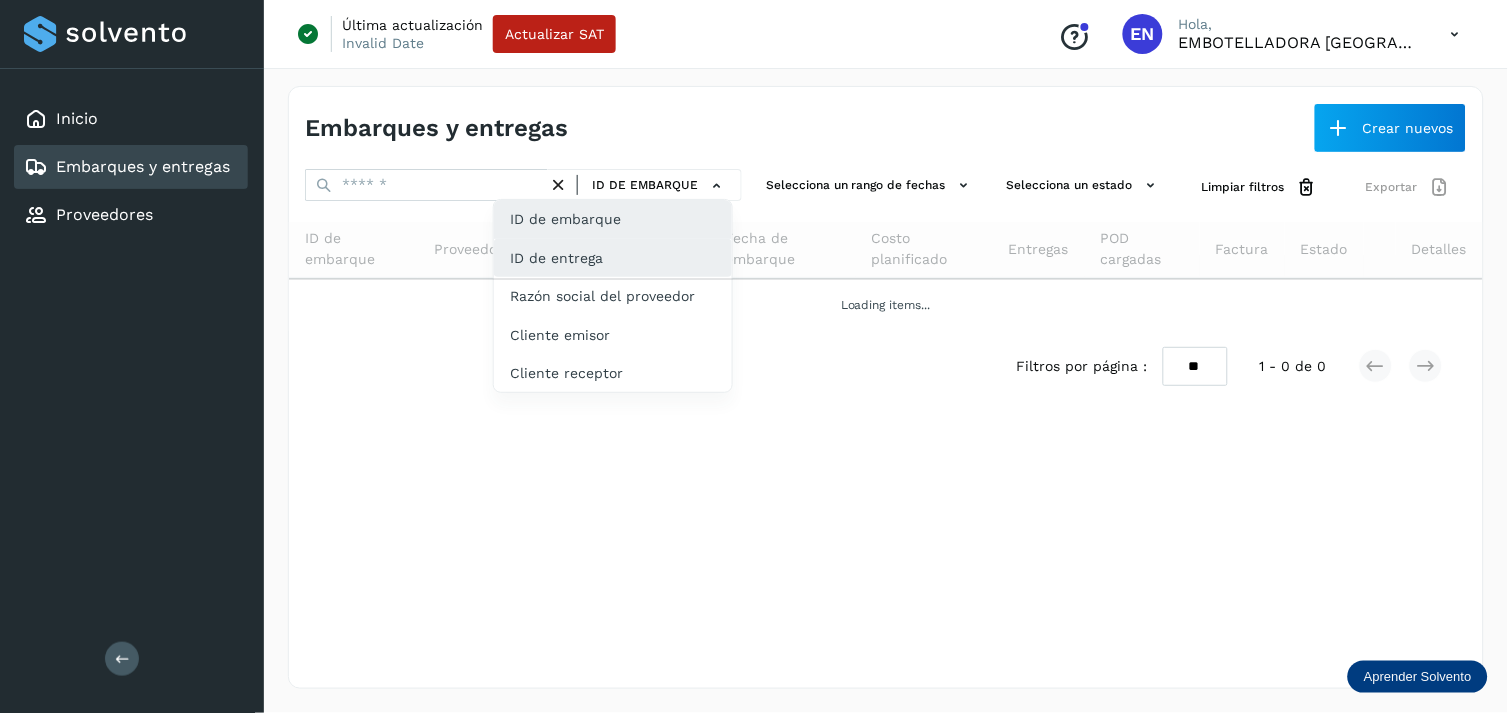 click on "ID de entrega" 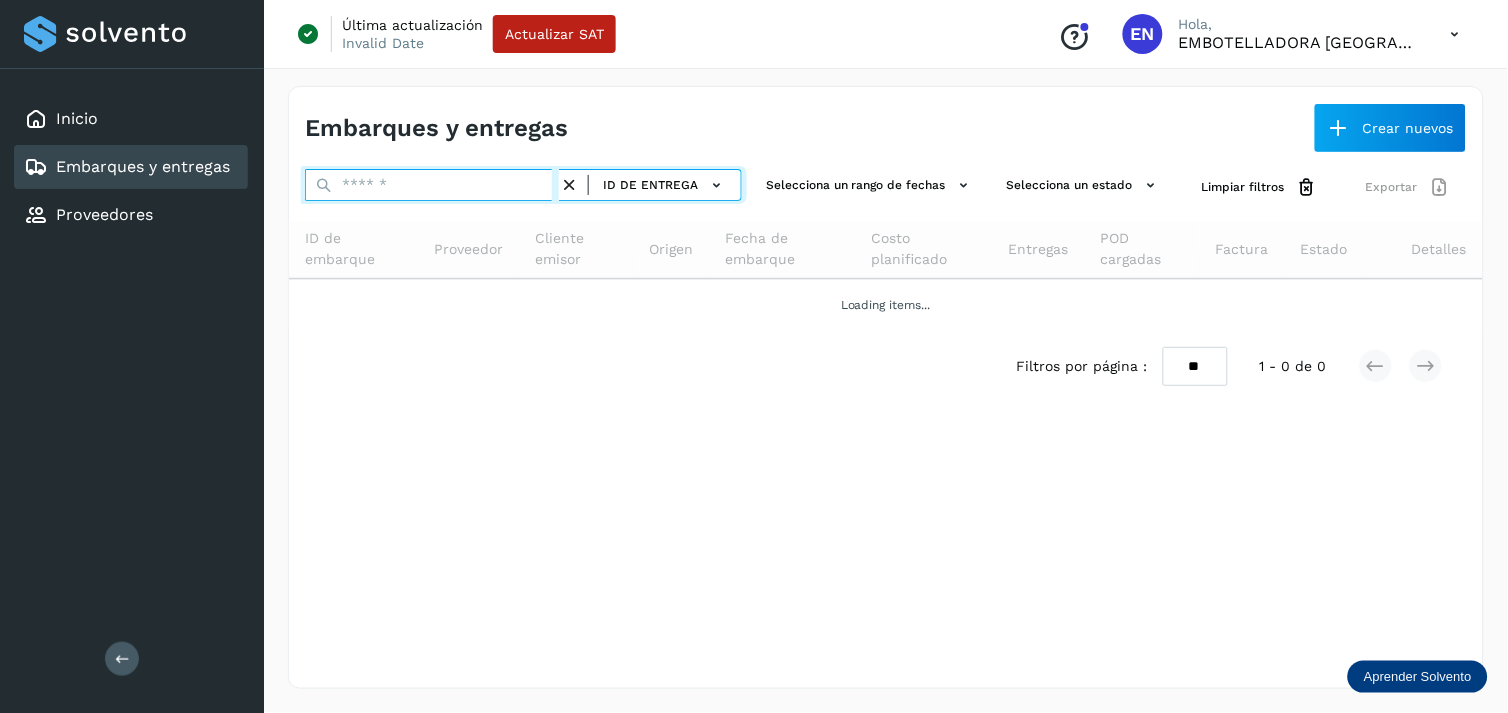 click at bounding box center (432, 185) 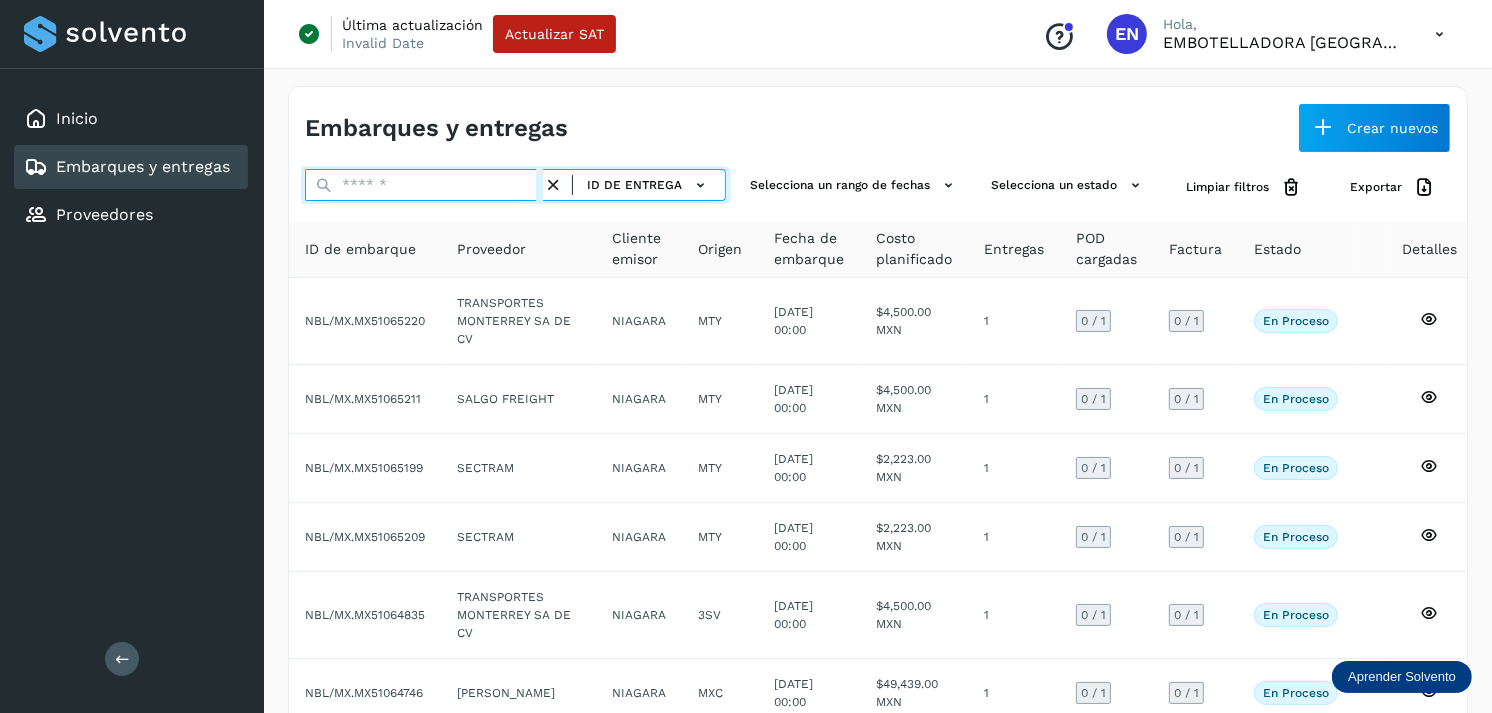 paste on "**********" 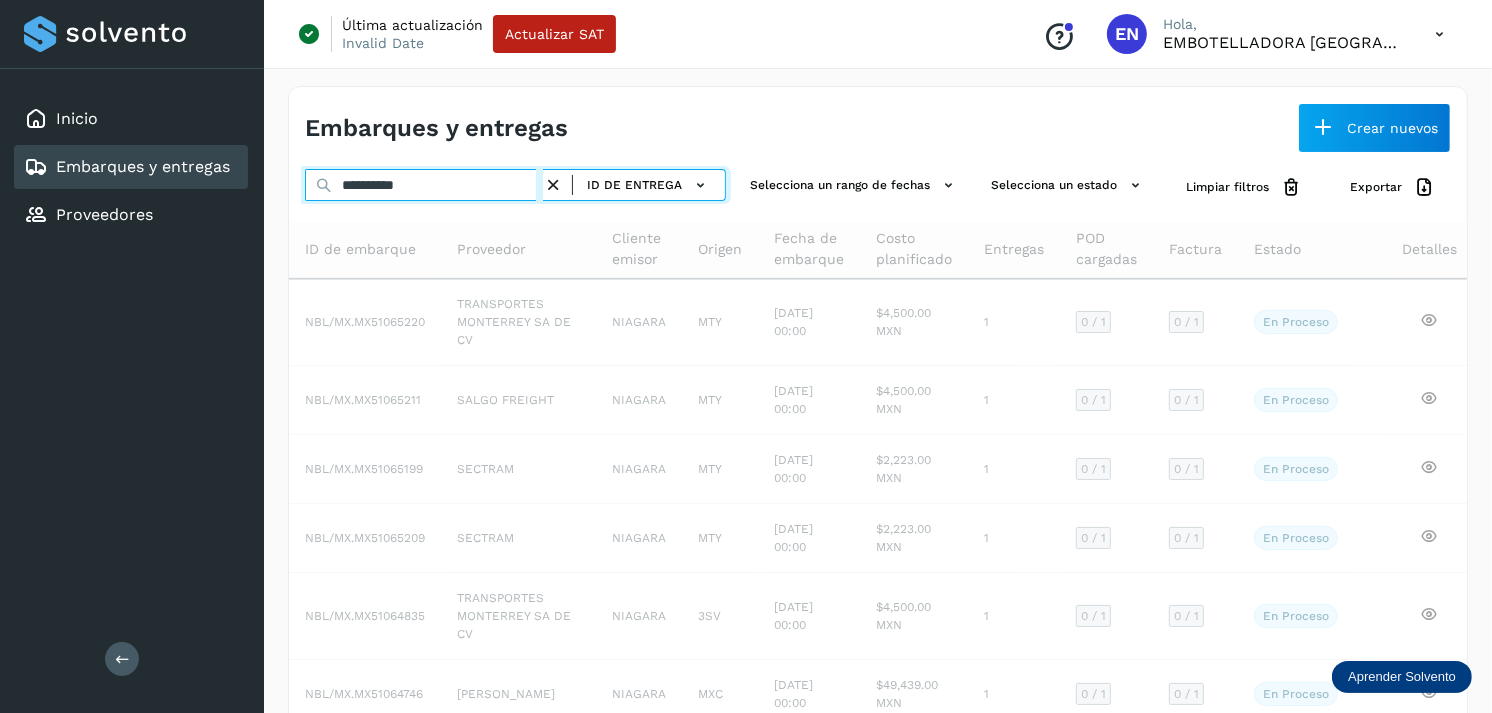 type on "**********" 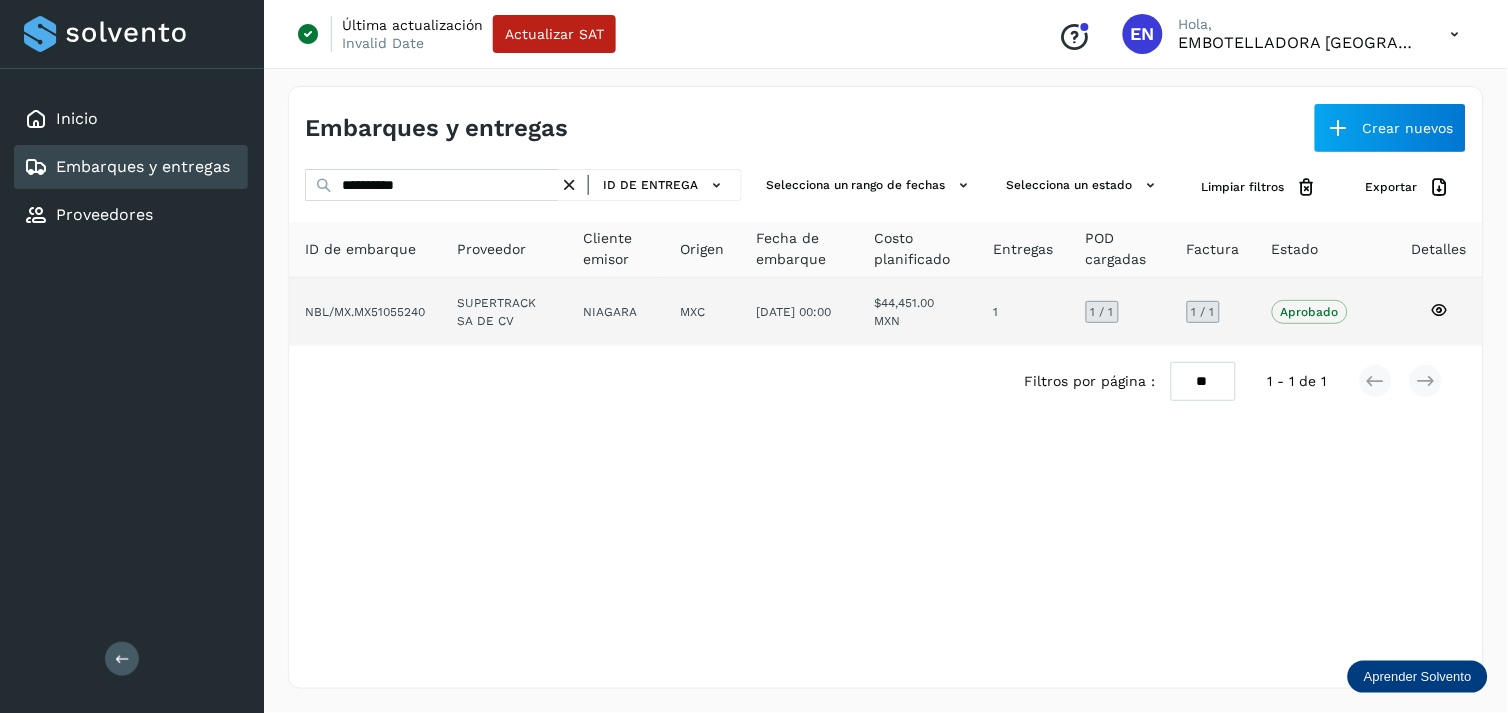 click on "SUPERTRACK SA DE CV" 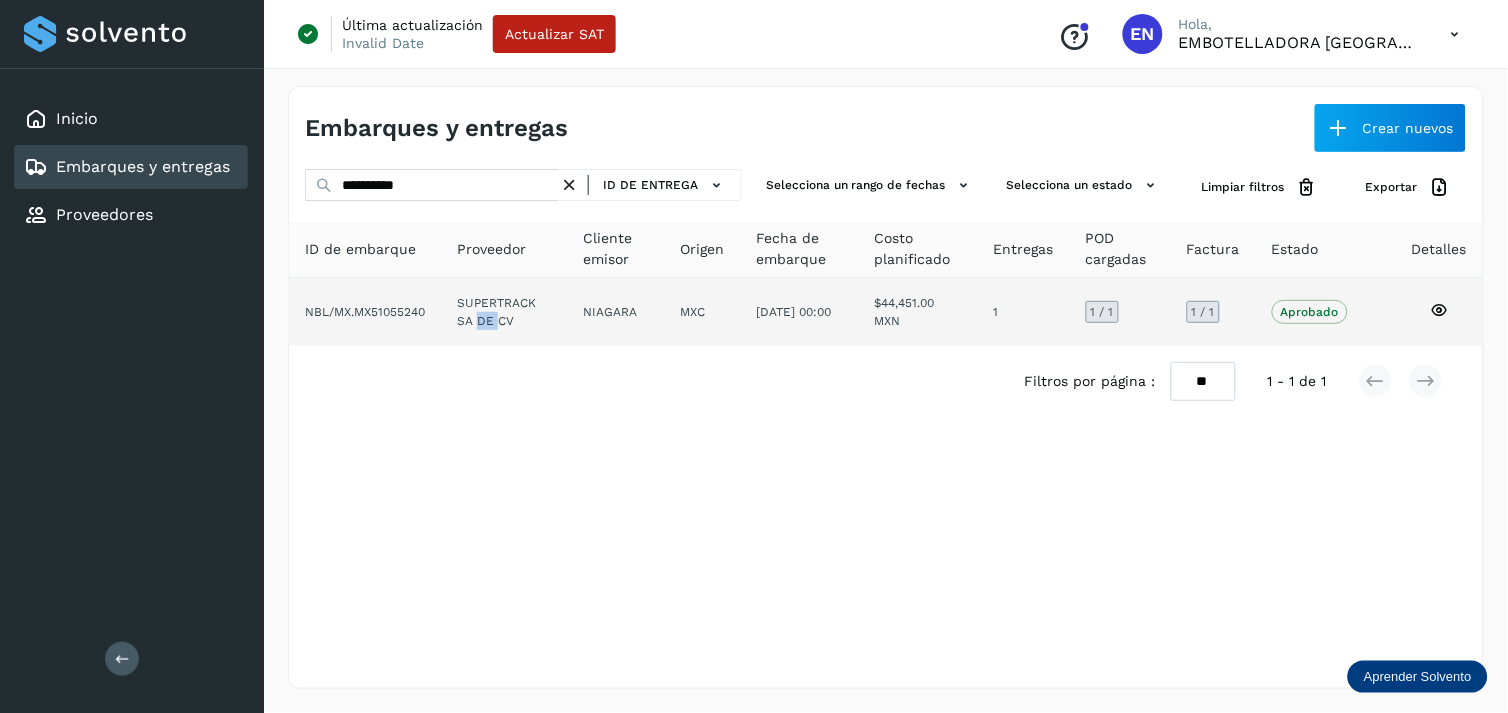 click on "SUPERTRACK SA DE CV" 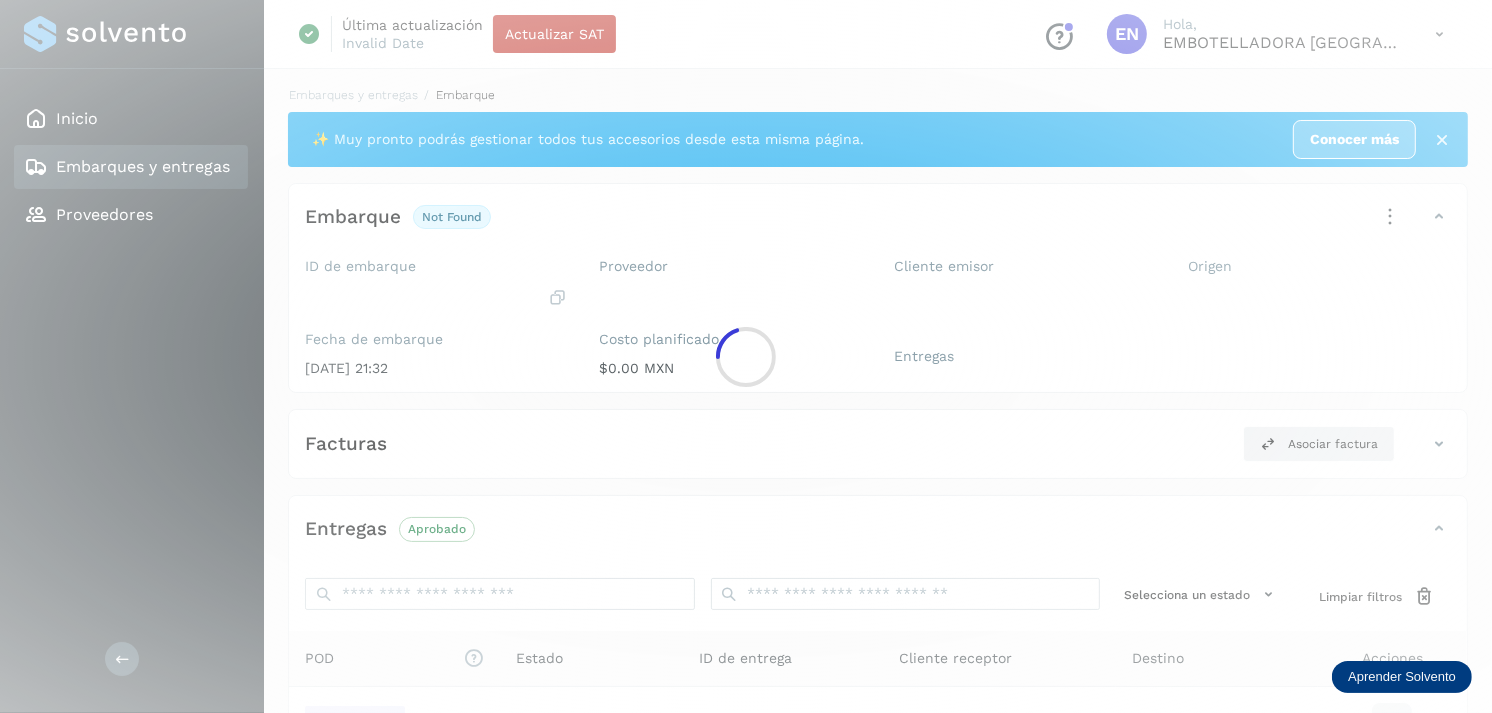 drag, startPoint x: 580, startPoint y: 295, endPoint x: 753, endPoint y: 340, distance: 178.75682 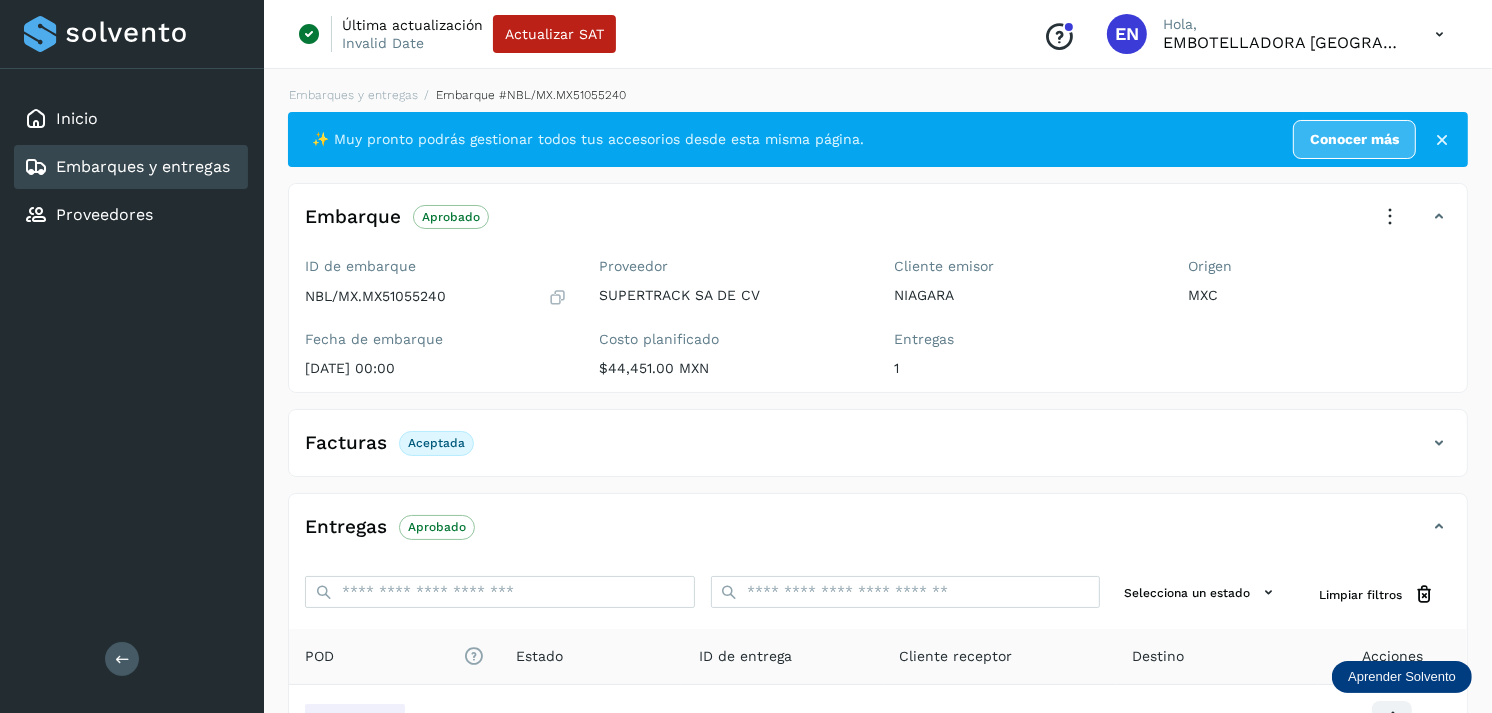 scroll, scrollTop: 241, scrollLeft: 0, axis: vertical 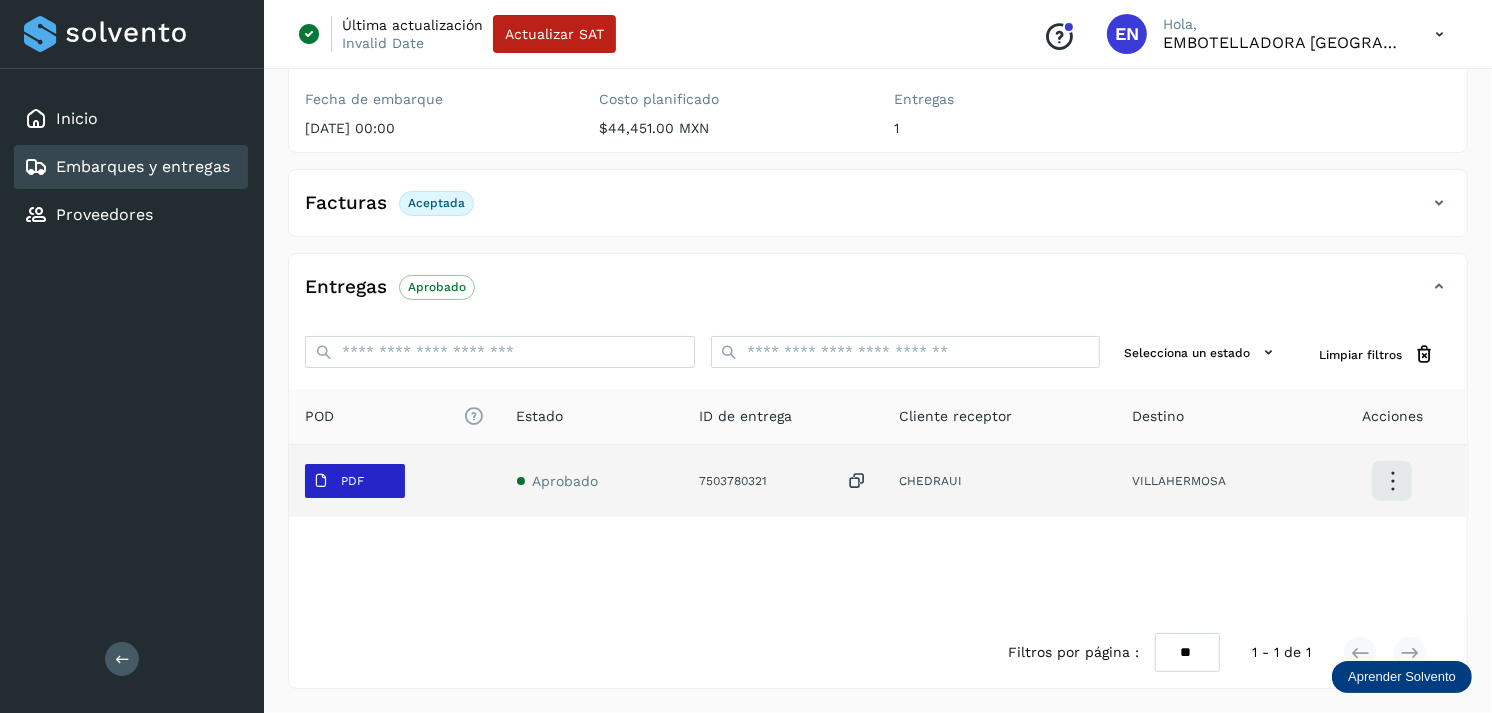 click at bounding box center (321, 481) 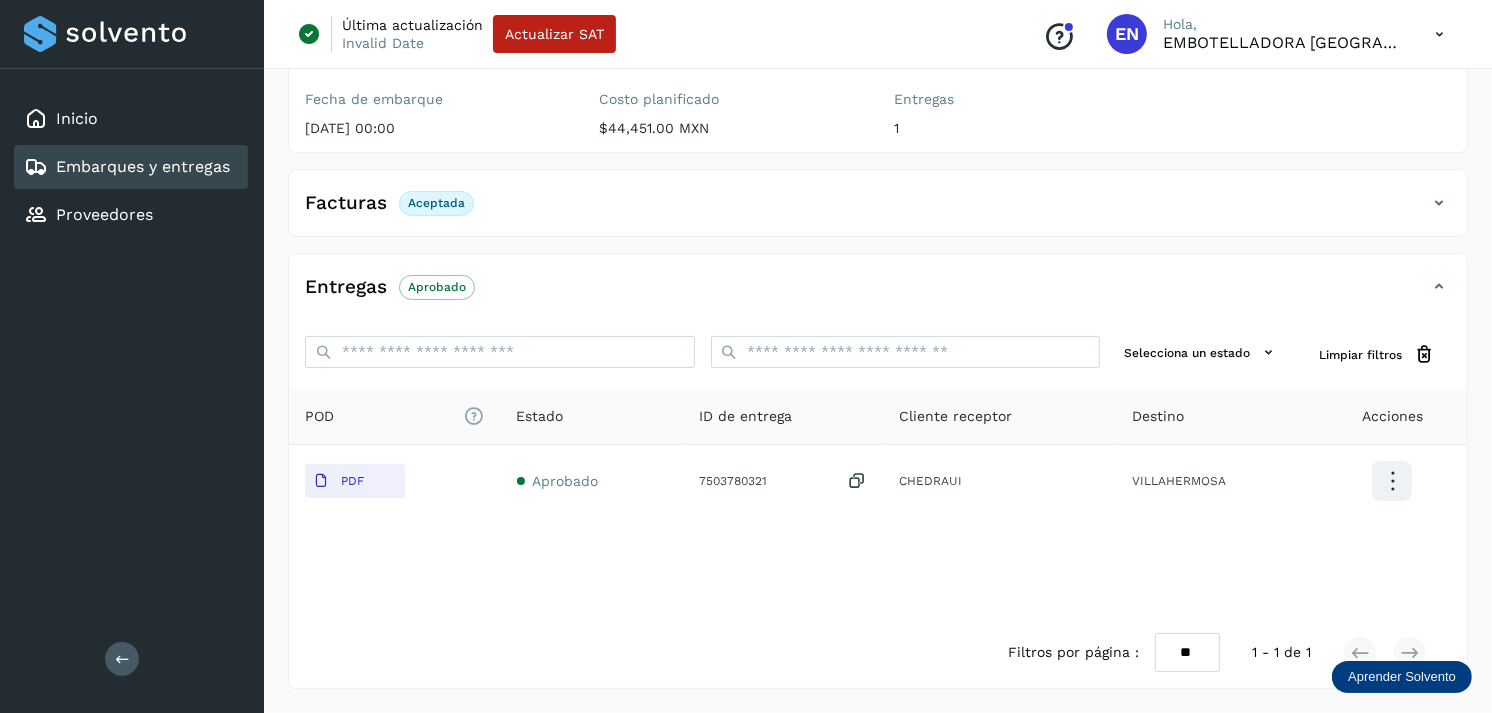 click on "Embarques y entregas" 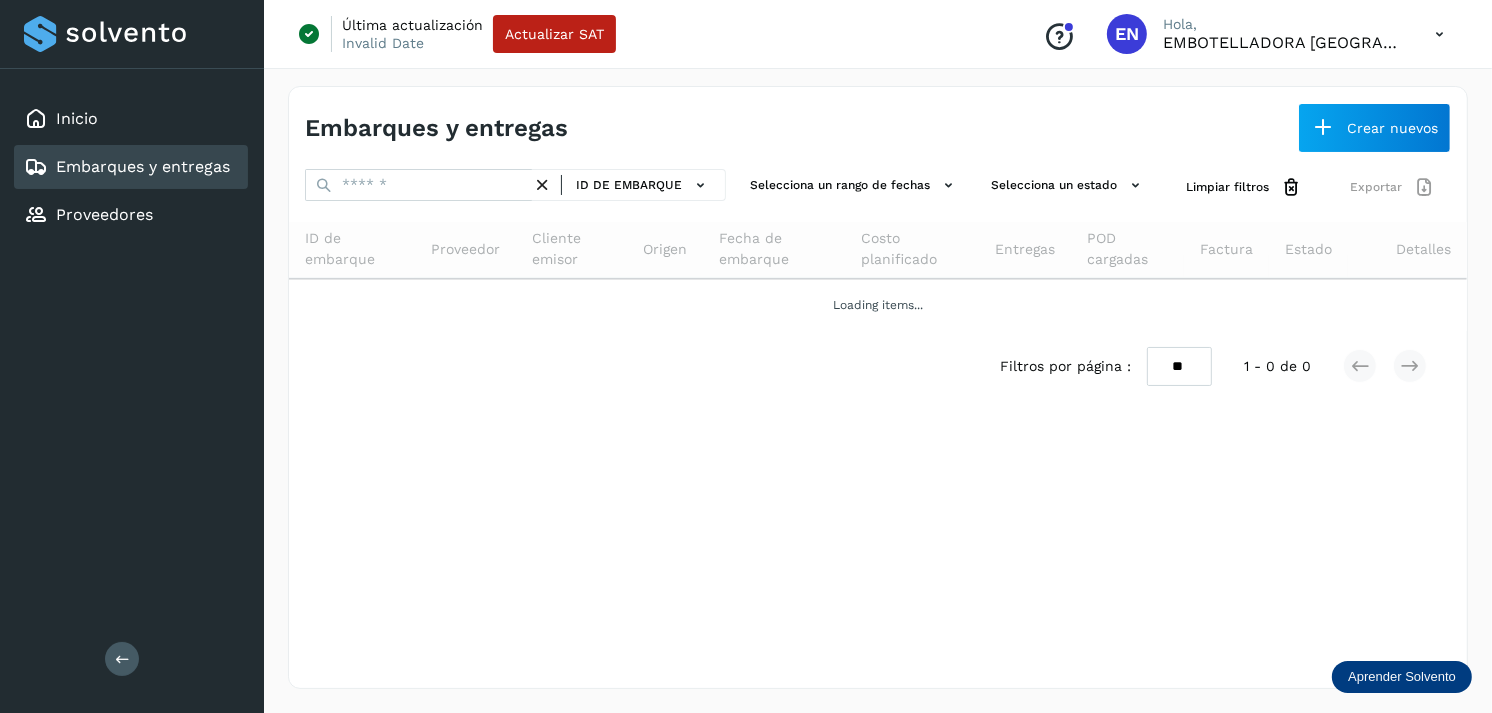 scroll, scrollTop: 0, scrollLeft: 0, axis: both 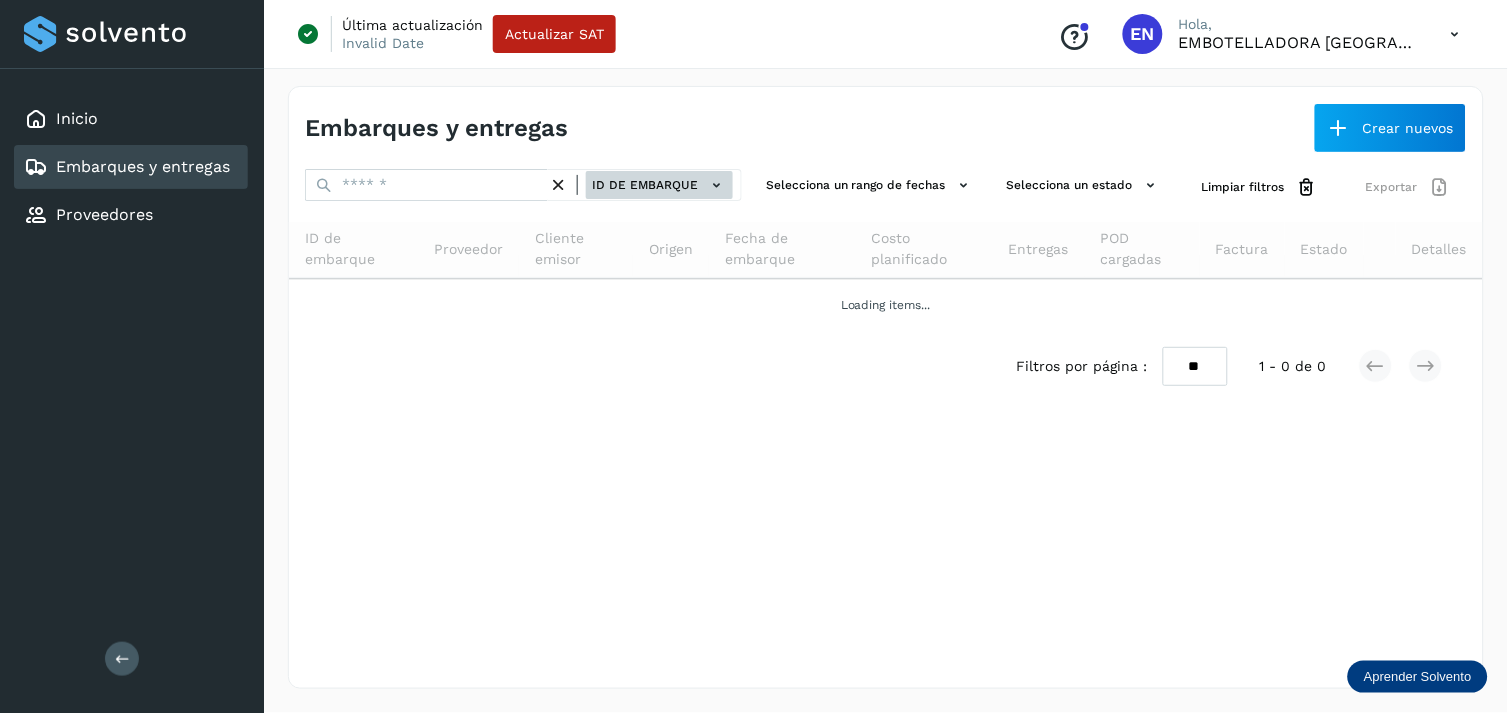 click on "ID de embarque" 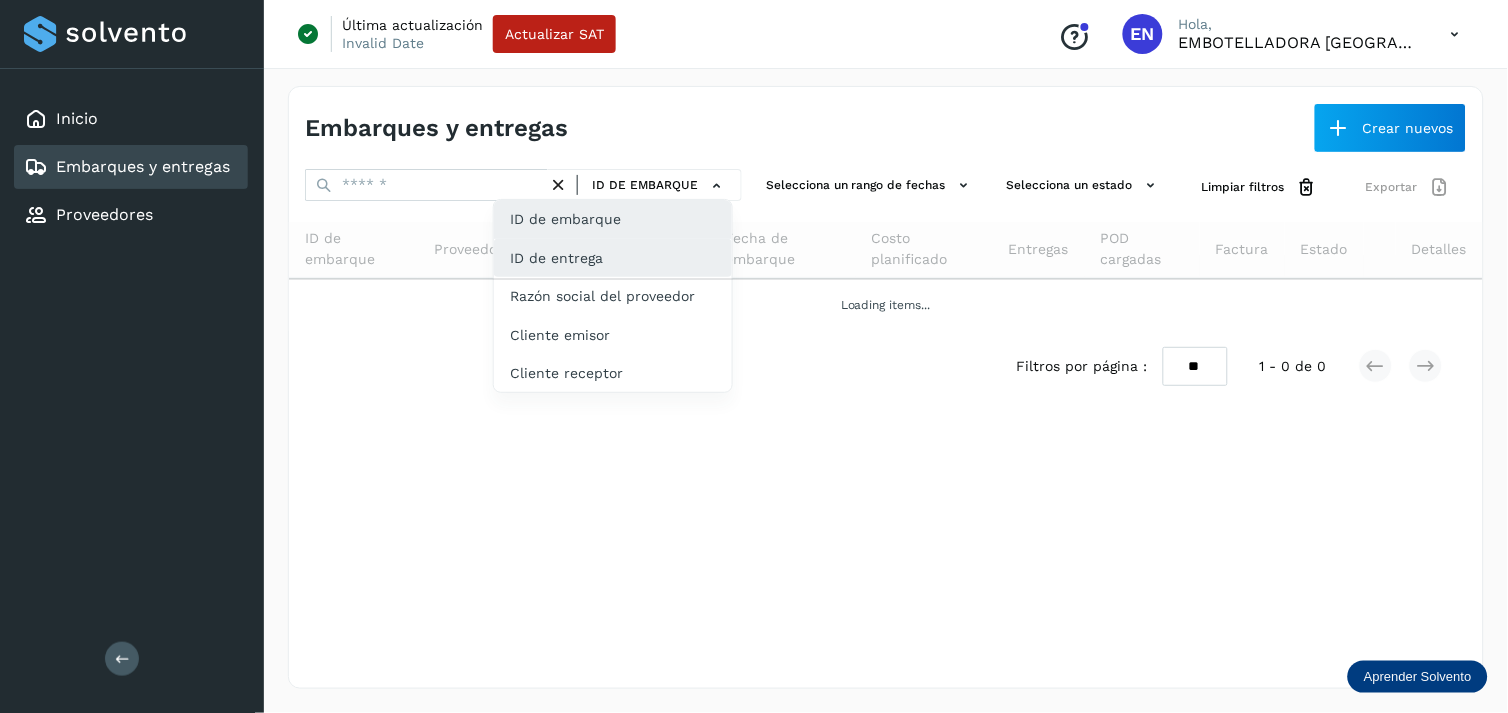 click on "ID de entrega" 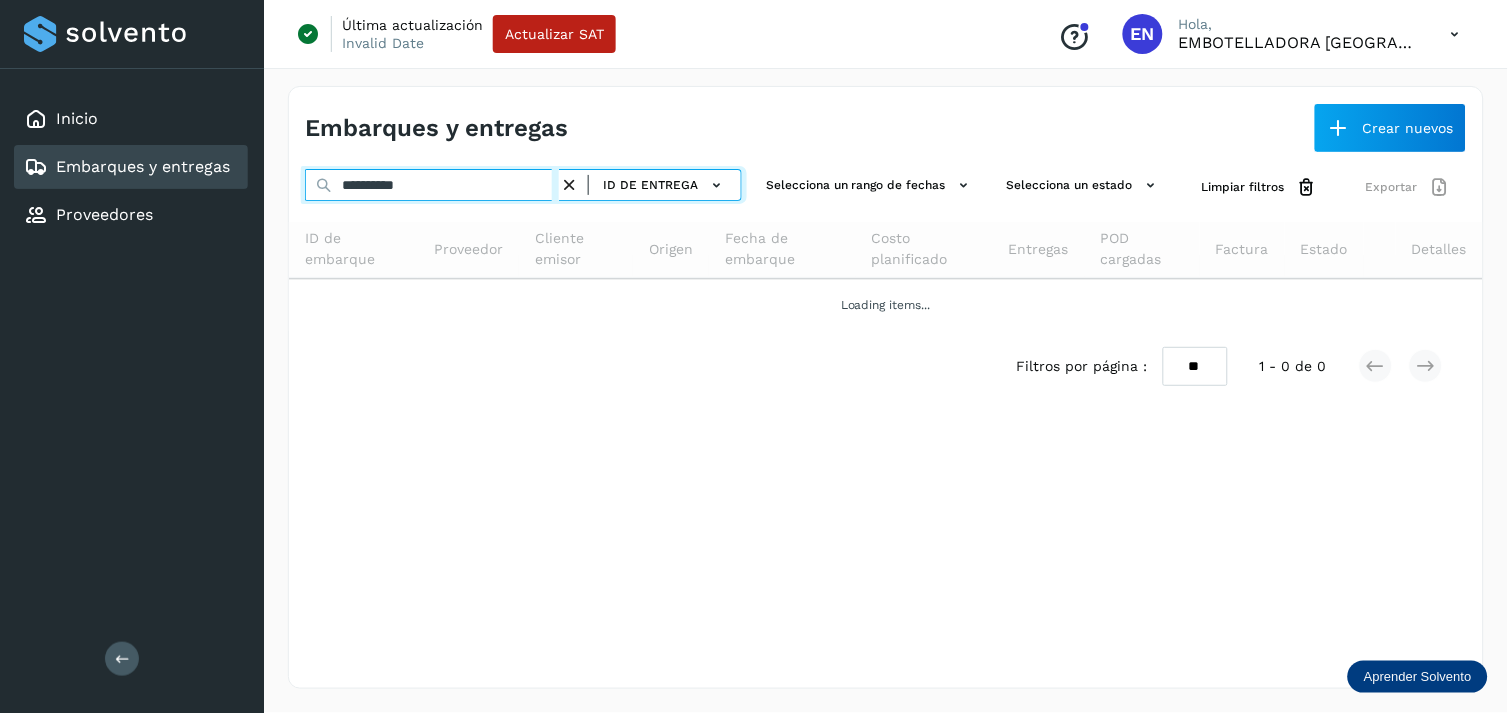 click on "**********" at bounding box center [432, 185] 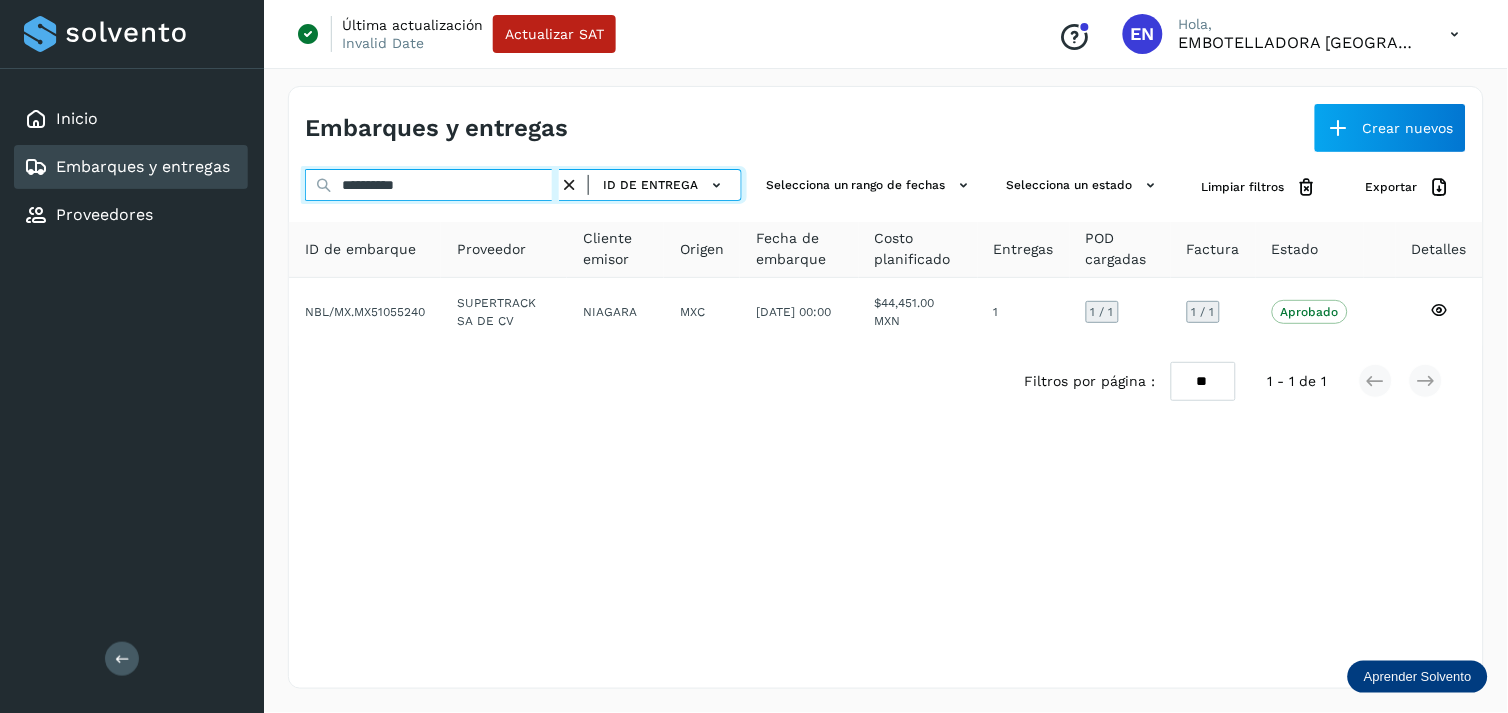 type on "**********" 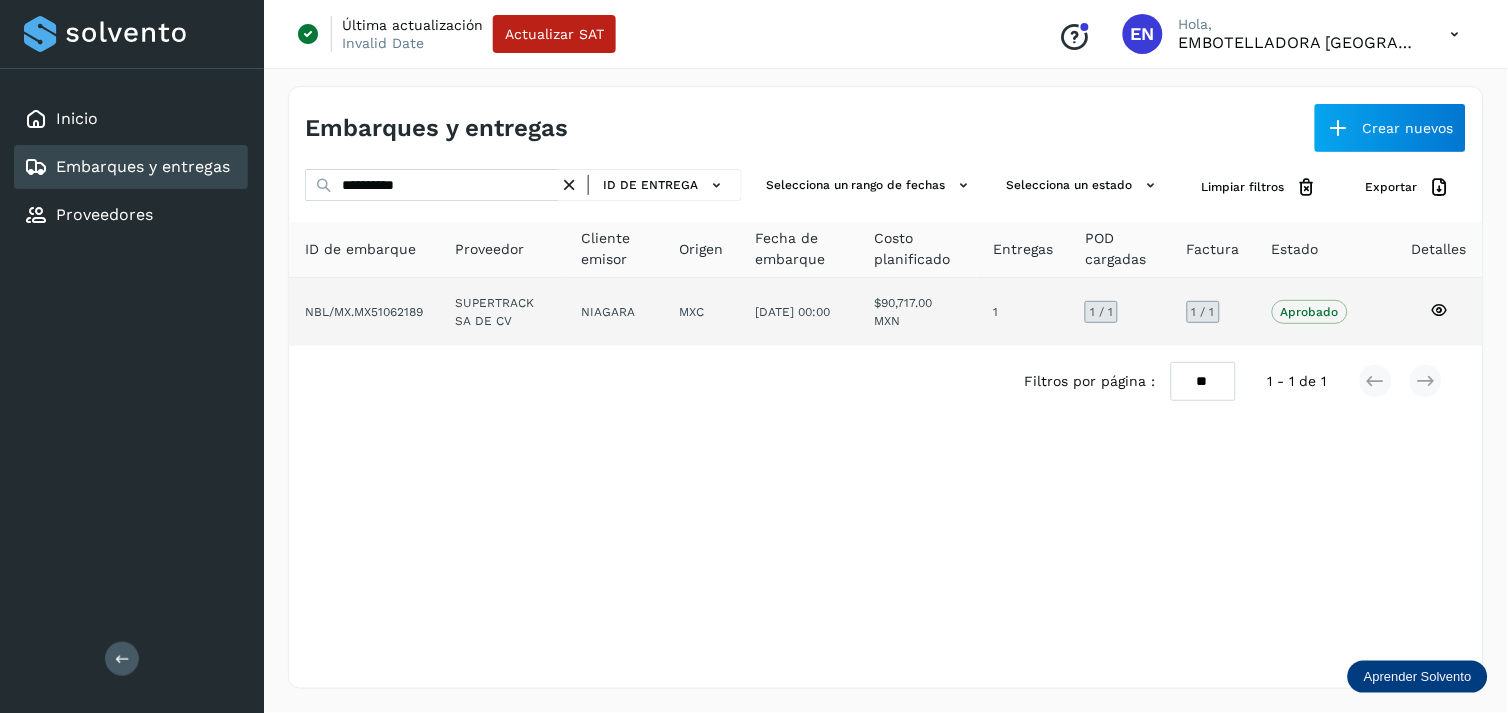 click on "SUPERTRACK SA DE CV" 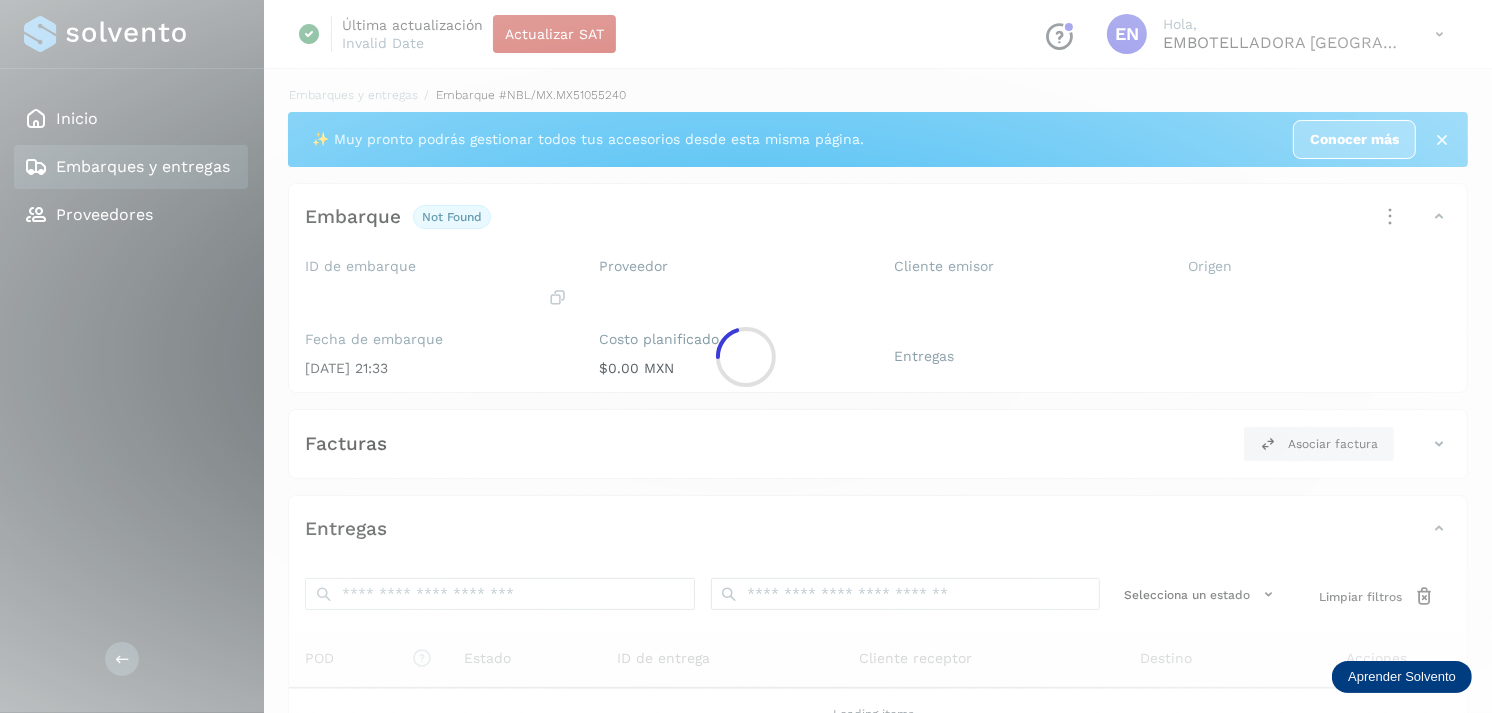 click 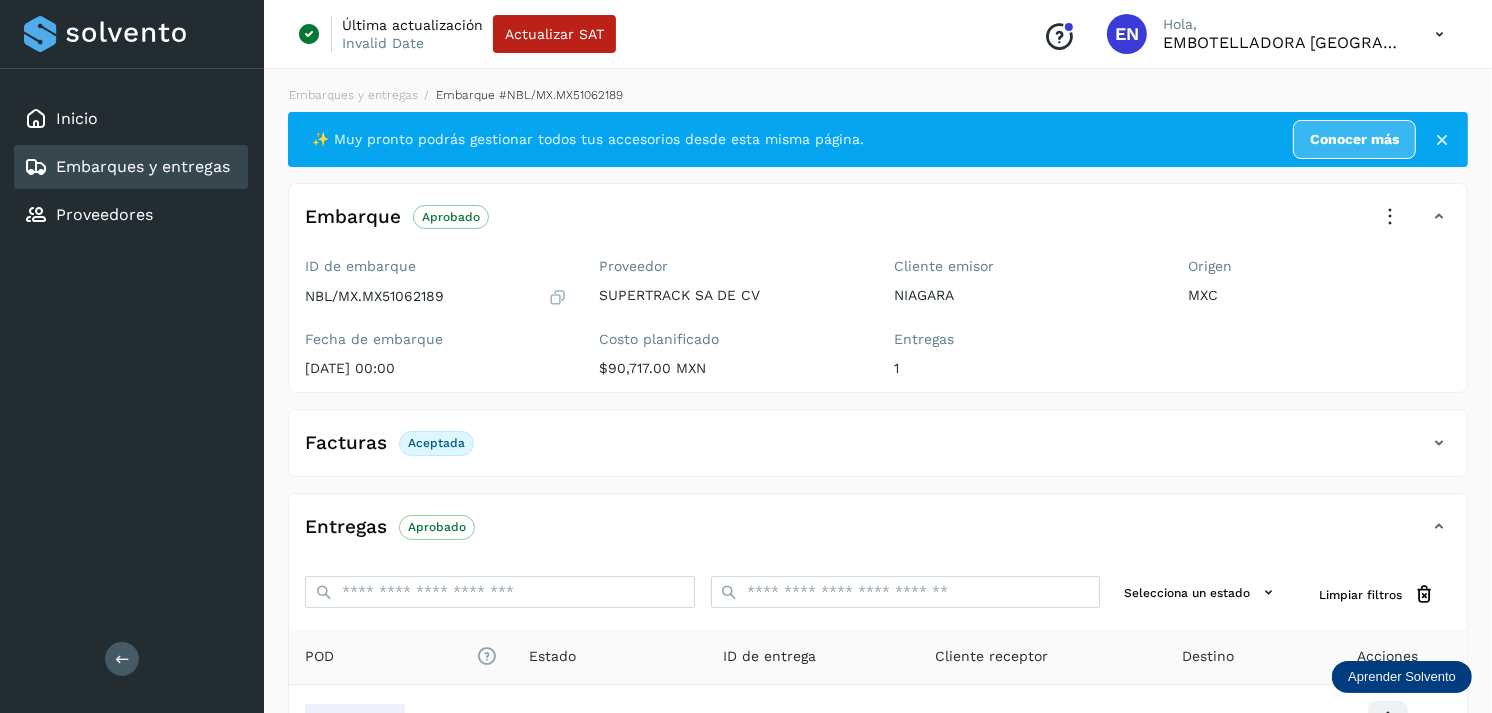 scroll, scrollTop: 241, scrollLeft: 0, axis: vertical 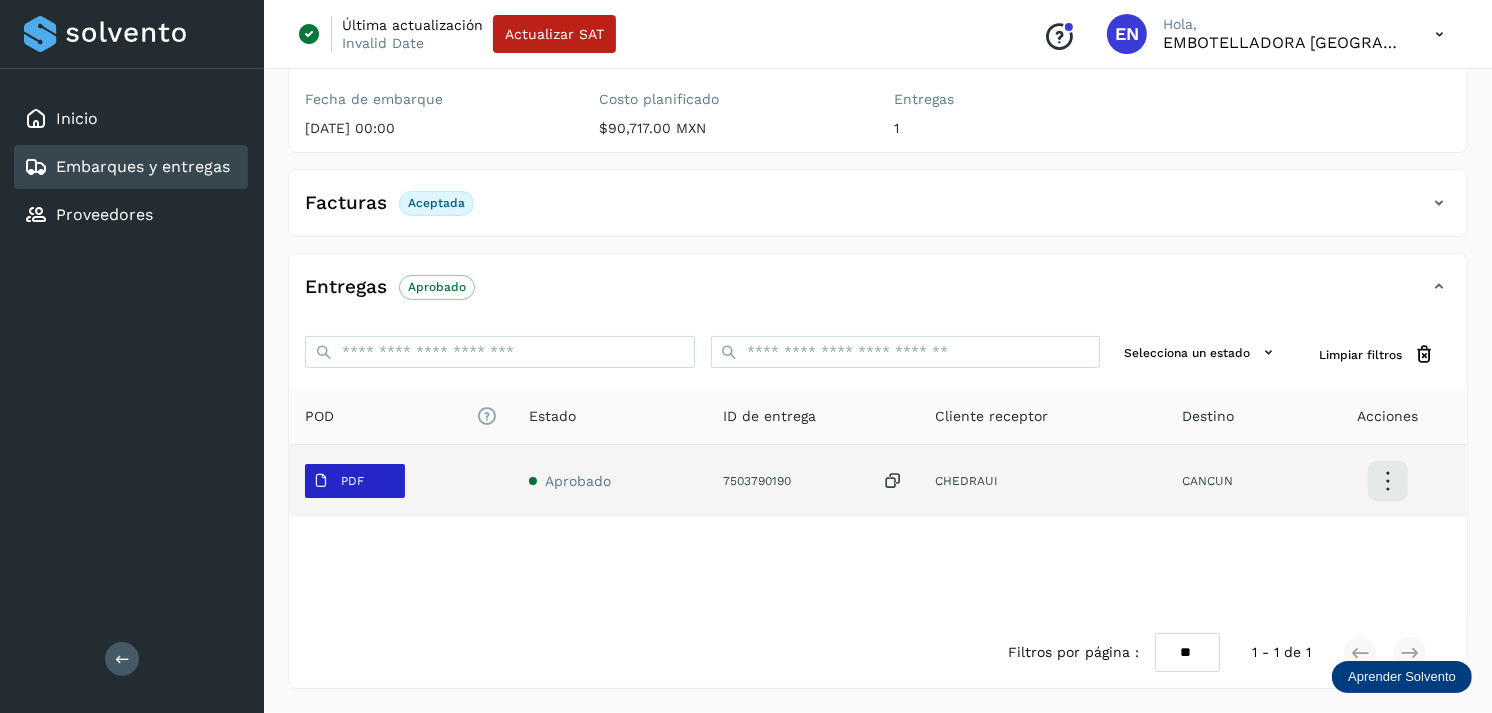 click on "PDF" at bounding box center [352, 481] 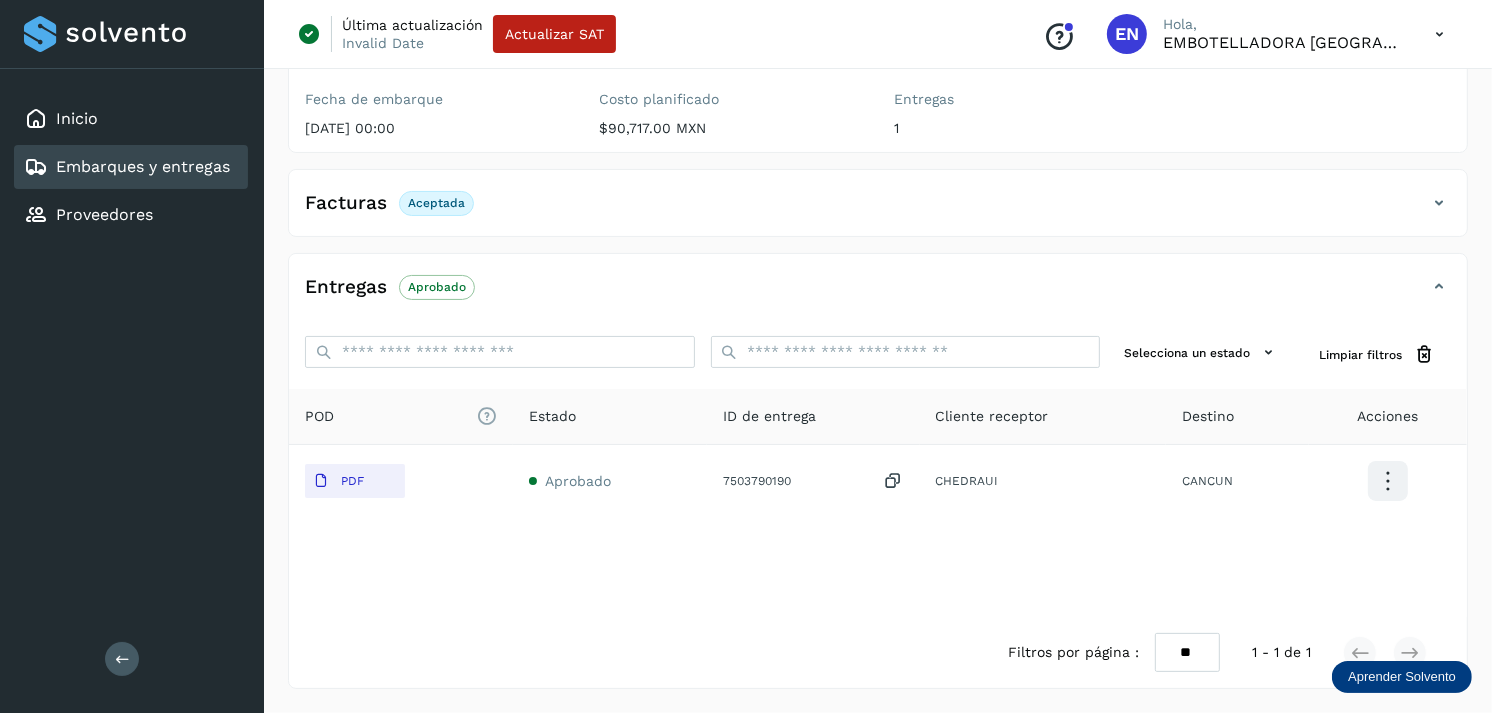 click on "Embarques y entregas" 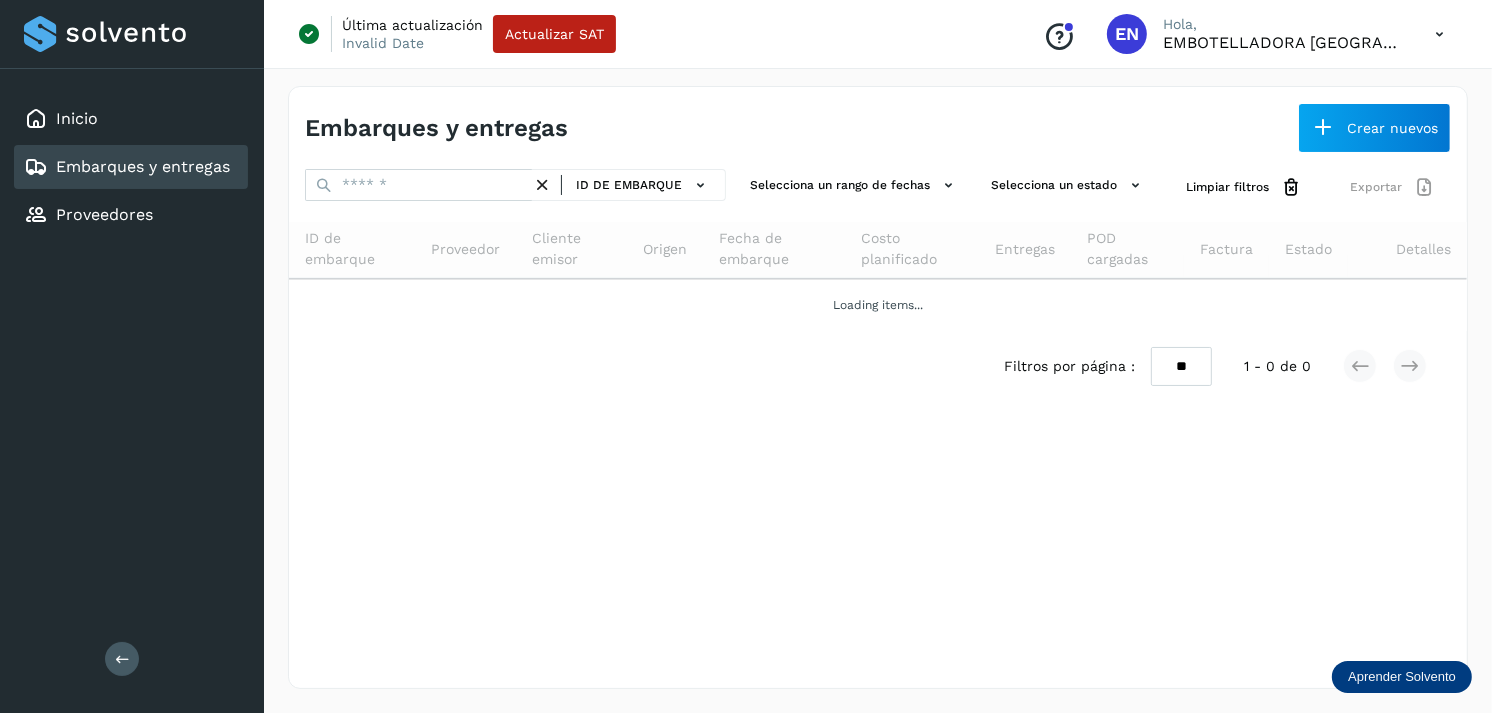 scroll, scrollTop: 0, scrollLeft: 0, axis: both 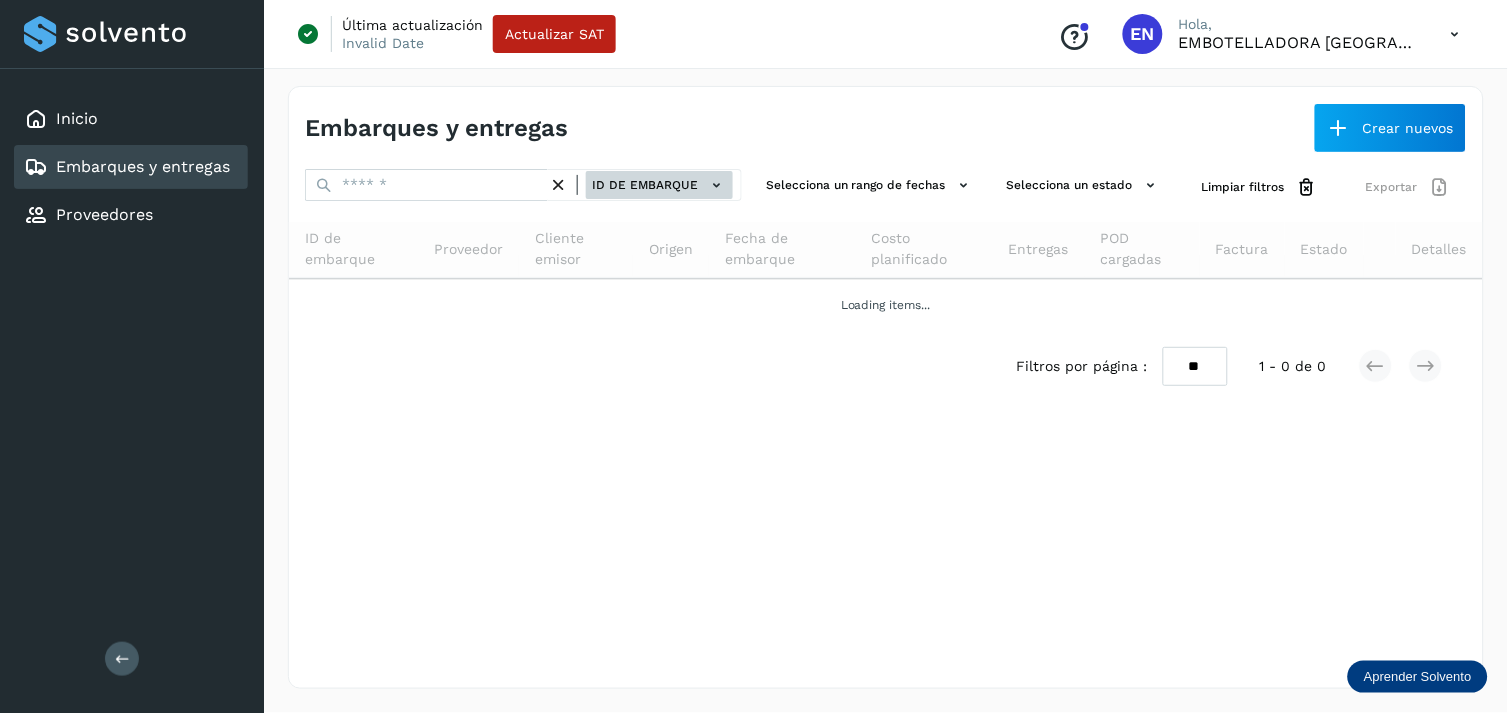 click on "ID de embarque" at bounding box center (659, 185) 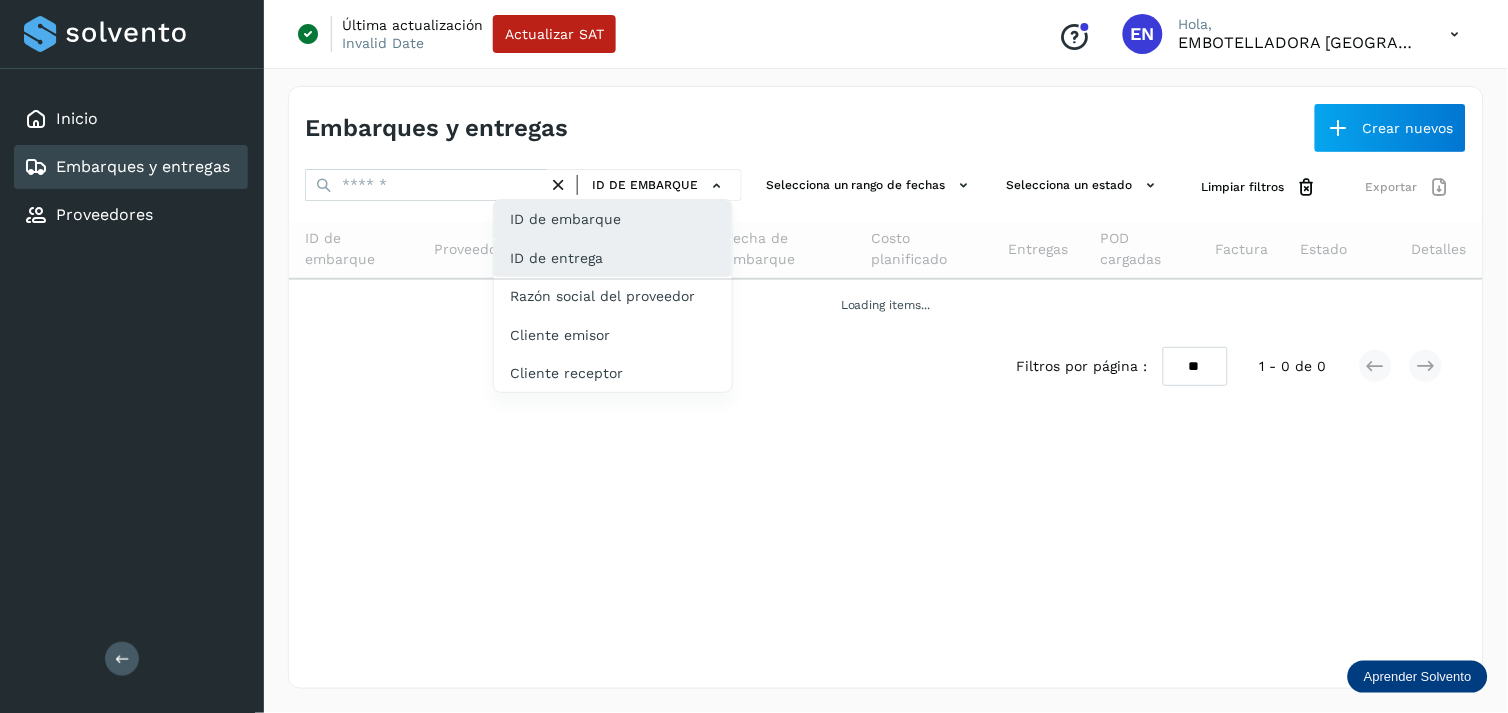 click on "ID de entrega" 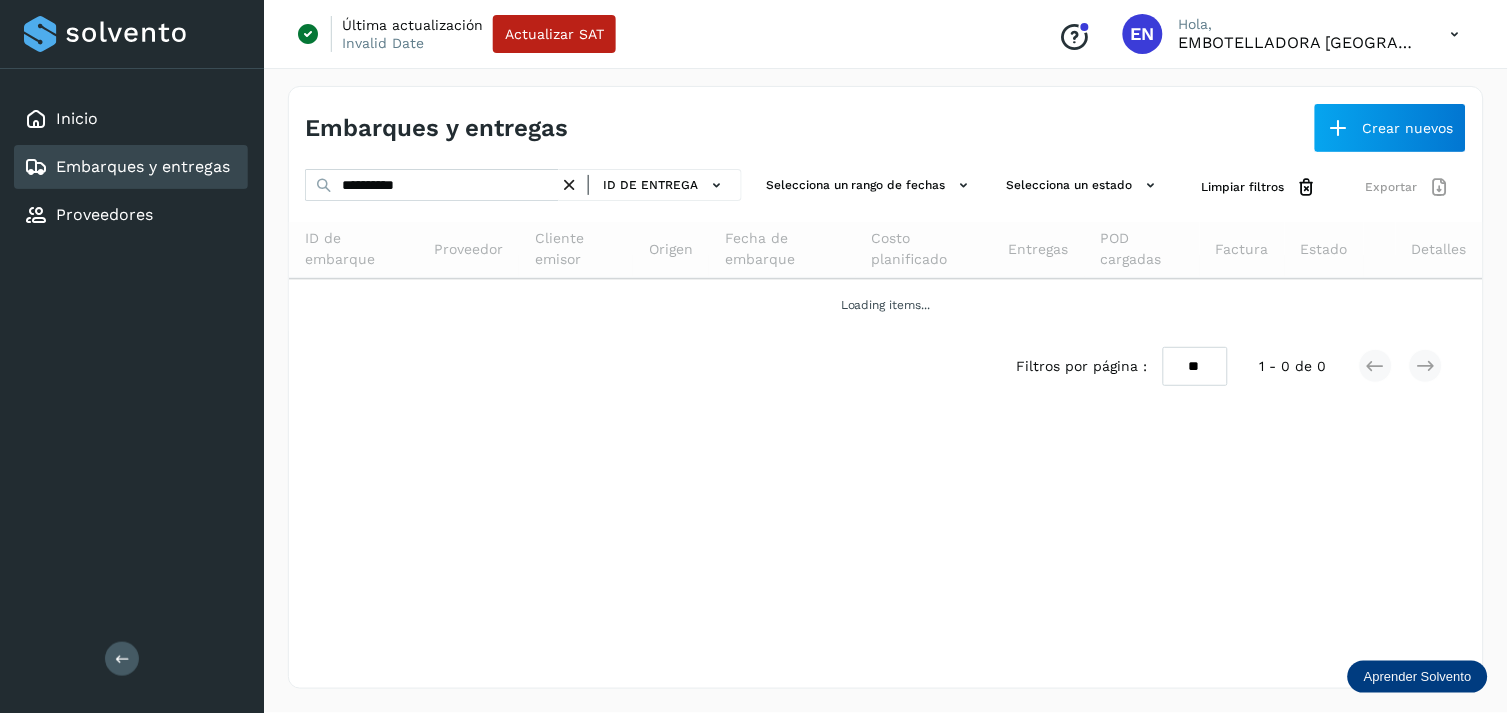 click at bounding box center (569, 185) 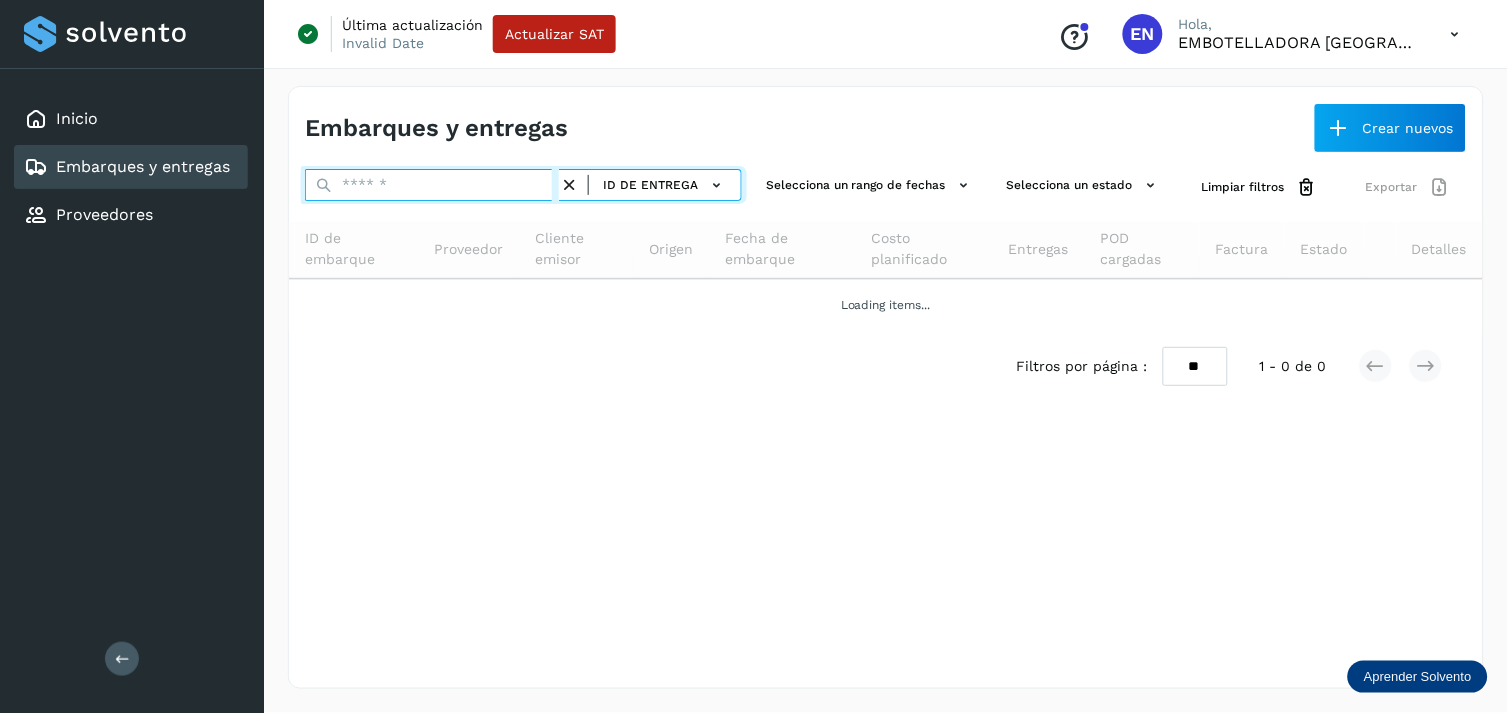 click at bounding box center (432, 185) 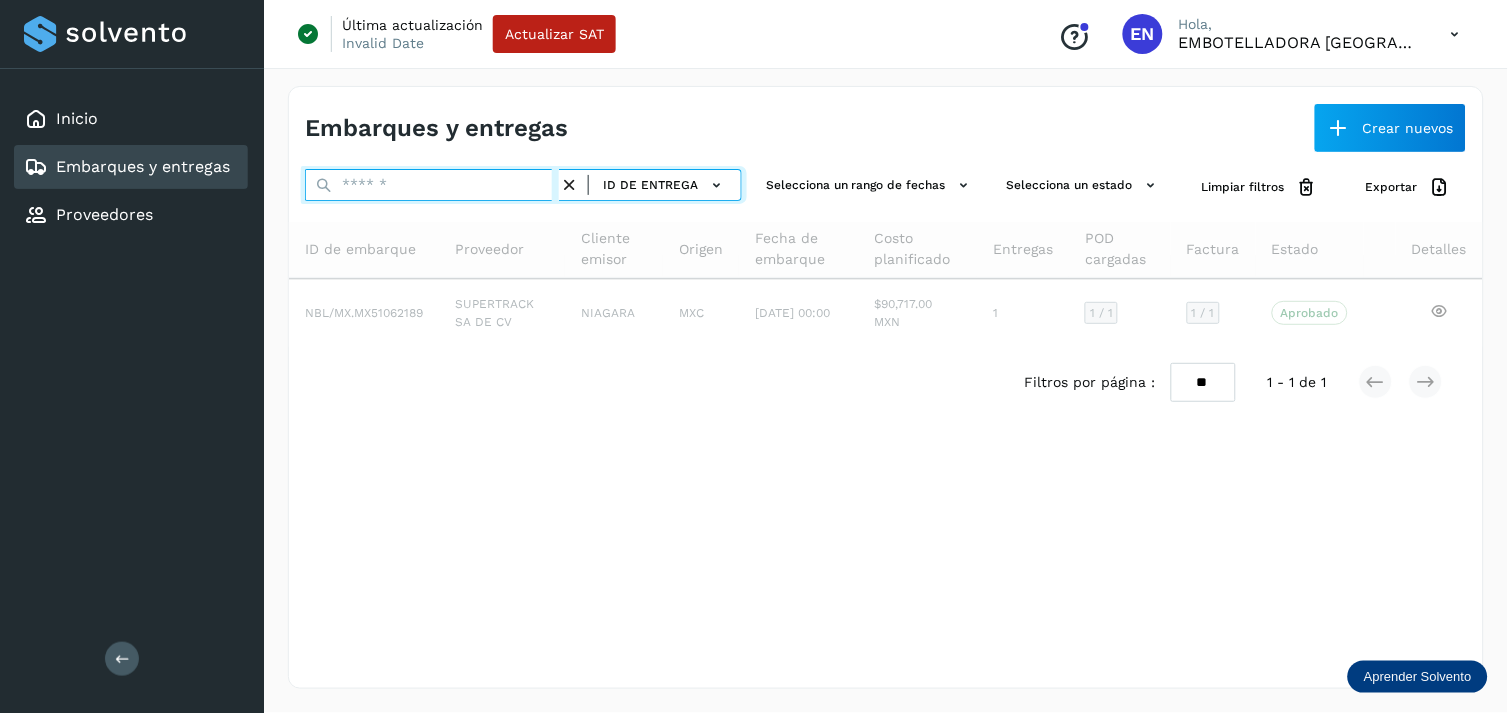 paste on "**********" 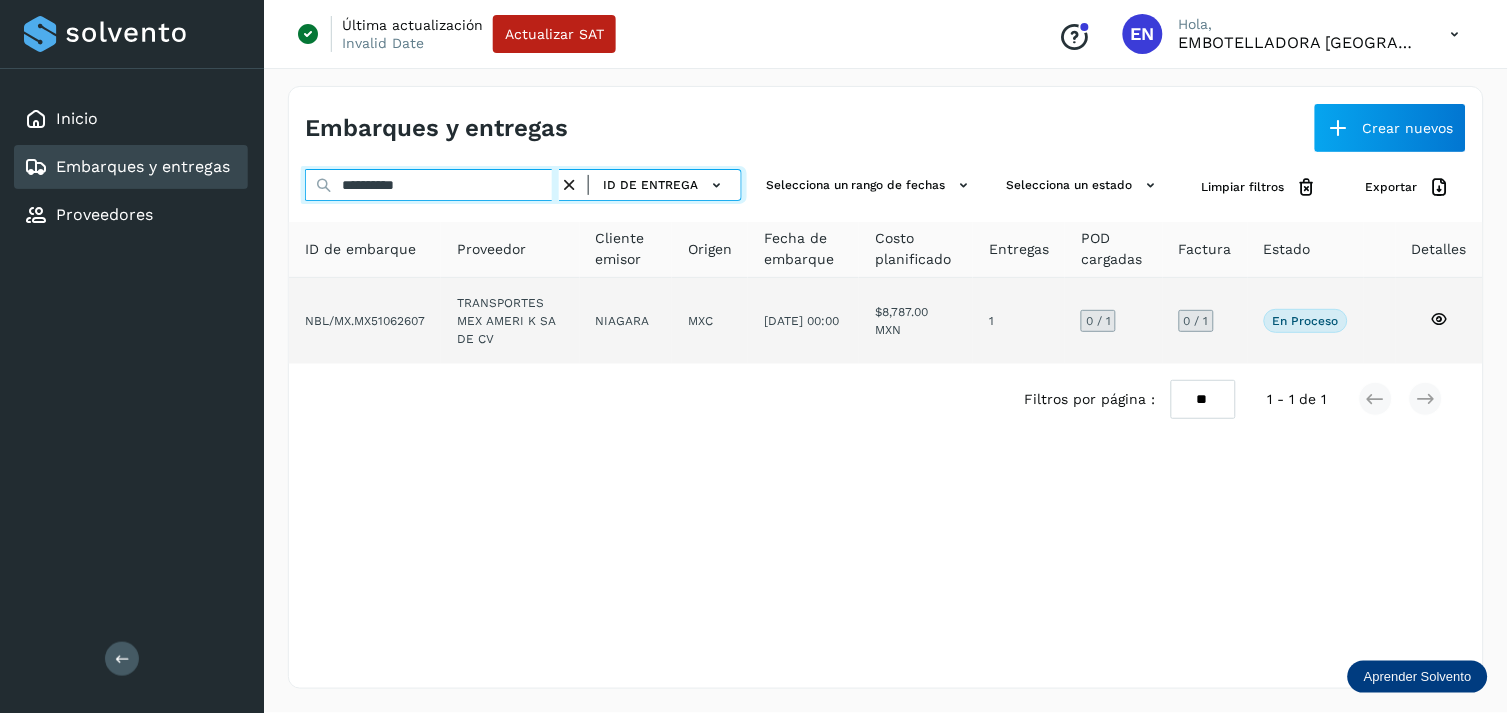 type on "**********" 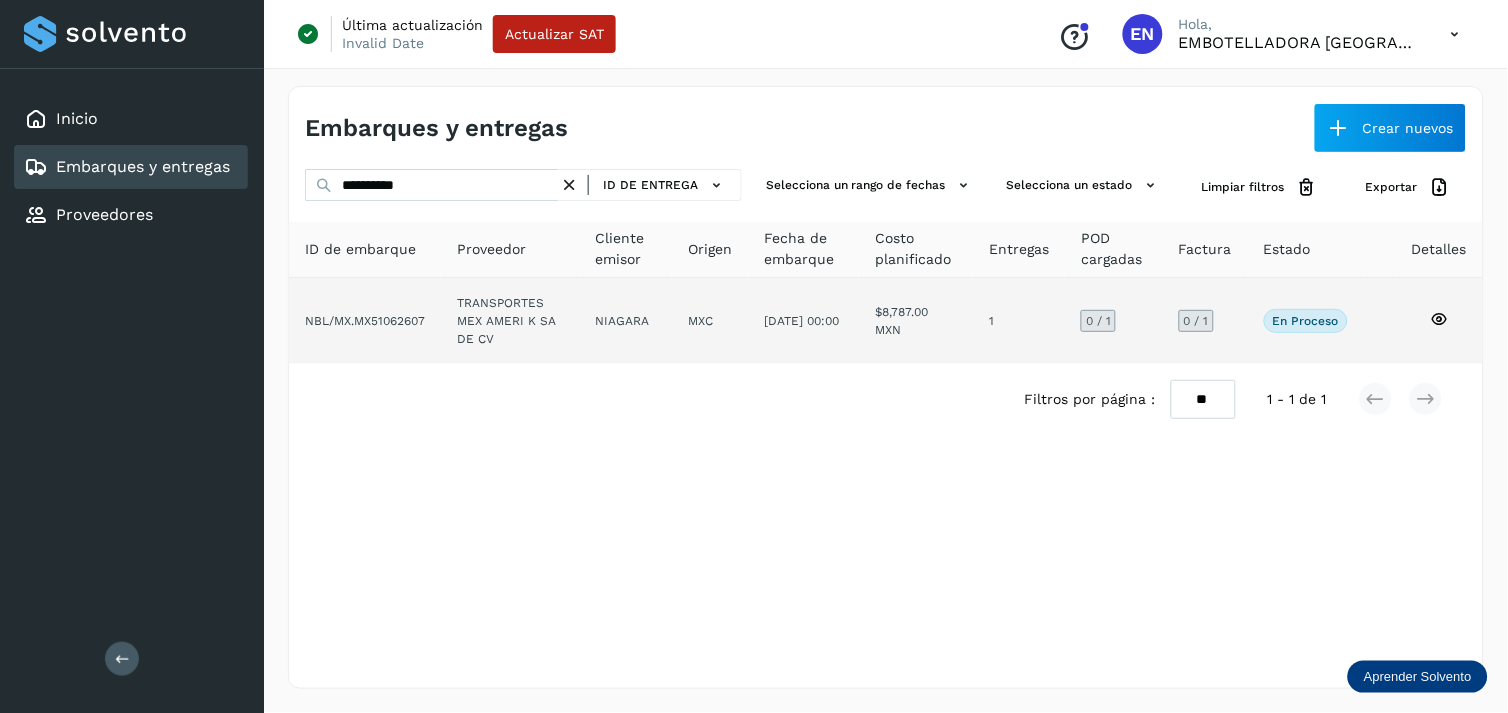 click on "TRANSPORTES MEX AMERI K SA DE CV" 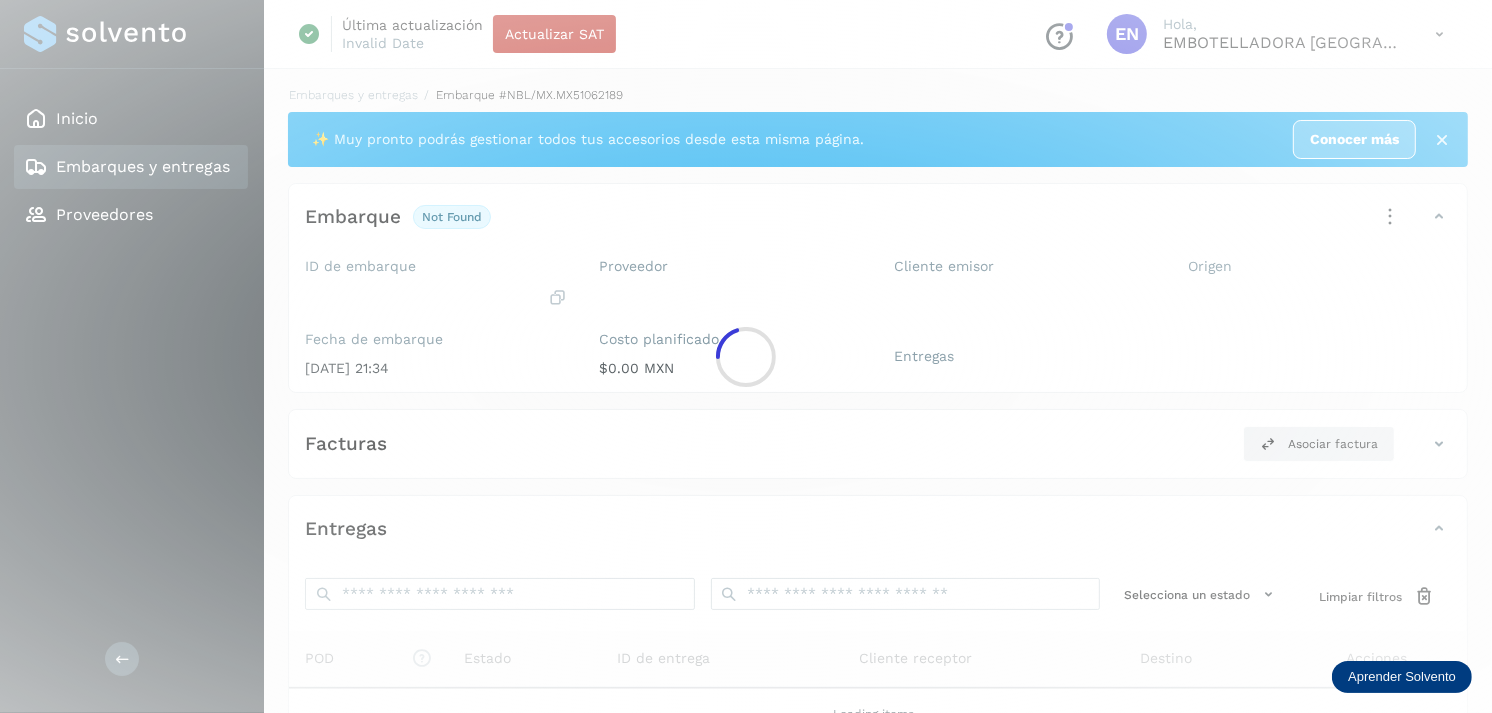 click 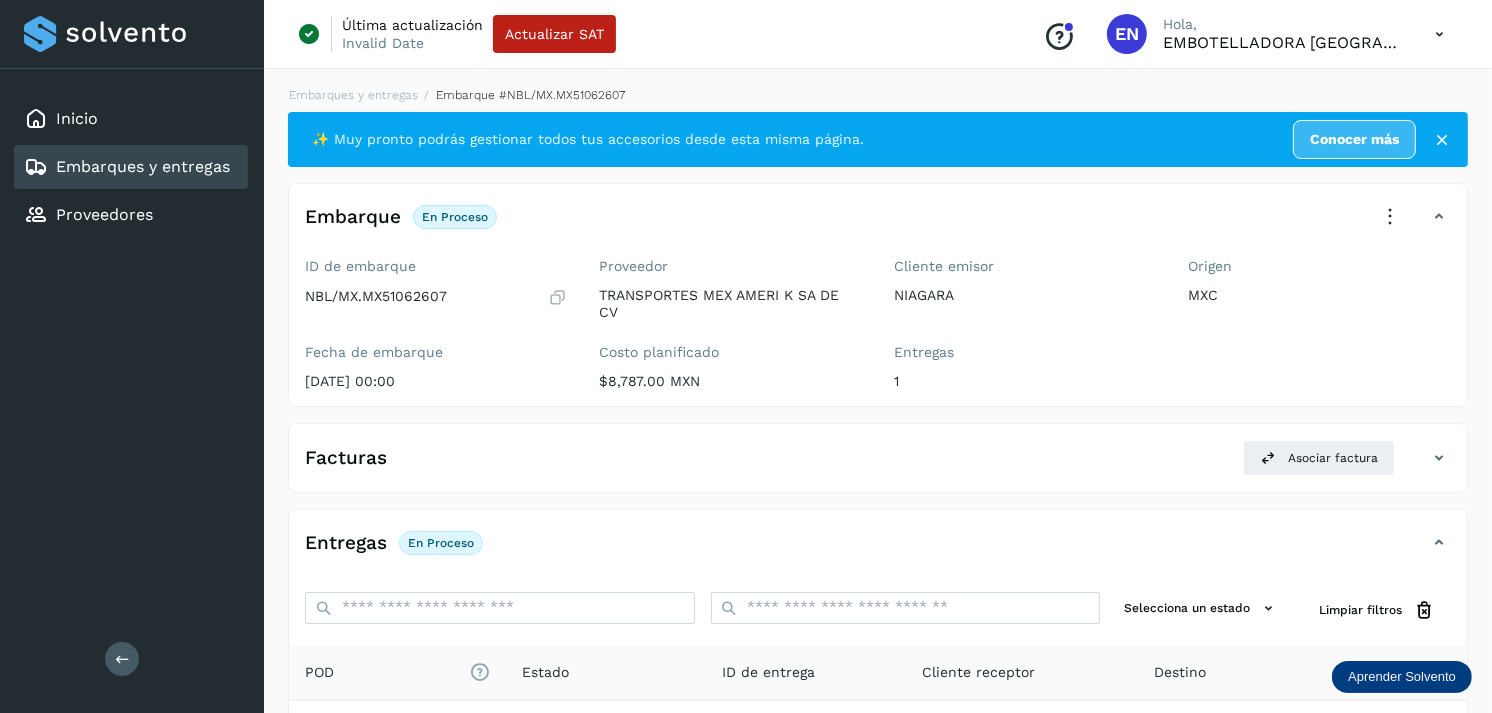 scroll, scrollTop: 243, scrollLeft: 0, axis: vertical 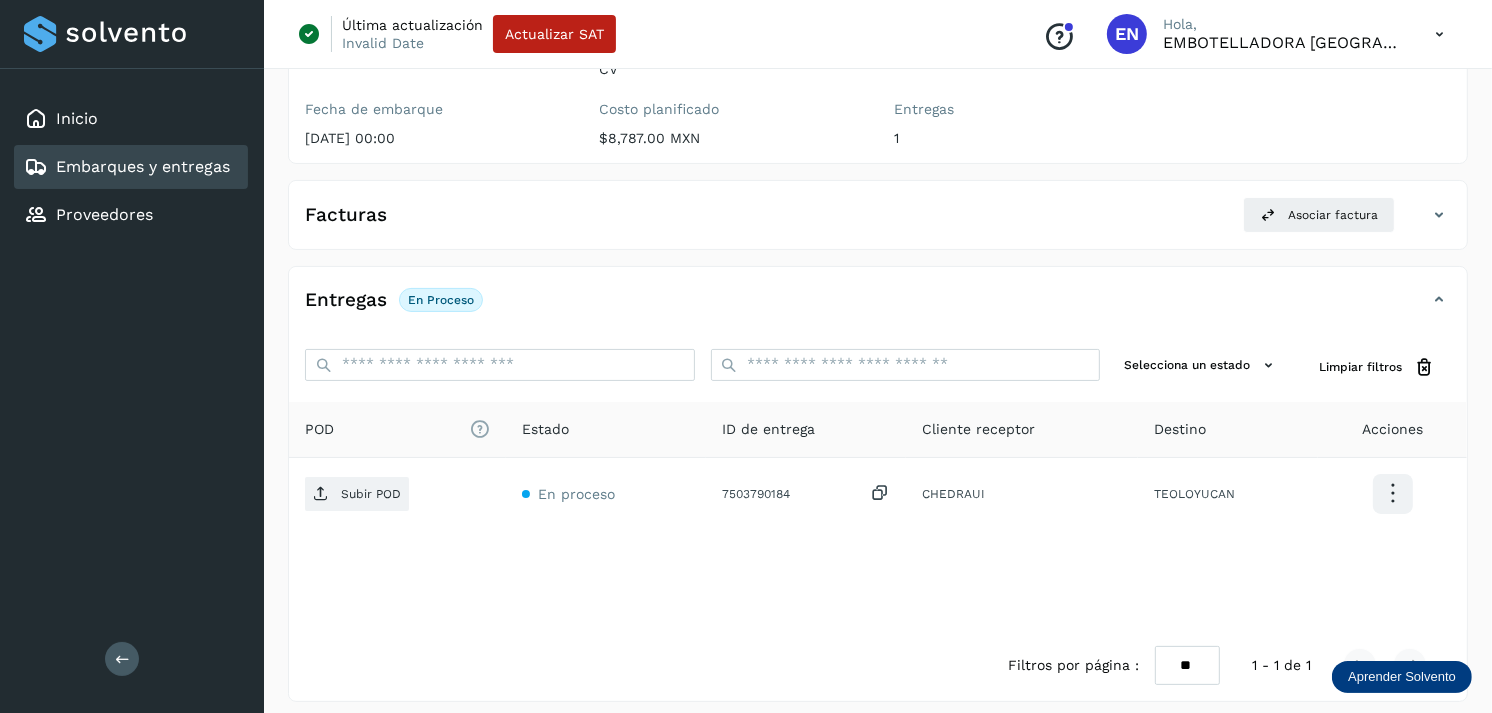 click on "Embarques y entregas" at bounding box center [143, 166] 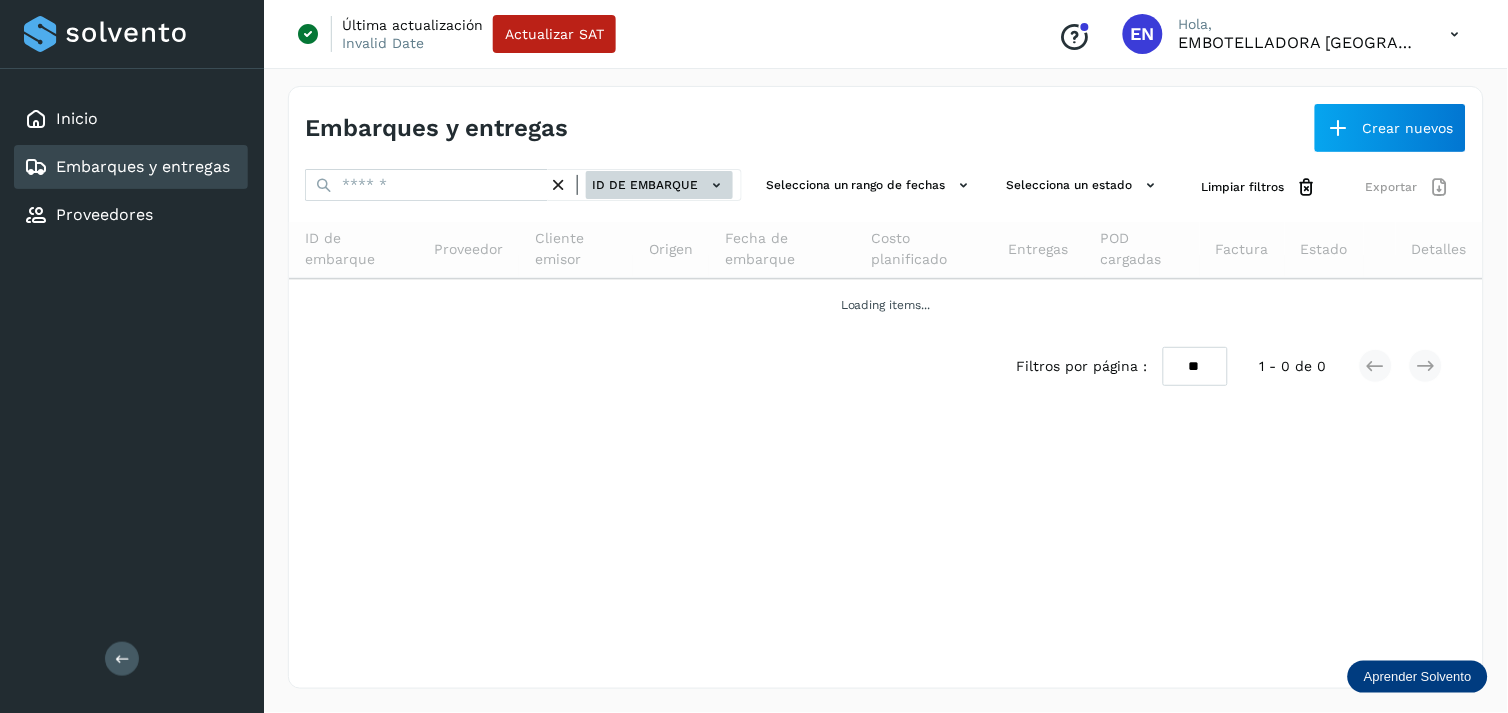 click on "ID de embarque" 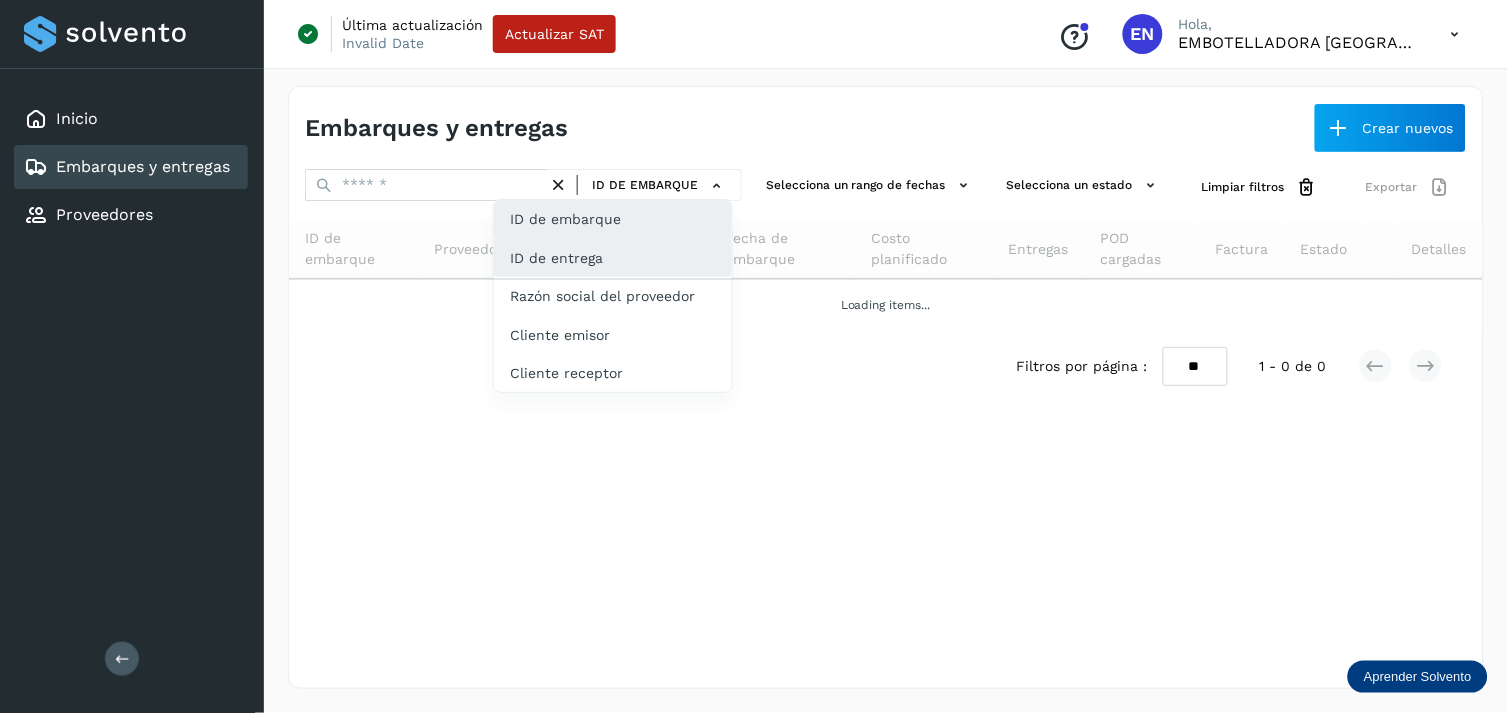 click on "ID de entrega" 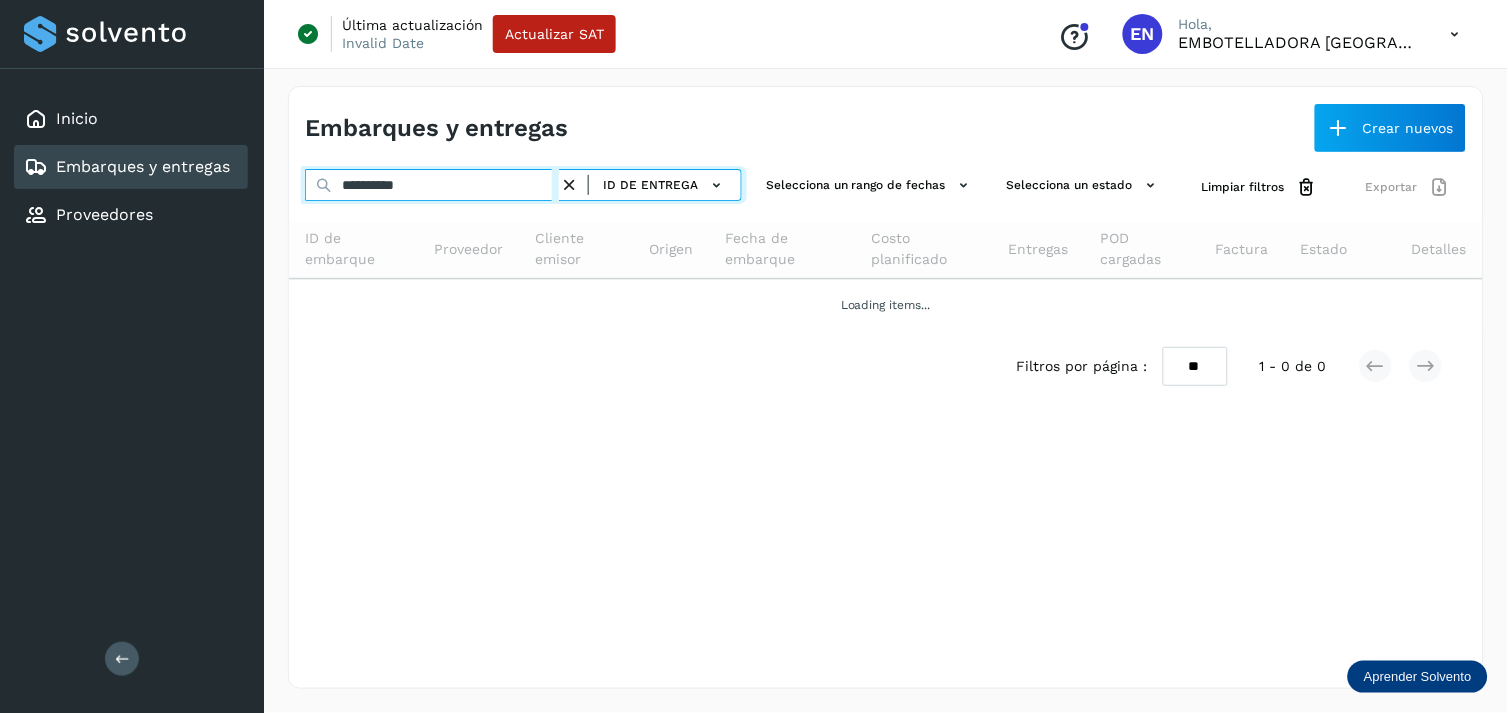 click on "**********" at bounding box center (432, 185) 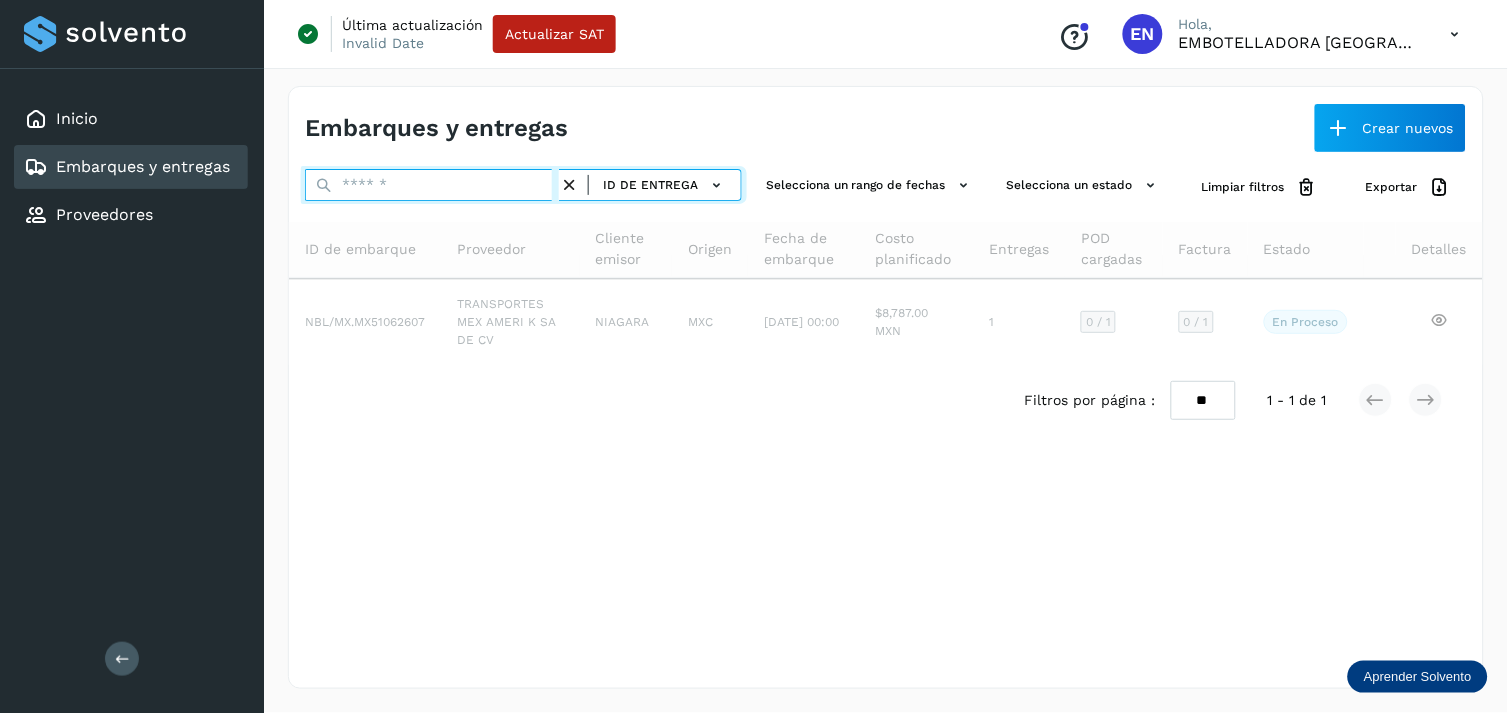 paste on "**********" 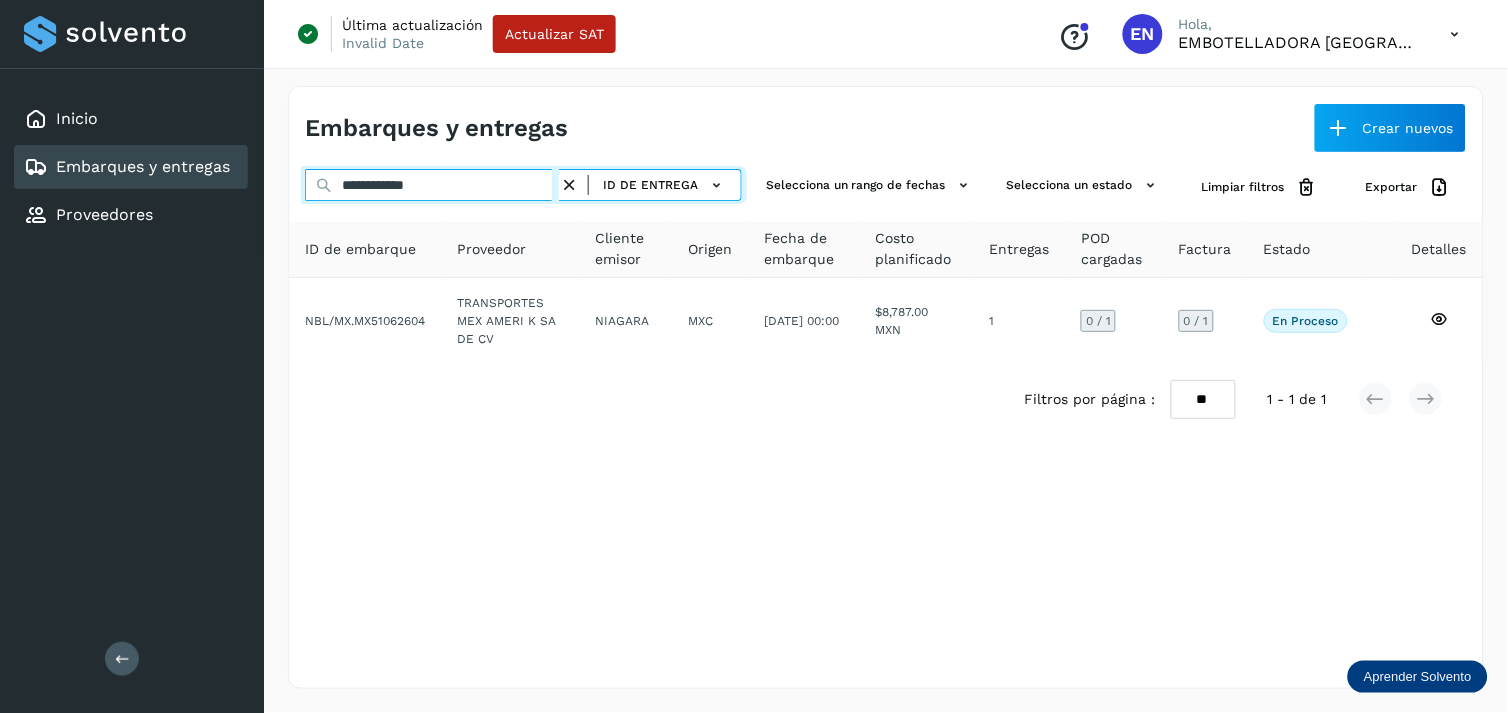 type on "**********" 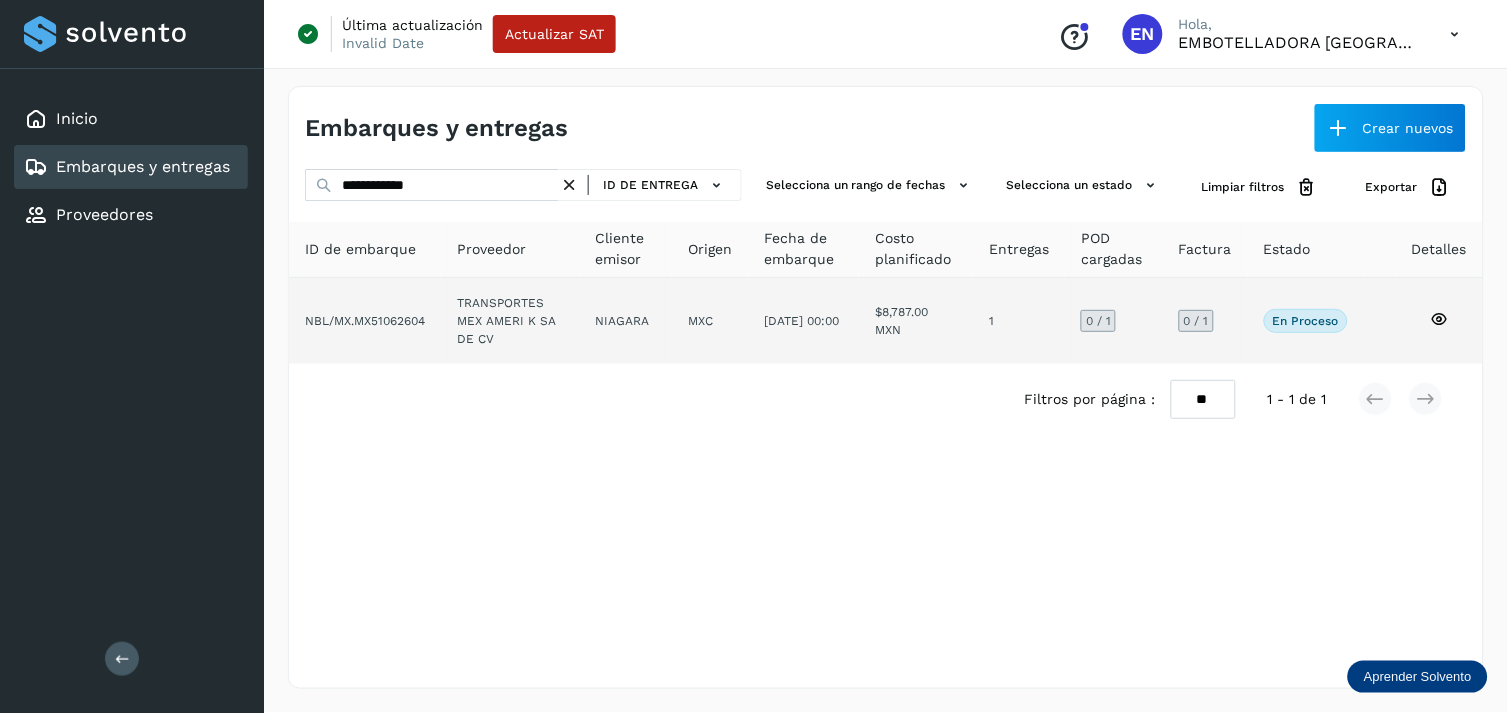 drag, startPoint x: 601, startPoint y: 355, endPoint x: 677, endPoint y: 328, distance: 80.65358 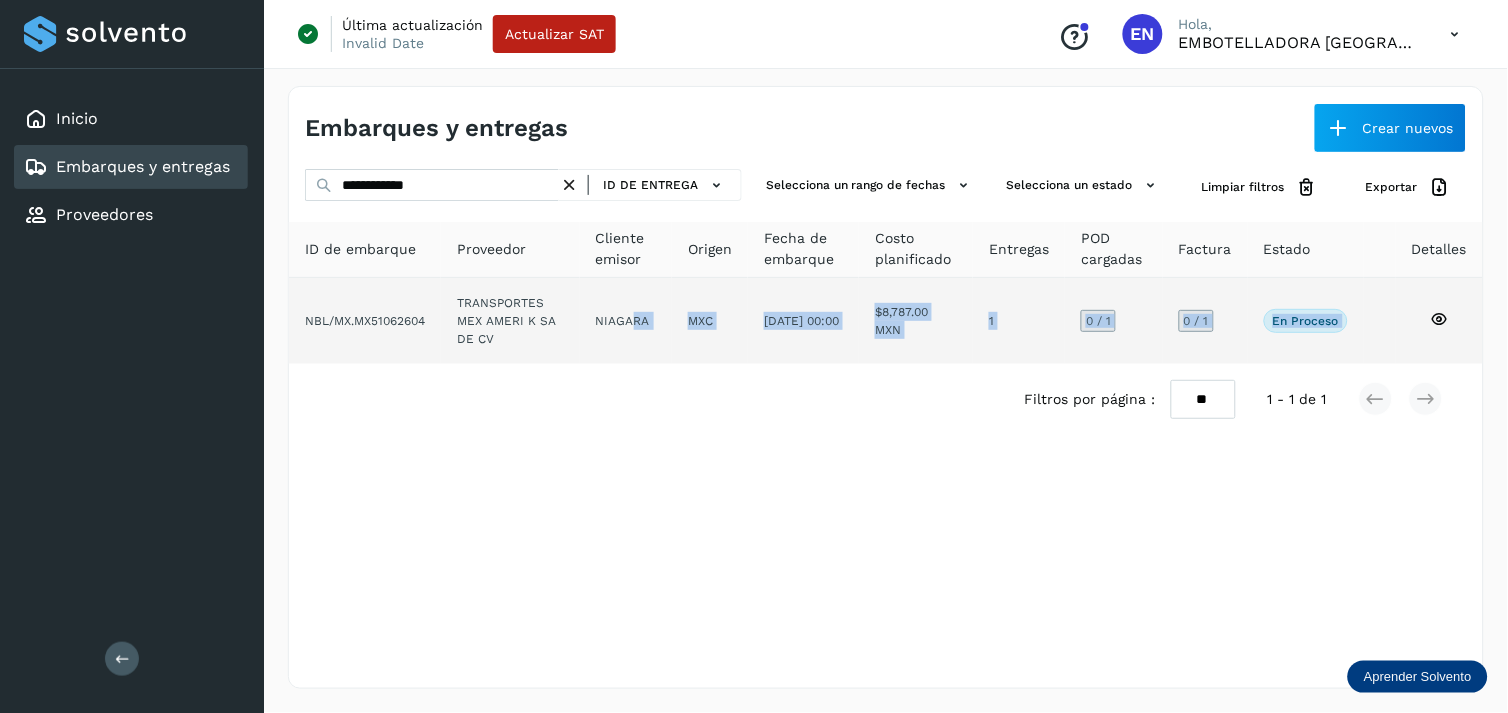 click on "NIAGARA" 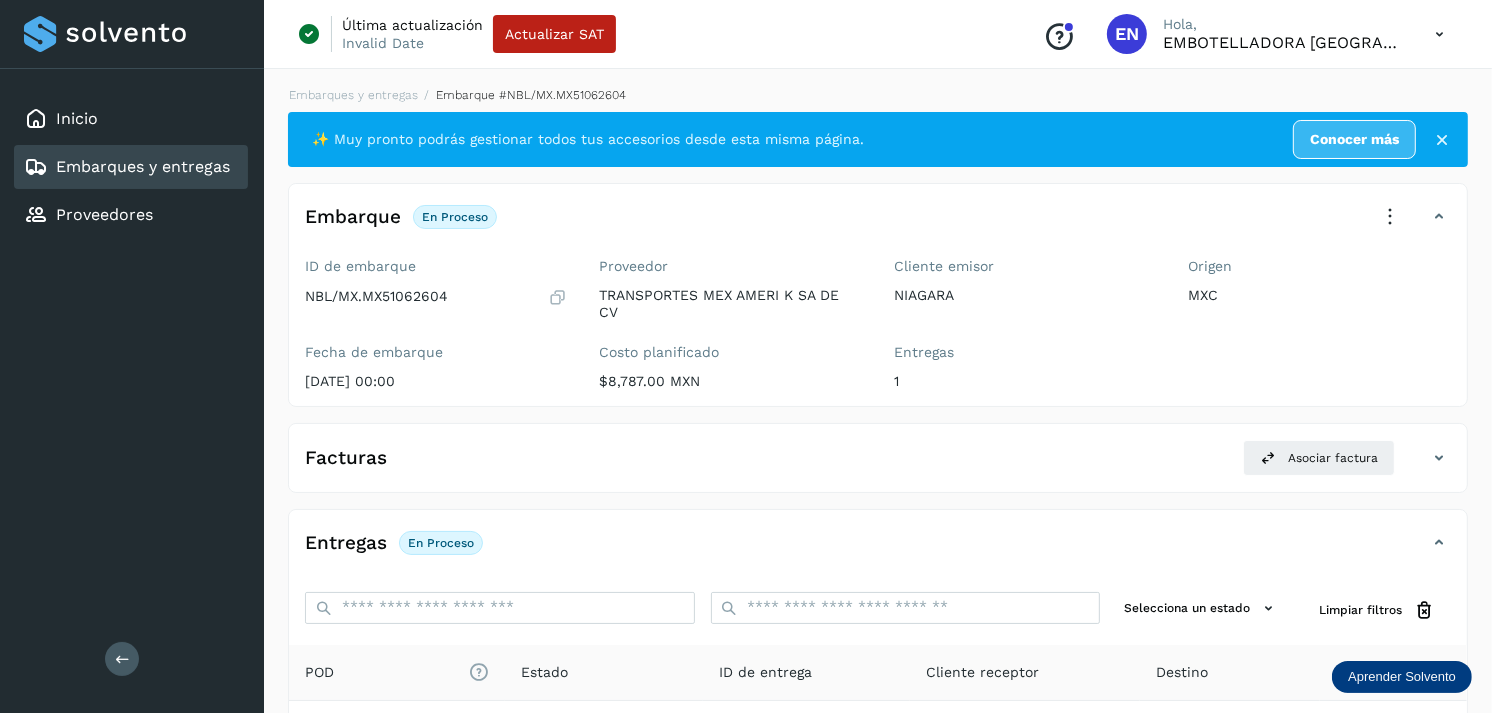 scroll, scrollTop: 243, scrollLeft: 0, axis: vertical 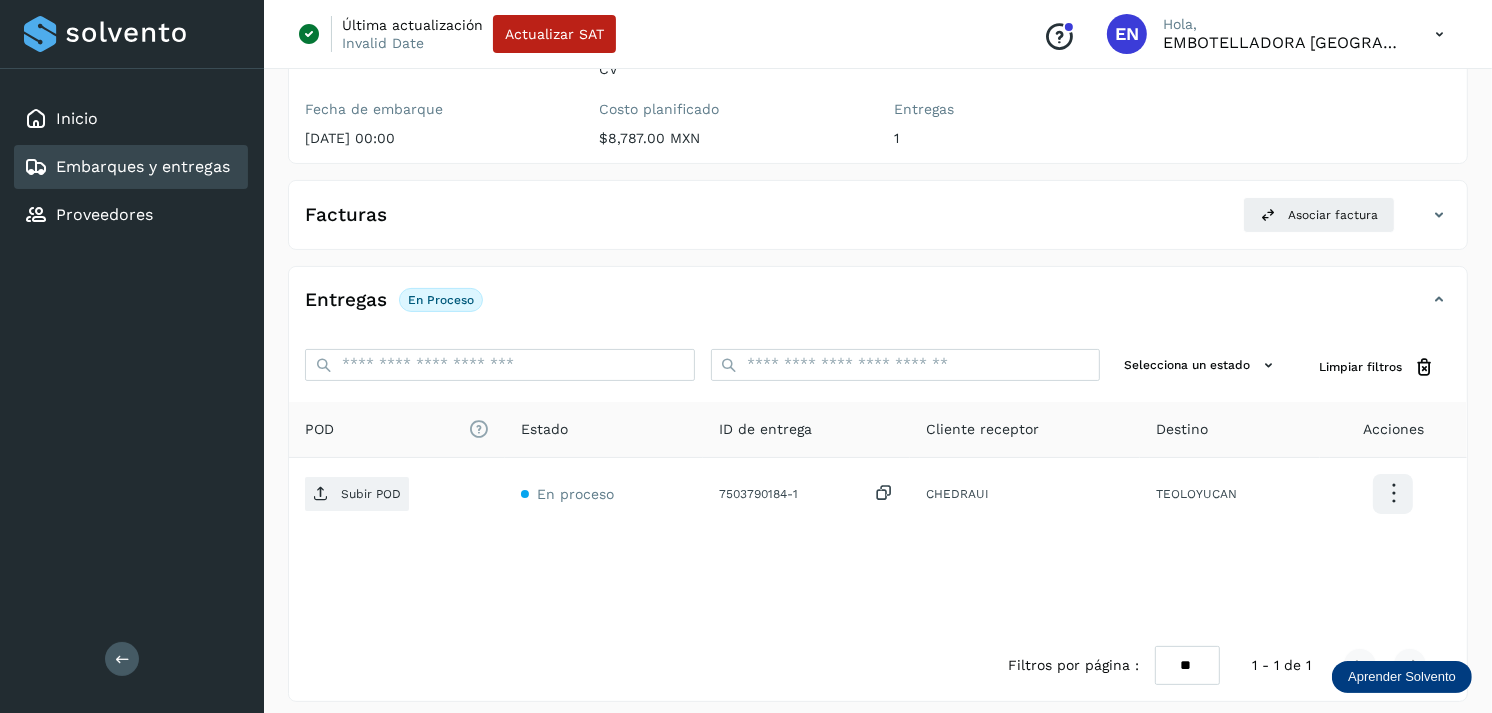 click on "Embarques y entregas" at bounding box center [143, 166] 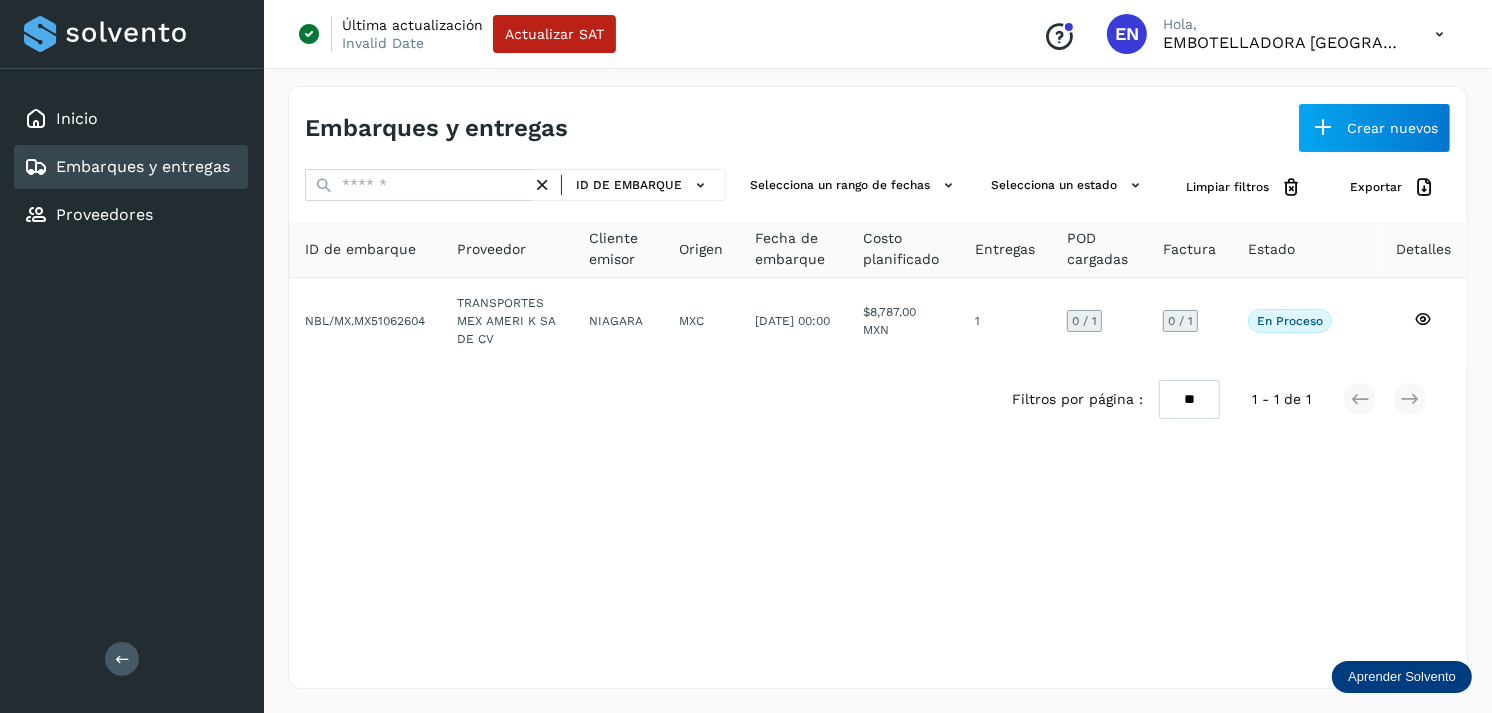 scroll, scrollTop: 0, scrollLeft: 0, axis: both 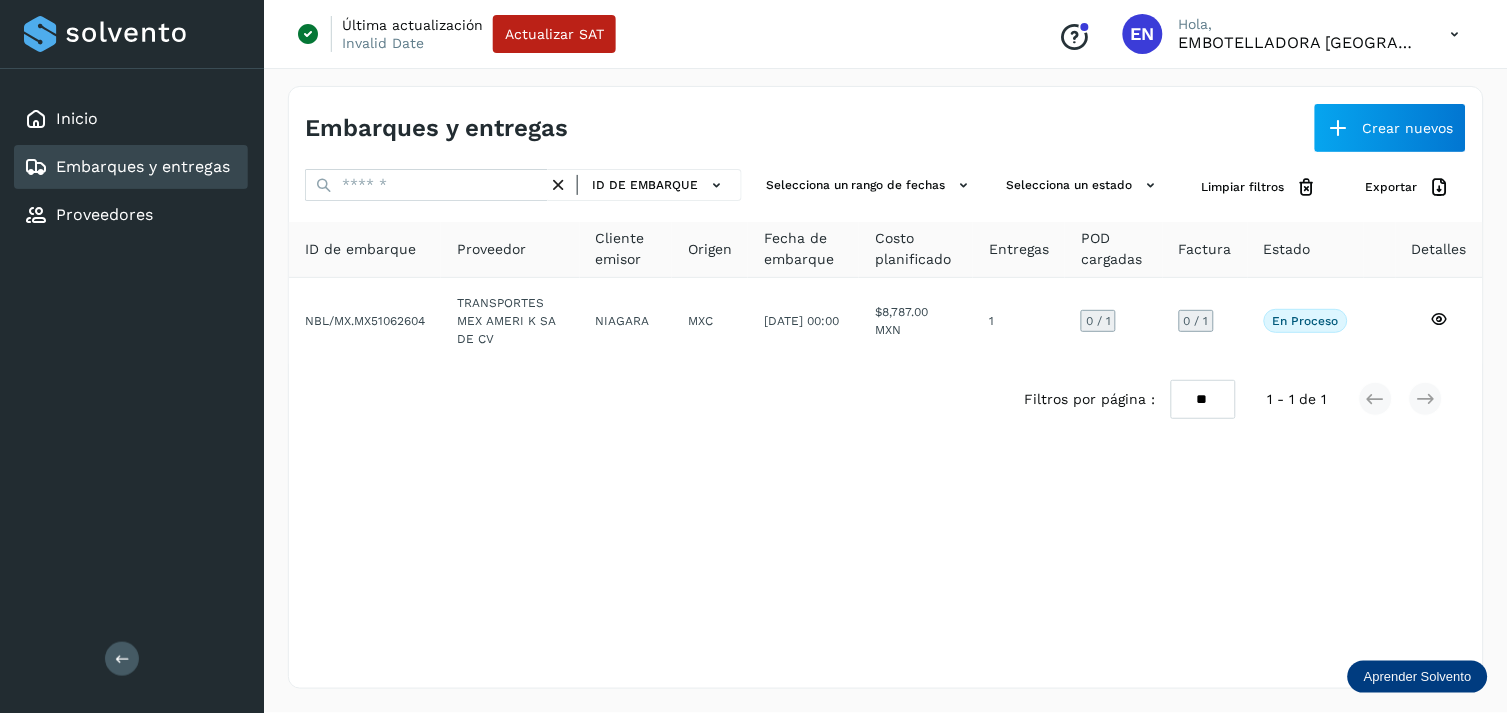 click on "ID de embarque" at bounding box center (645, 185) 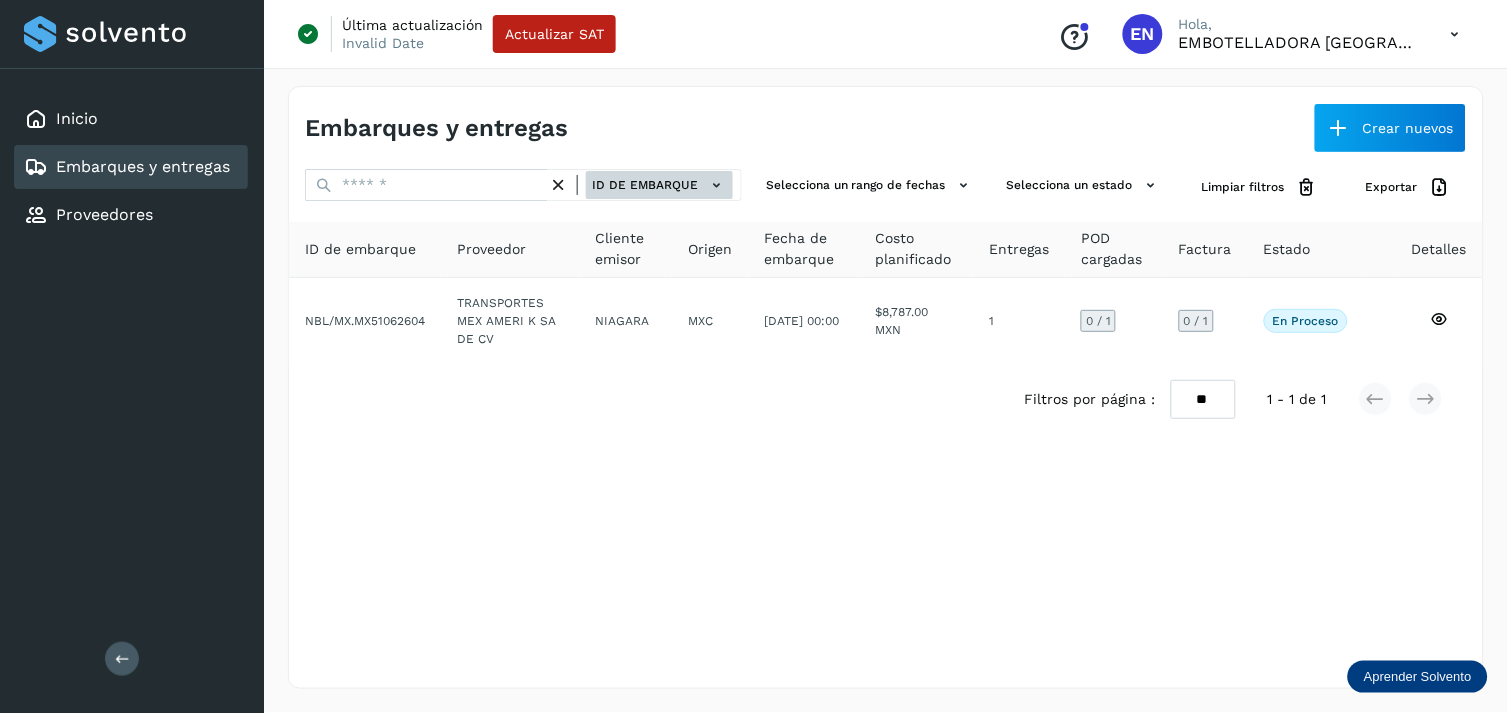 click on "ID de embarque" 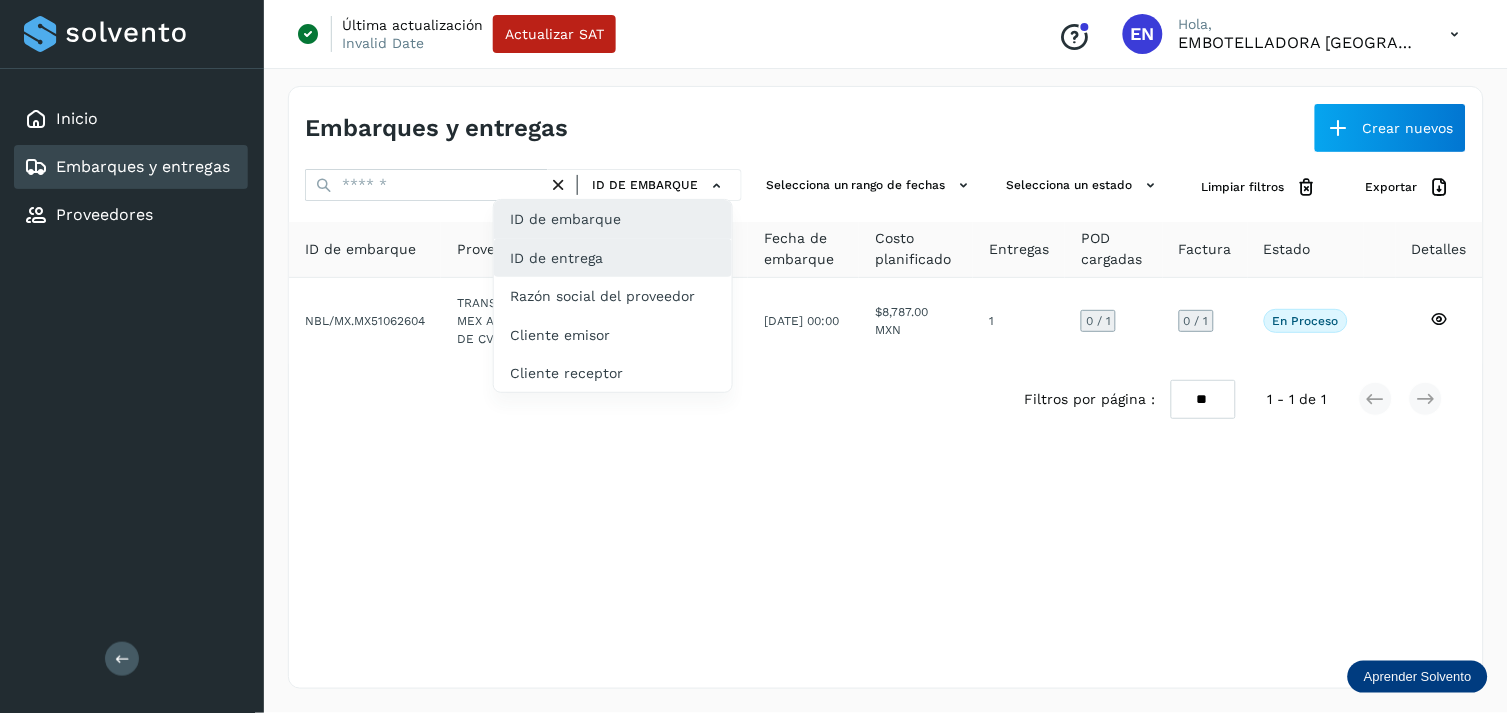 click on "ID de entrega" 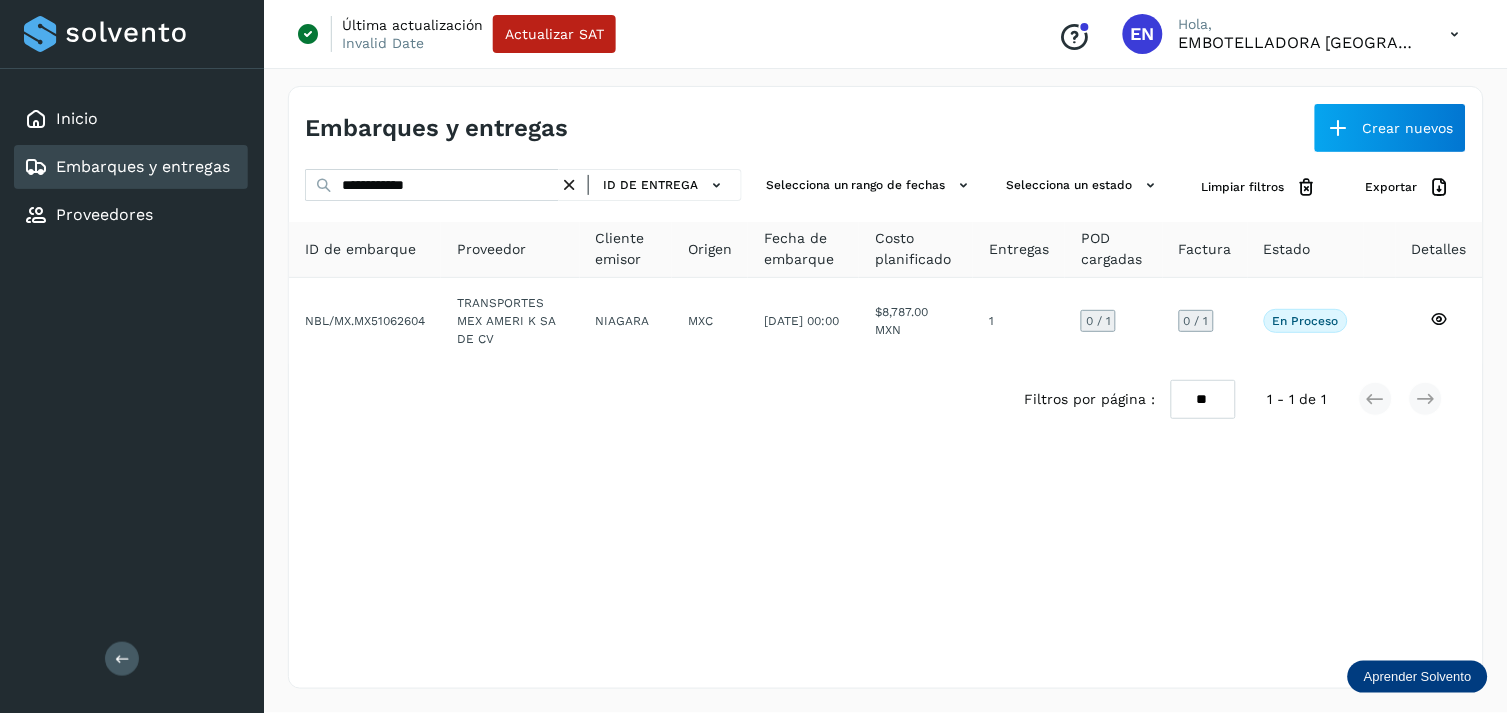click at bounding box center (569, 185) 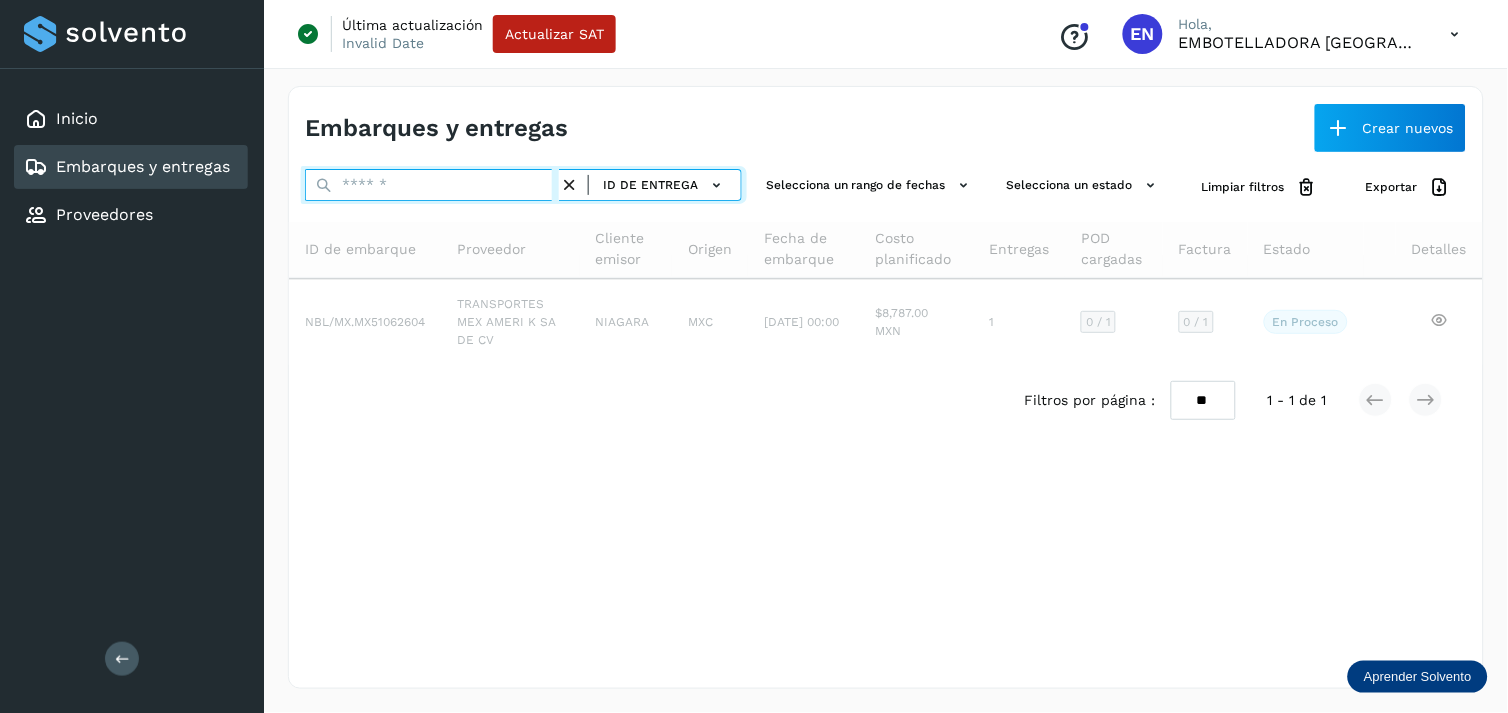 click at bounding box center (432, 185) 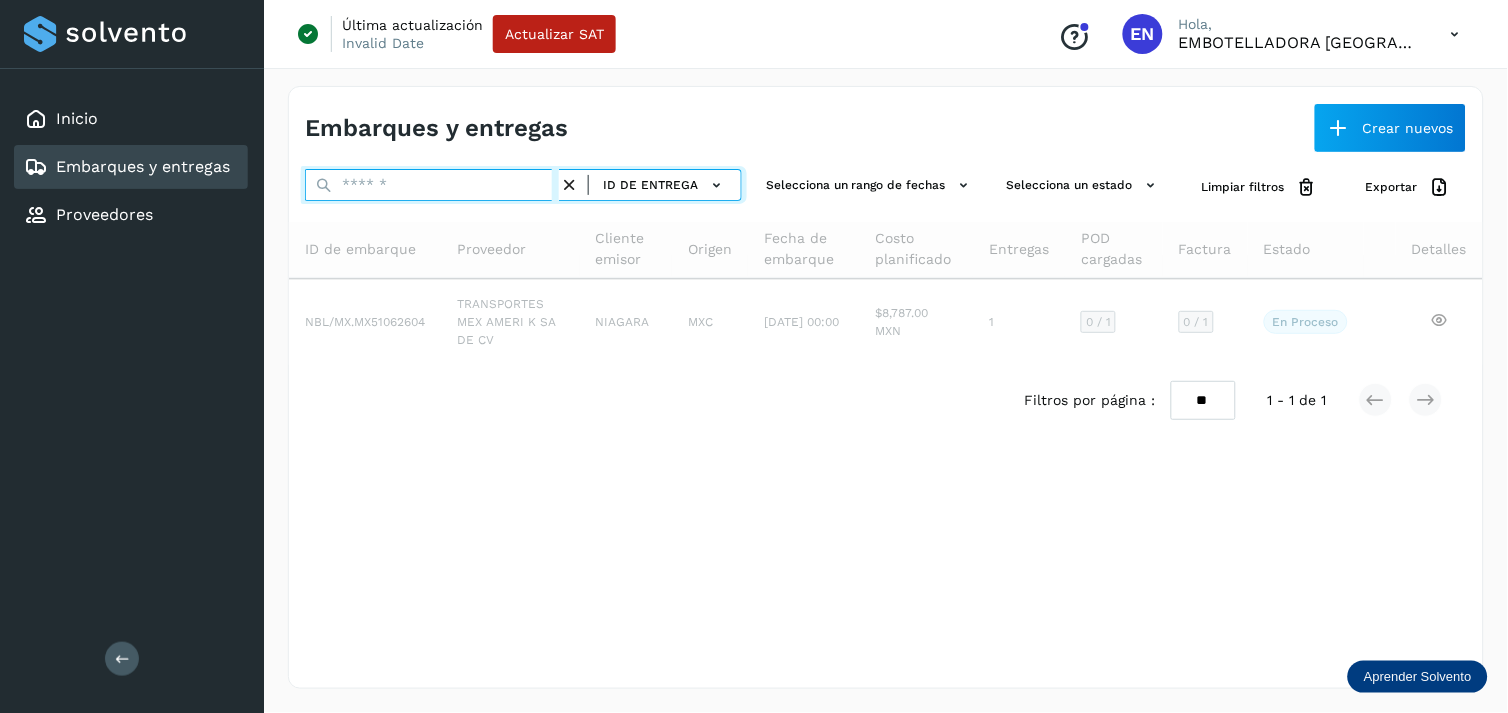 paste on "**********" 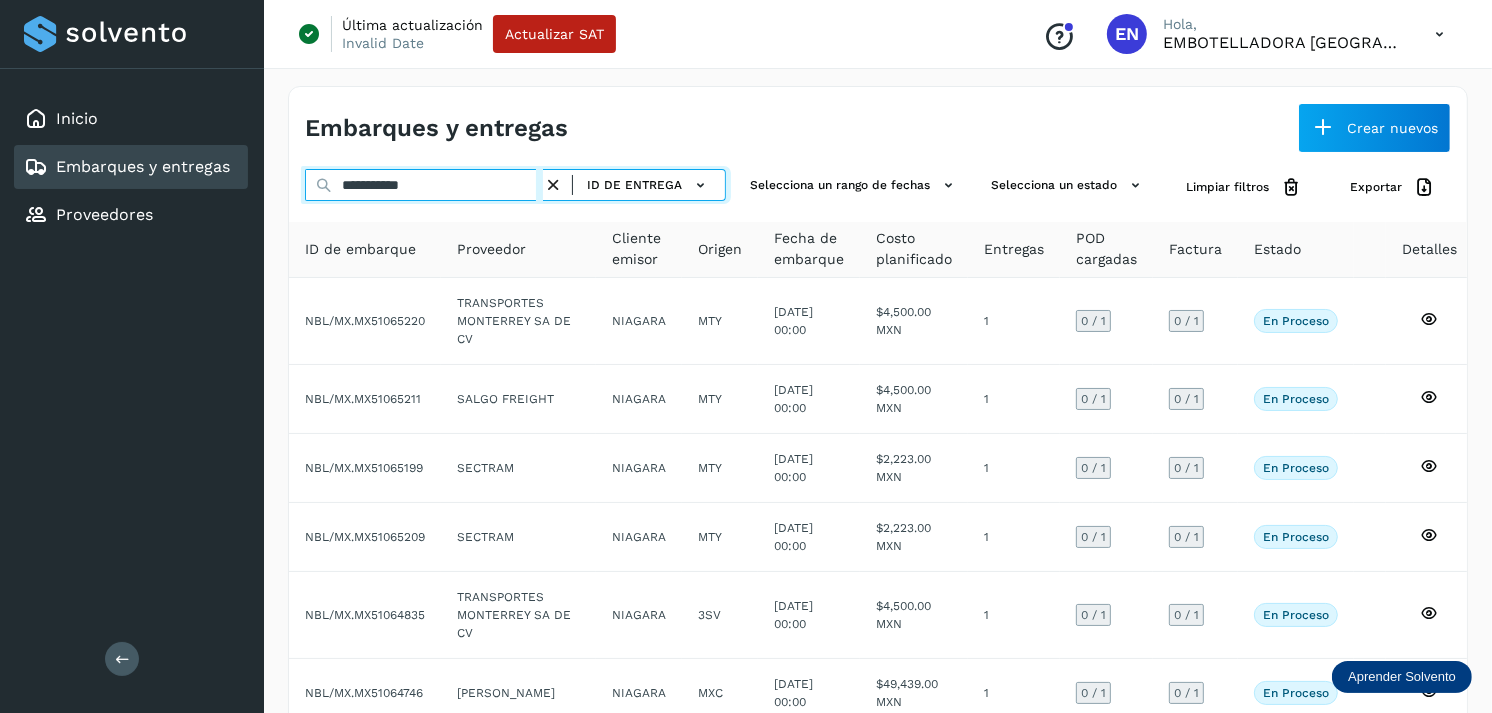 type on "**********" 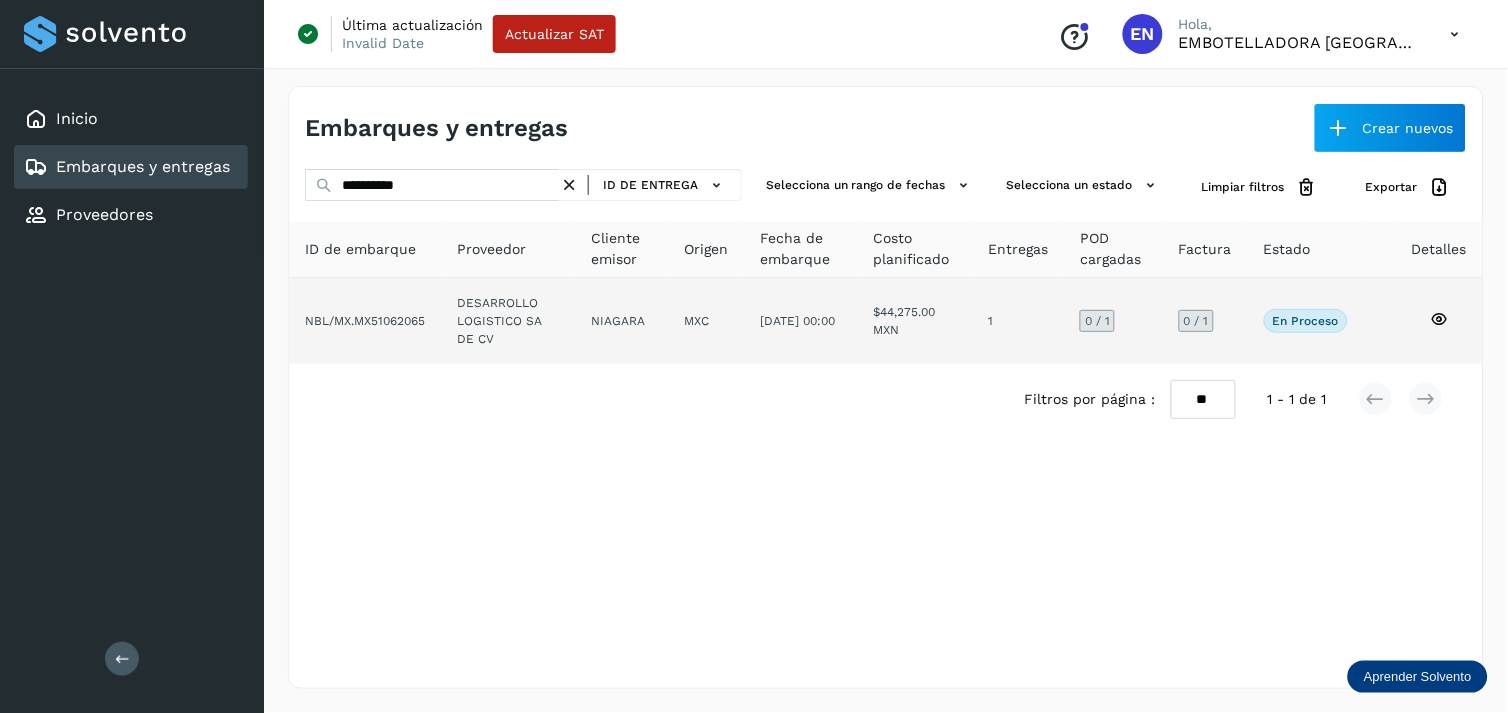 click on "NIAGARA" 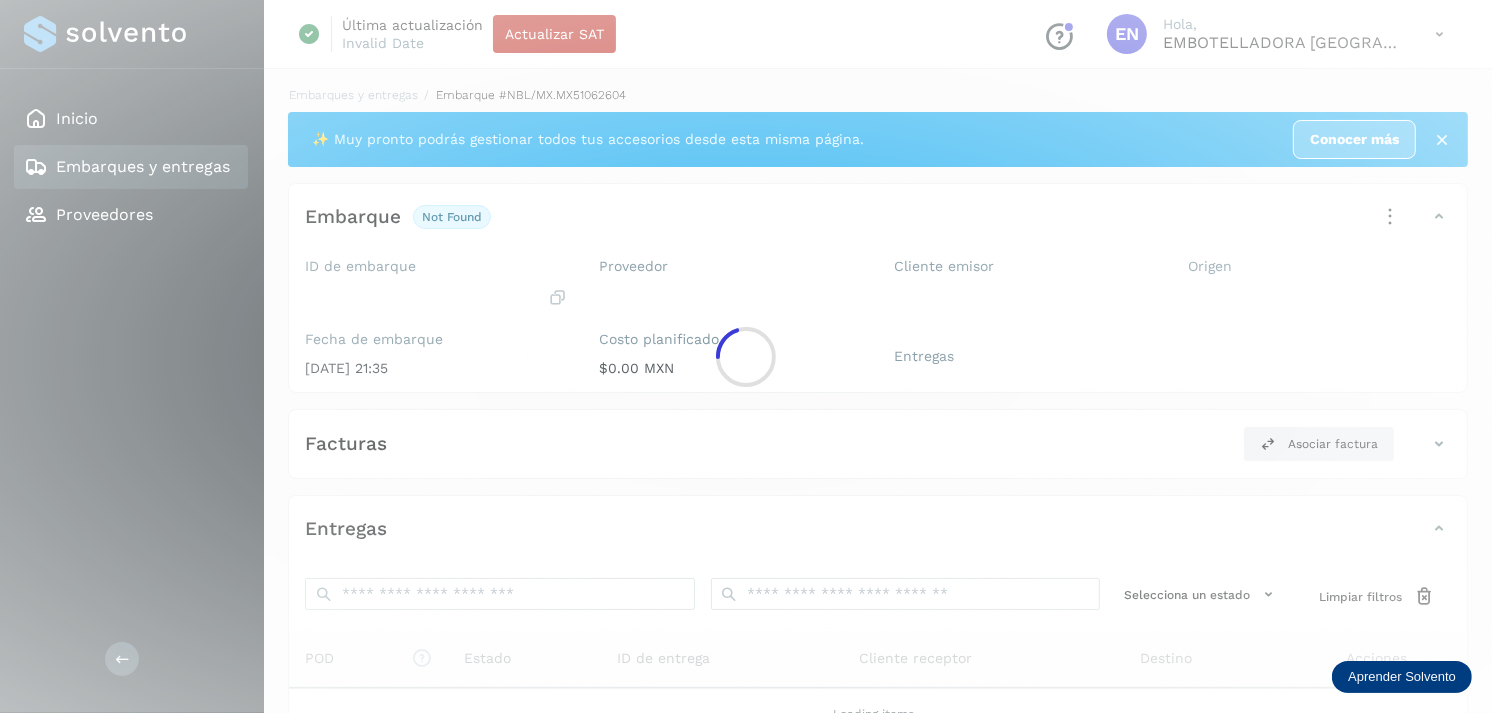 click 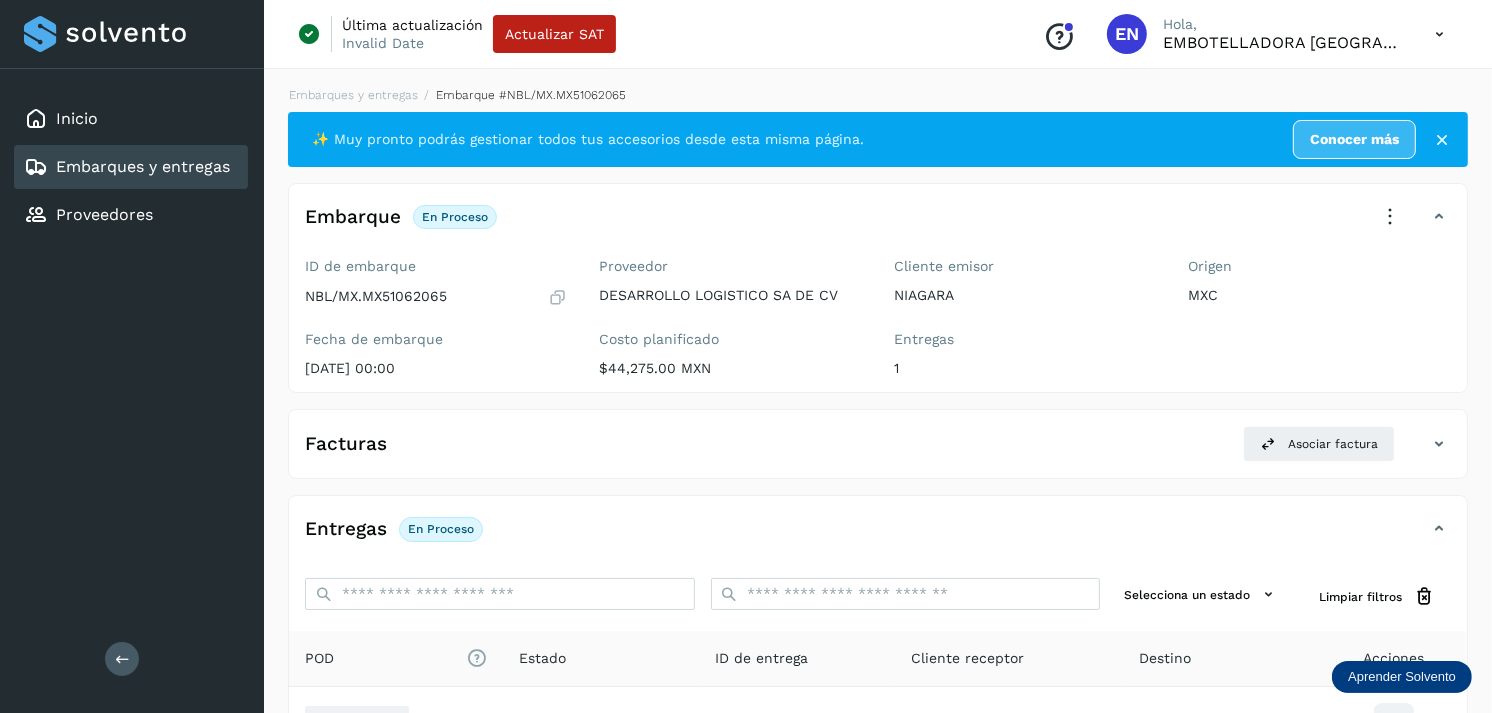 scroll, scrollTop: 243, scrollLeft: 0, axis: vertical 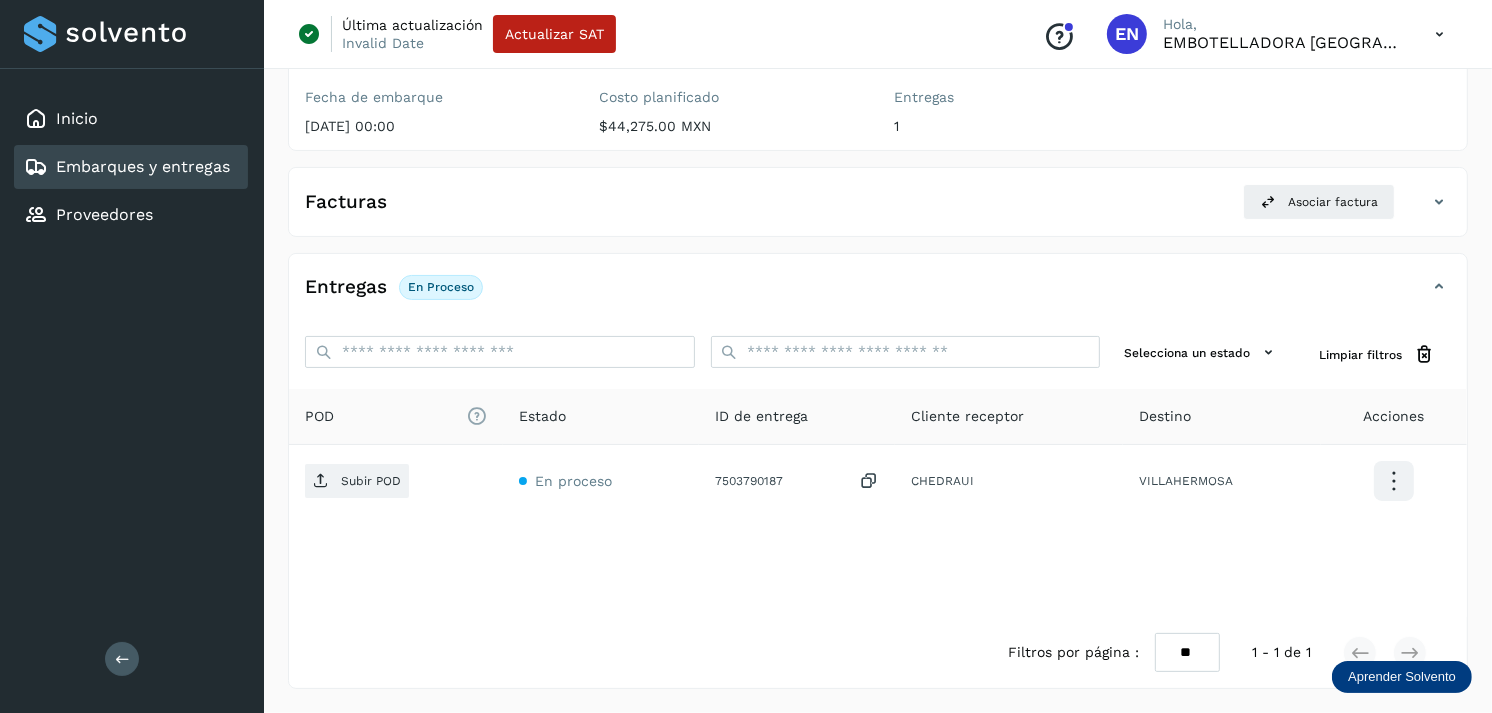 click on "Embarques y entregas" at bounding box center [143, 166] 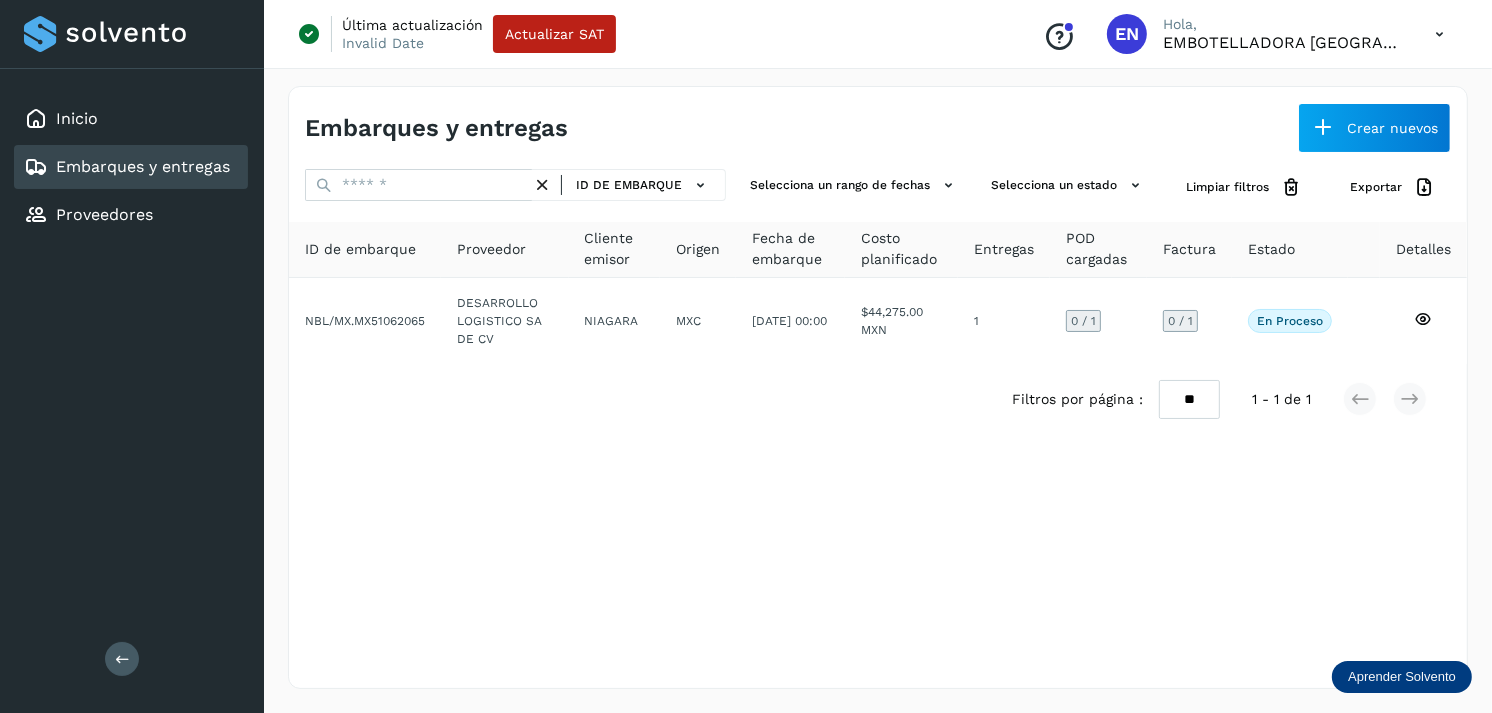scroll, scrollTop: 0, scrollLeft: 0, axis: both 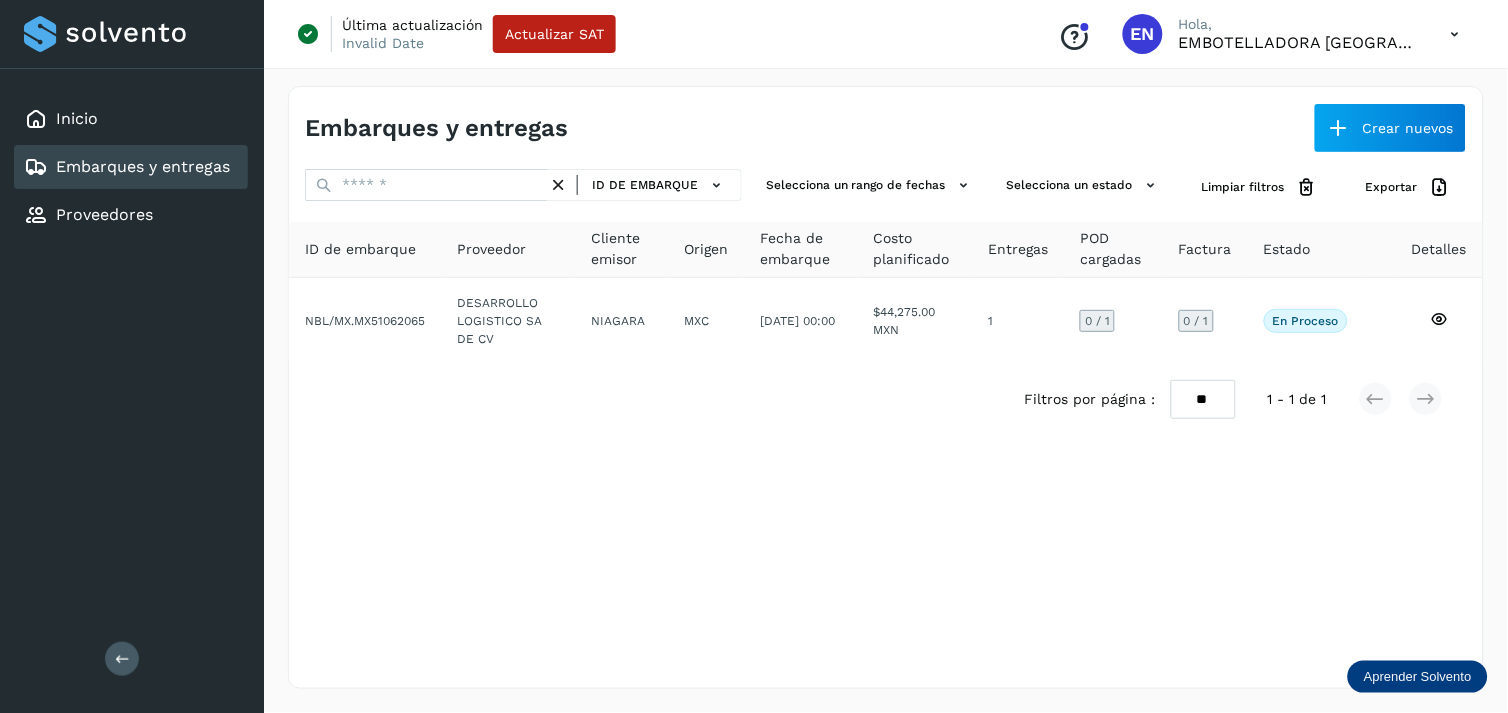 click on "Embarques y entregas" at bounding box center [143, 166] 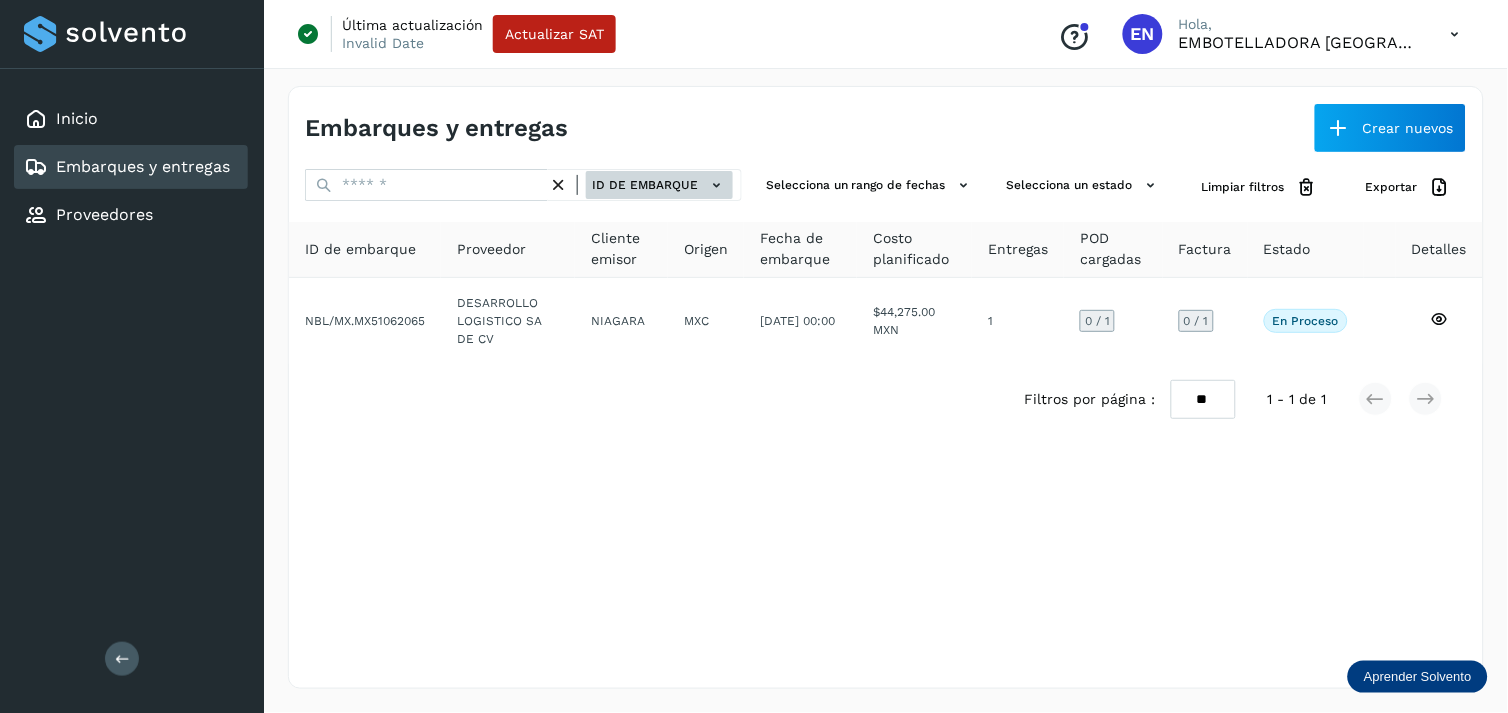 click on "ID de embarque" 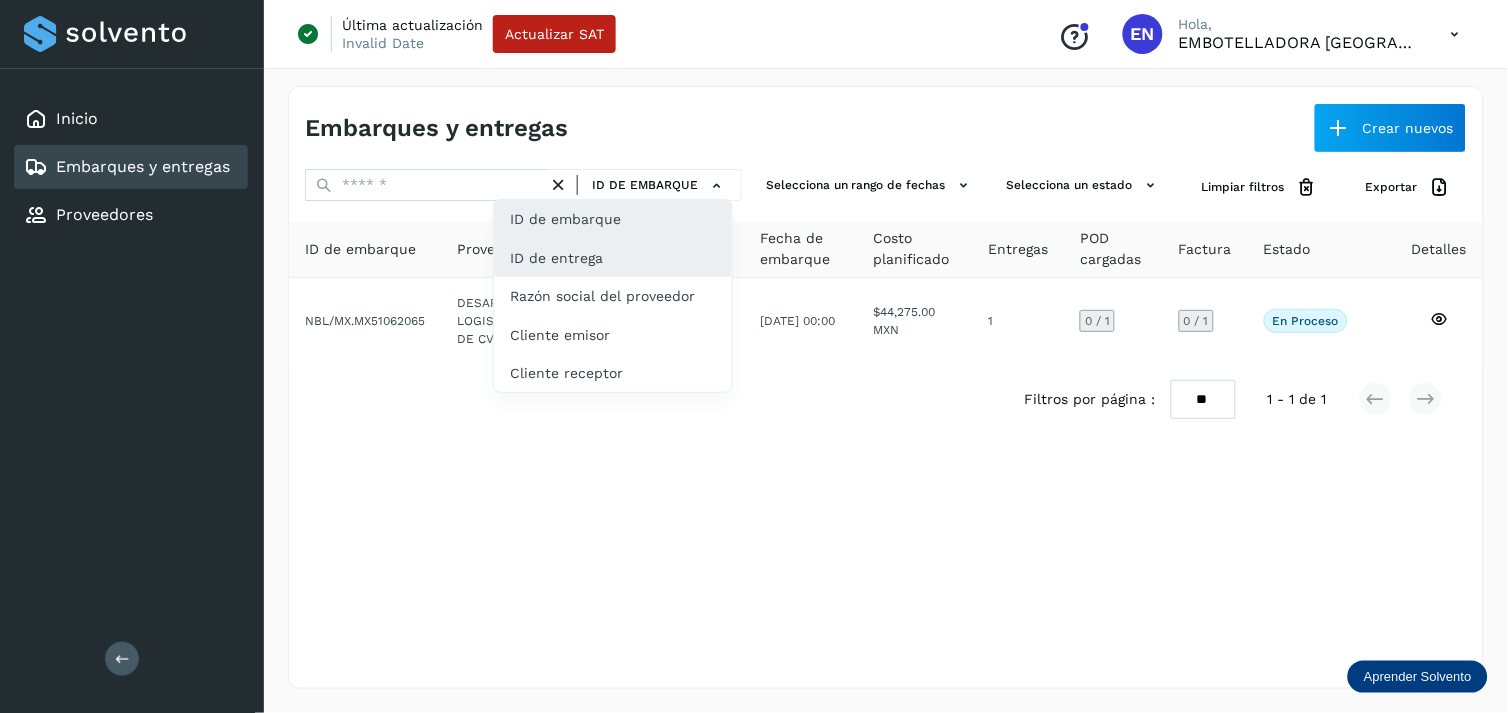 click on "ID de entrega" 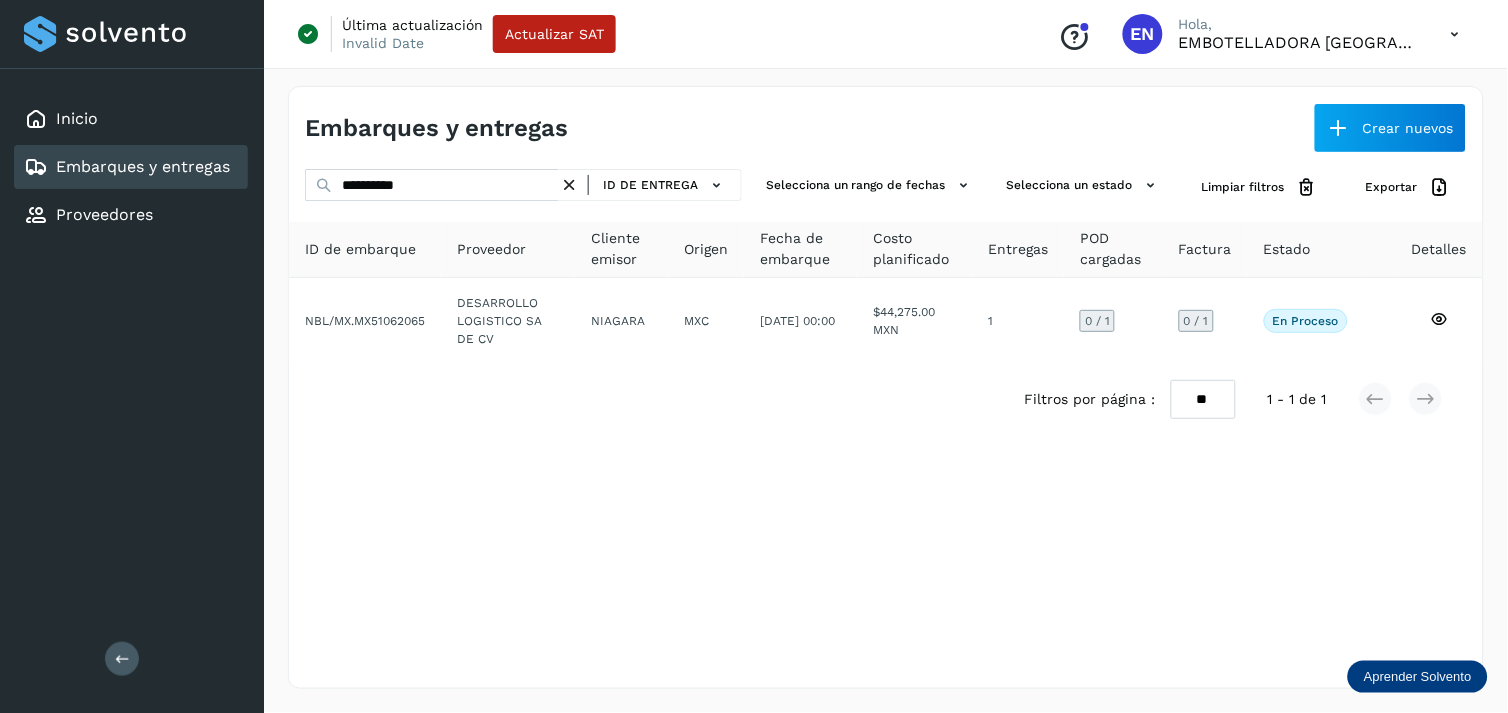 click at bounding box center [569, 185] 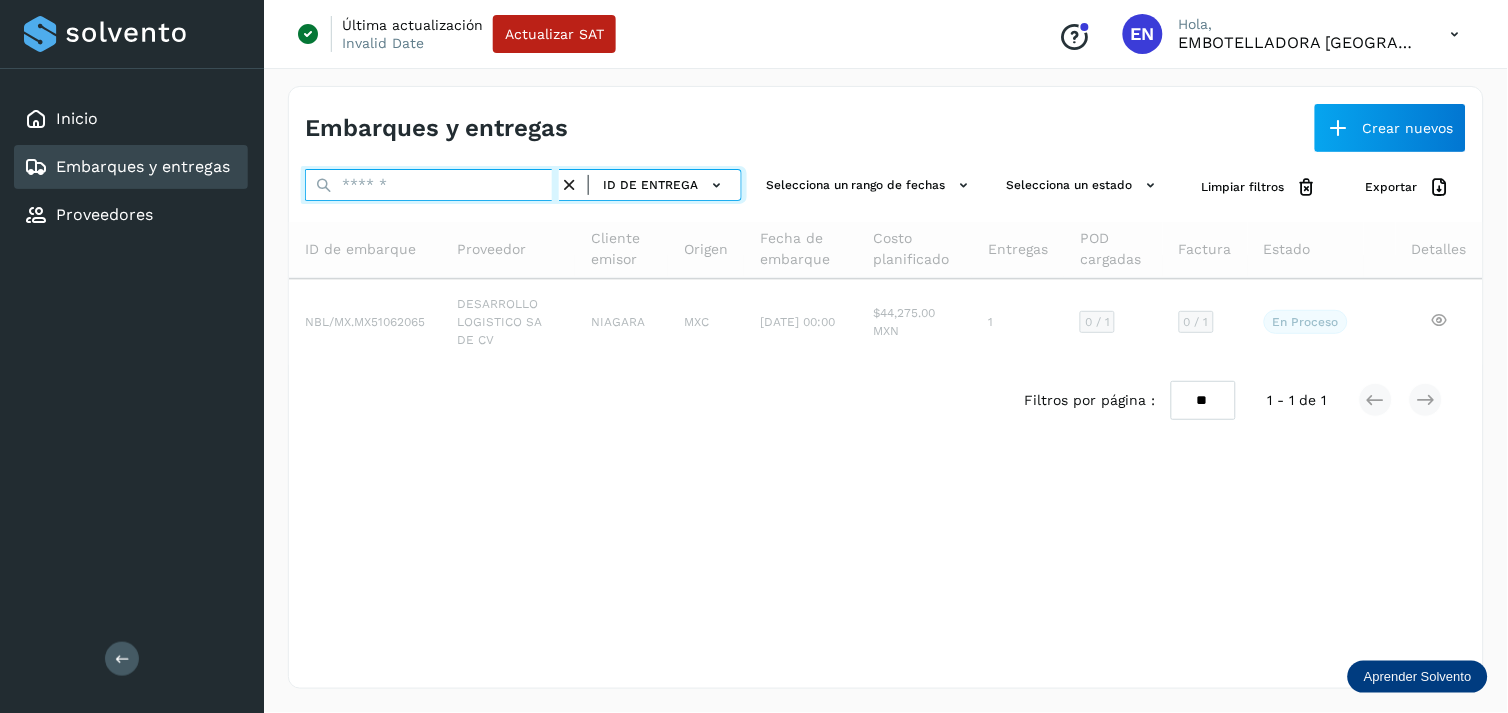 click at bounding box center [432, 185] 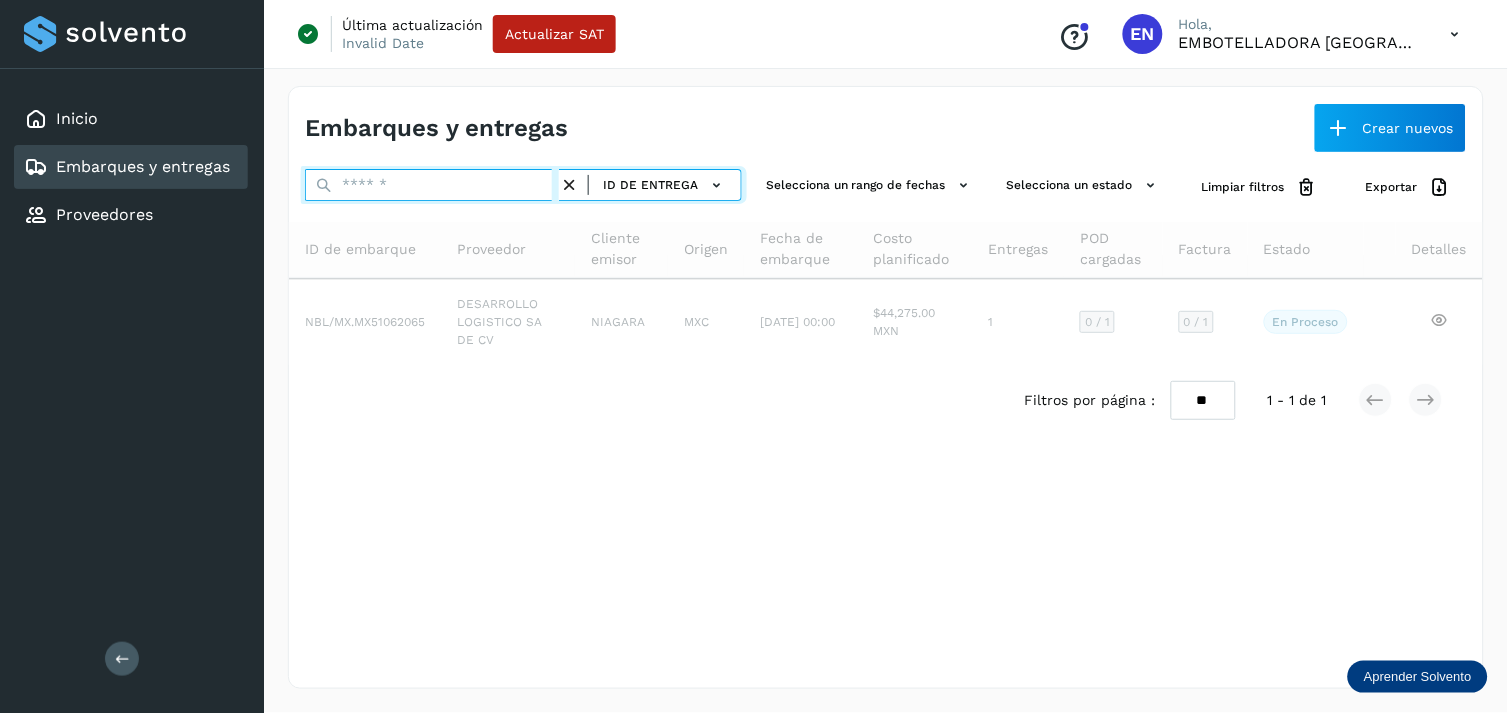 paste on "**********" 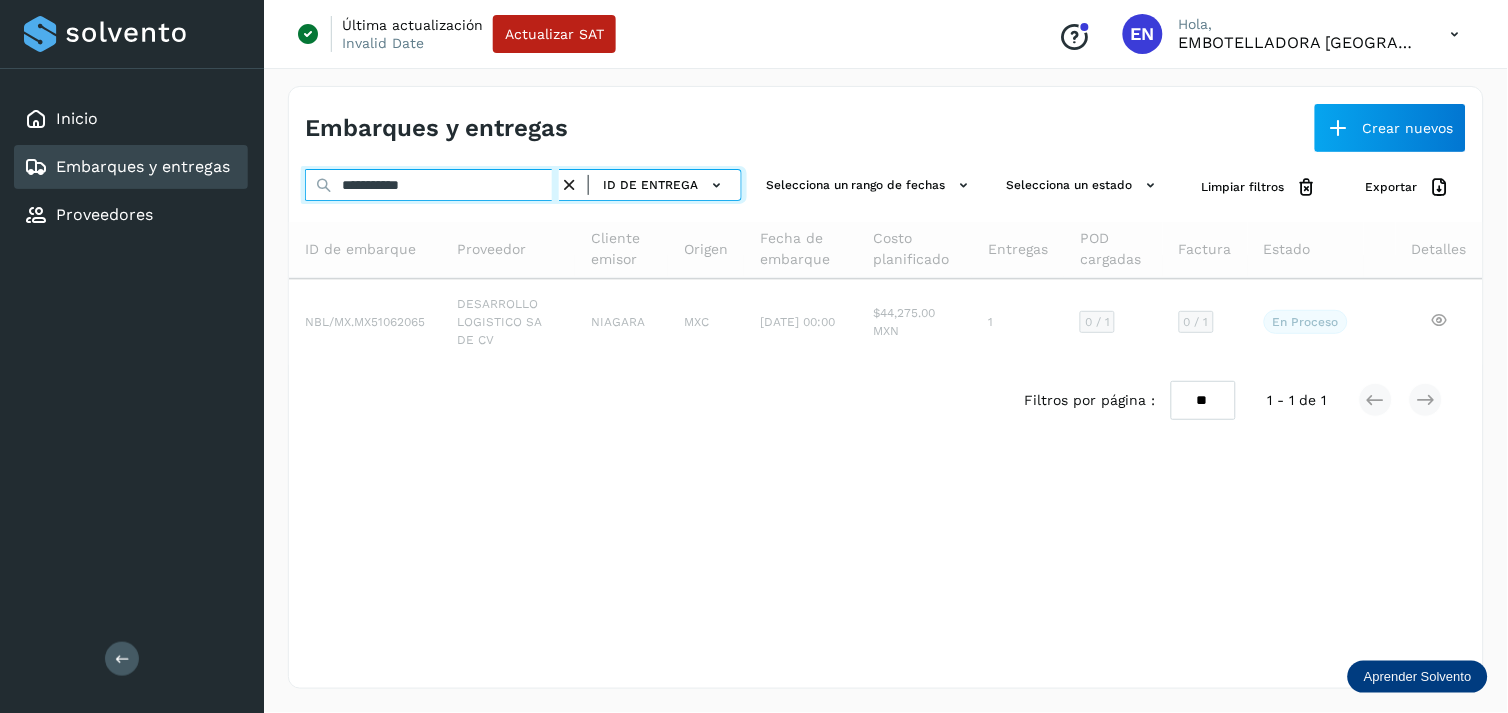 type on "**********" 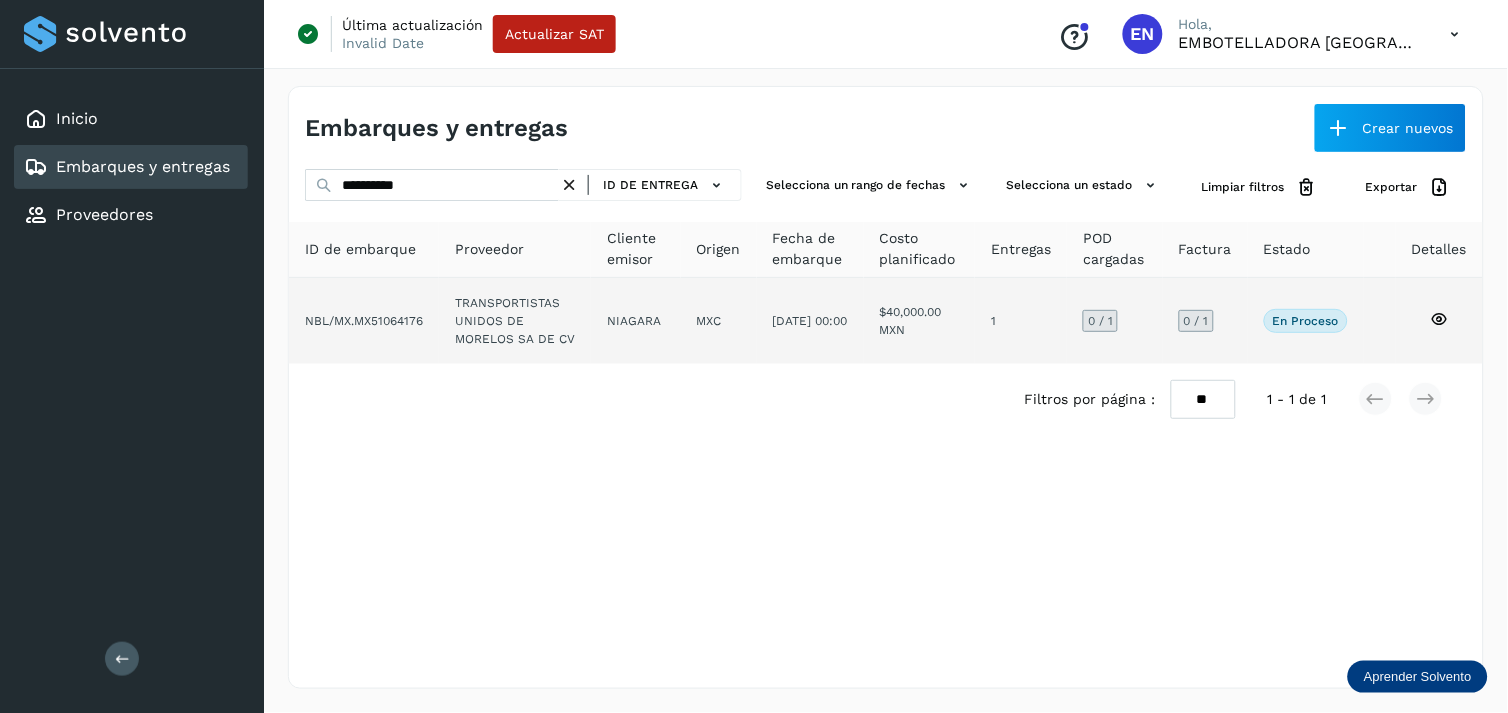 click on "TRANSPORTISTAS UNIDOS DE MORELOS SA DE CV" 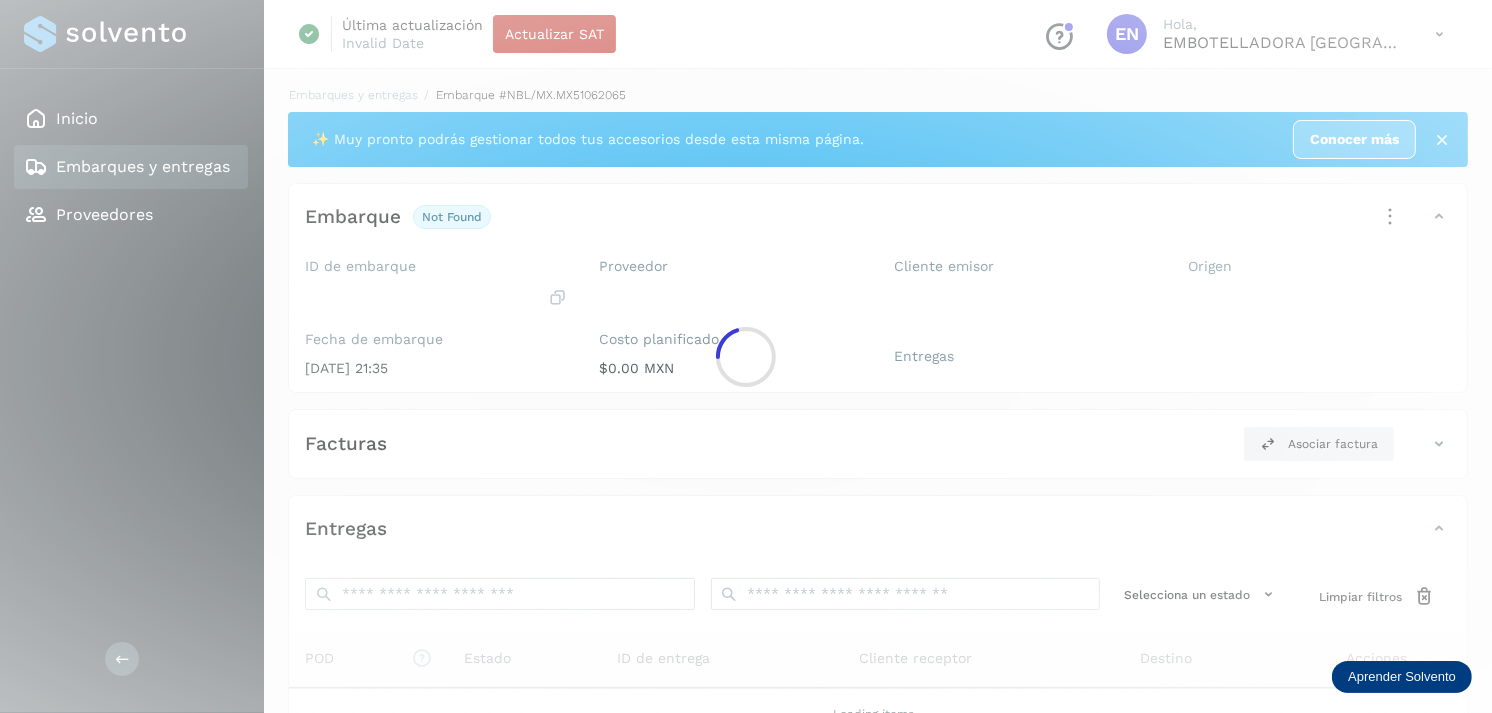 click 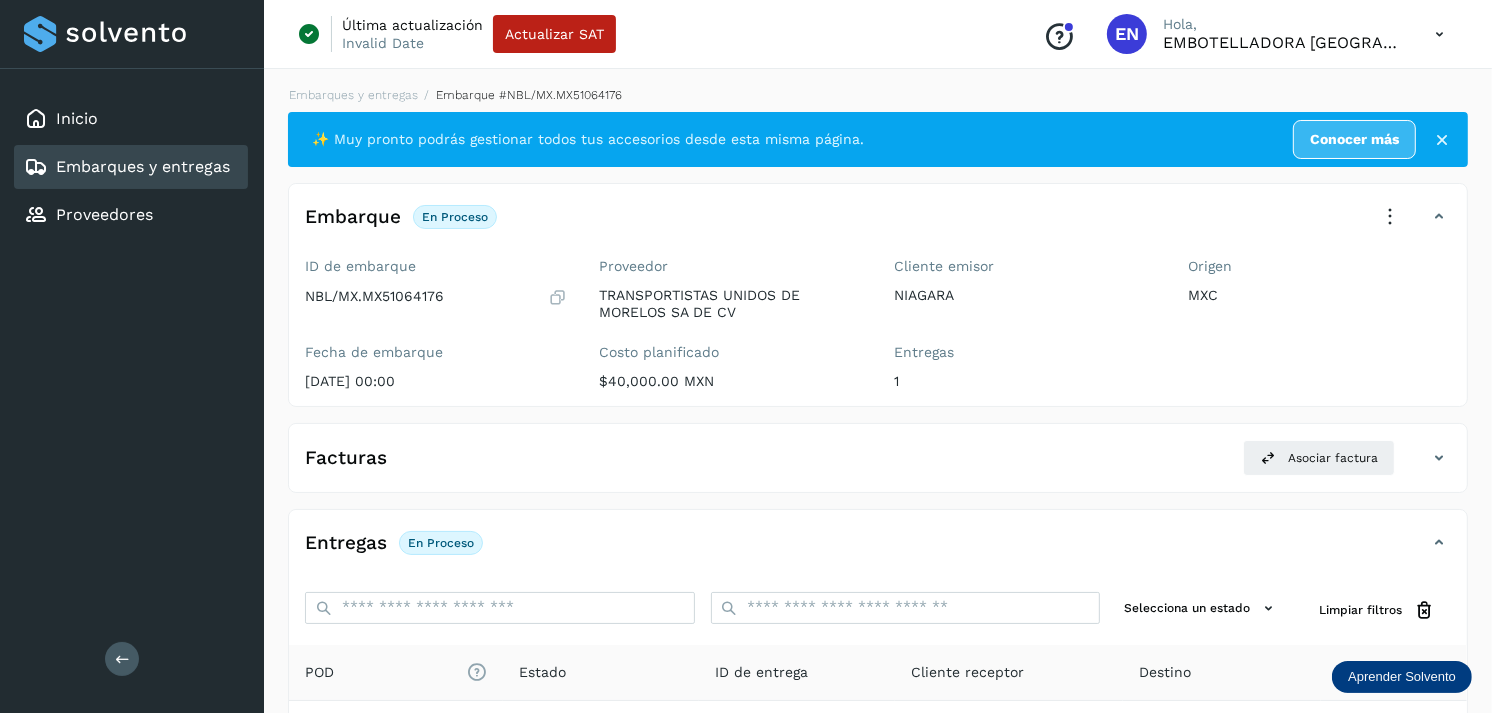 scroll, scrollTop: 256, scrollLeft: 0, axis: vertical 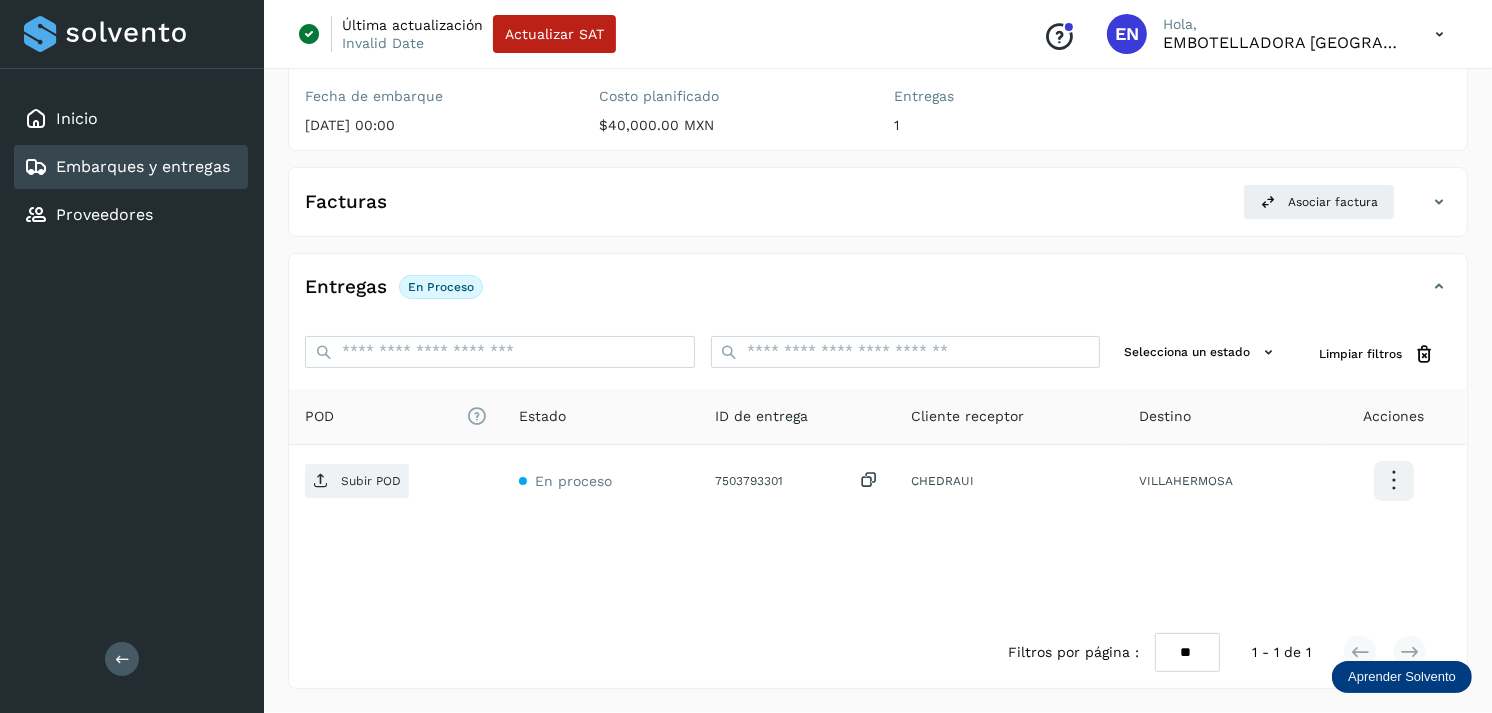 click on "Embarques y entregas" at bounding box center [127, 167] 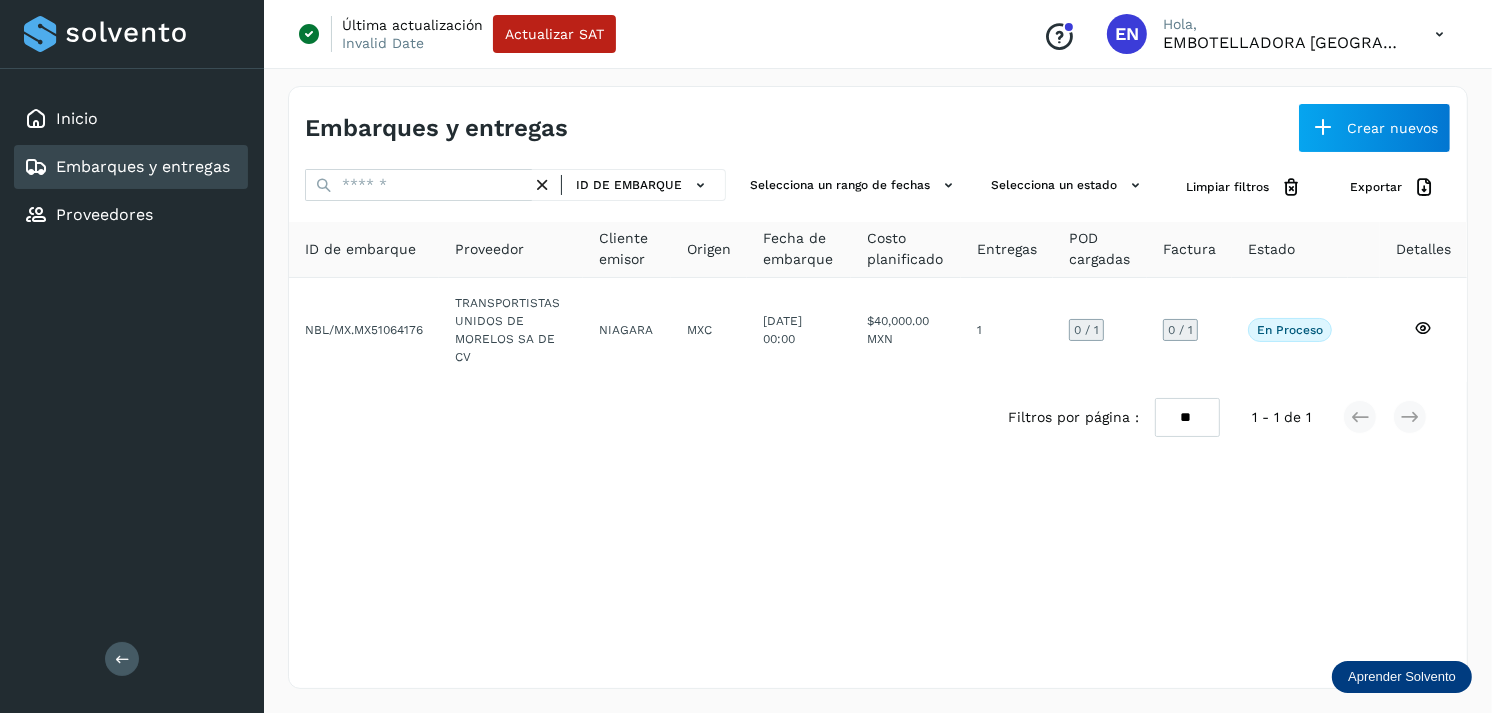 scroll, scrollTop: 0, scrollLeft: 0, axis: both 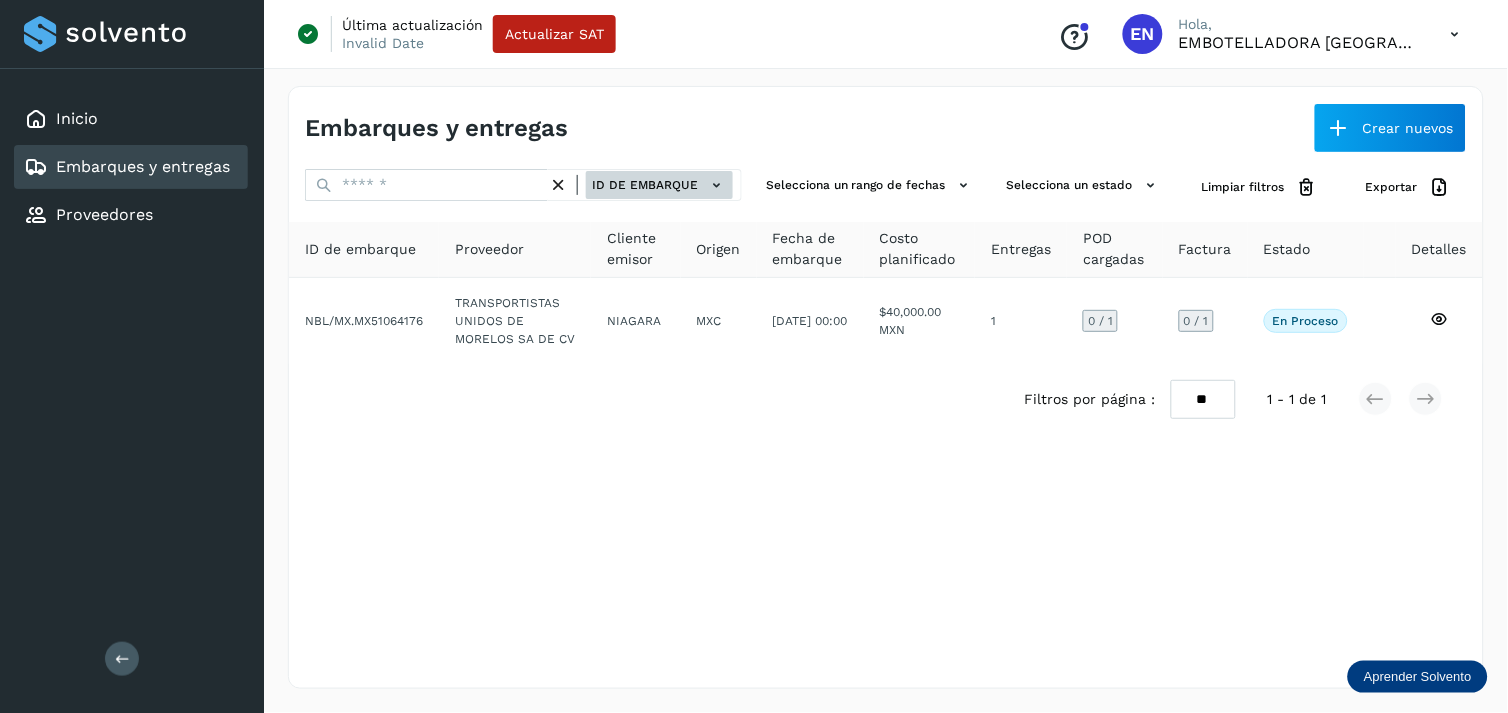 click on "ID de embarque" 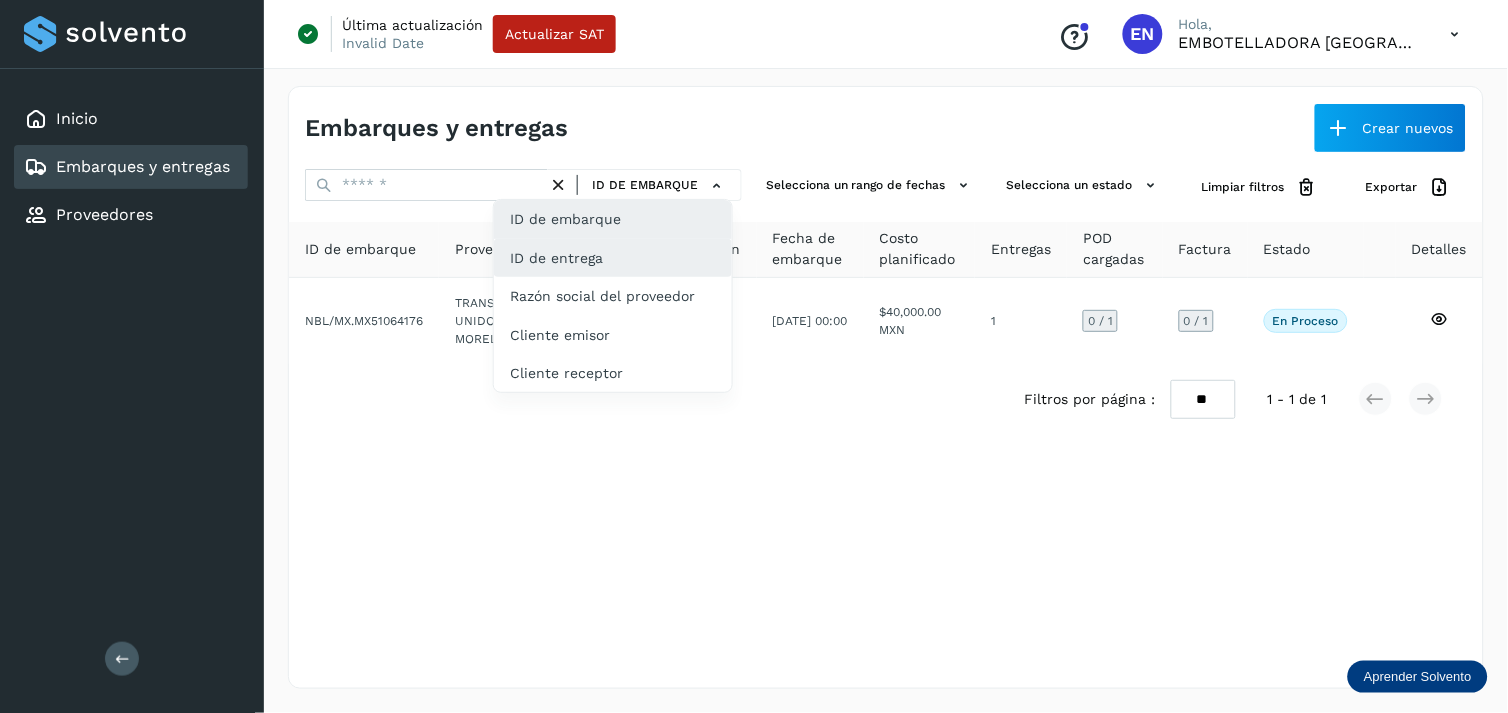 click on "ID de entrega" 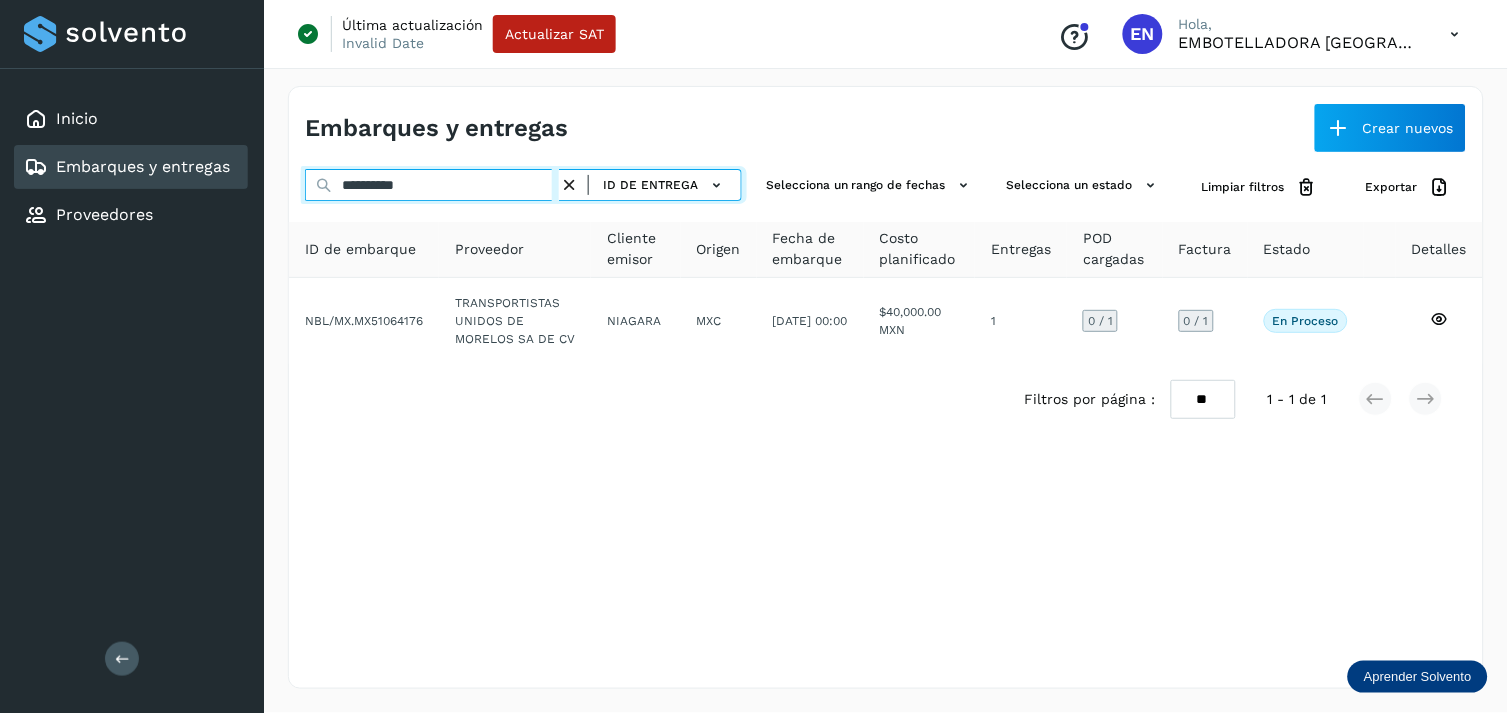 click on "**********" at bounding box center (432, 185) 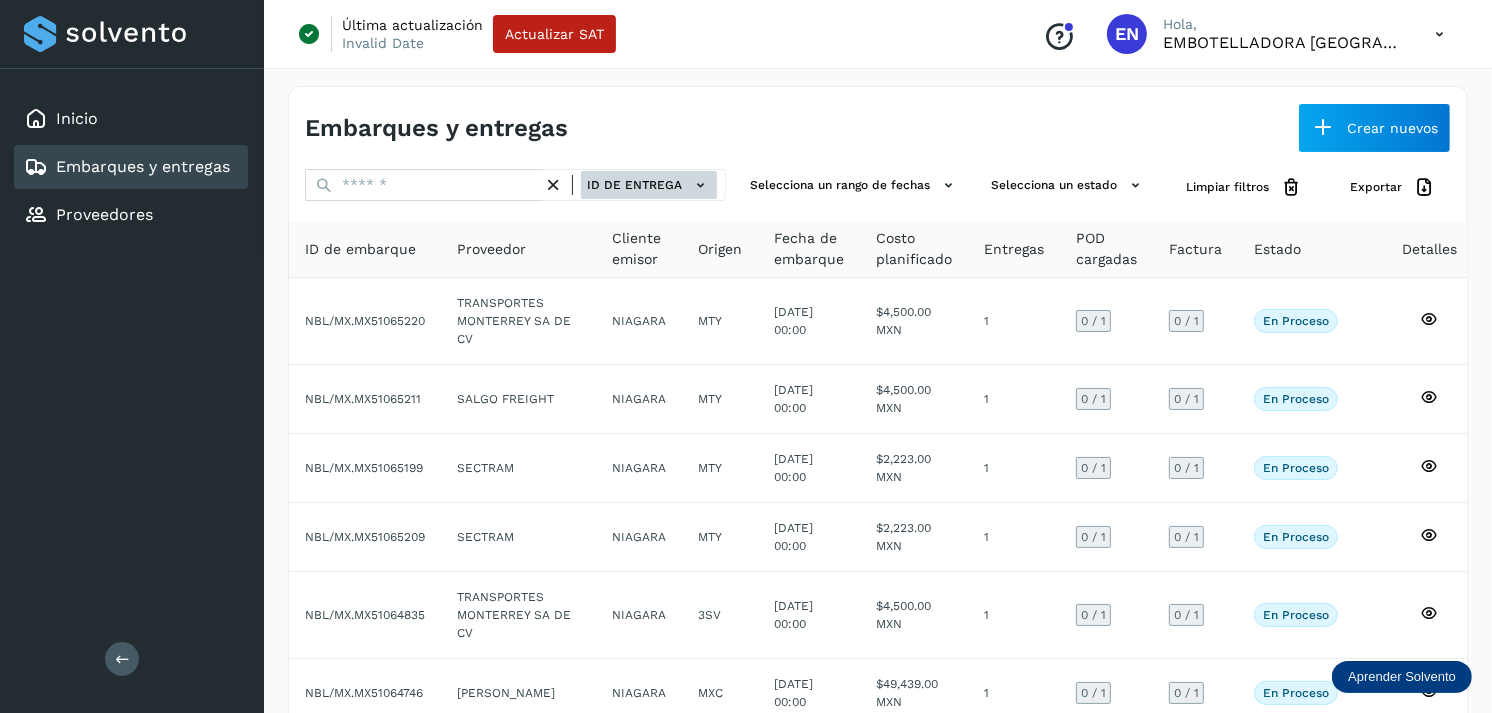 click 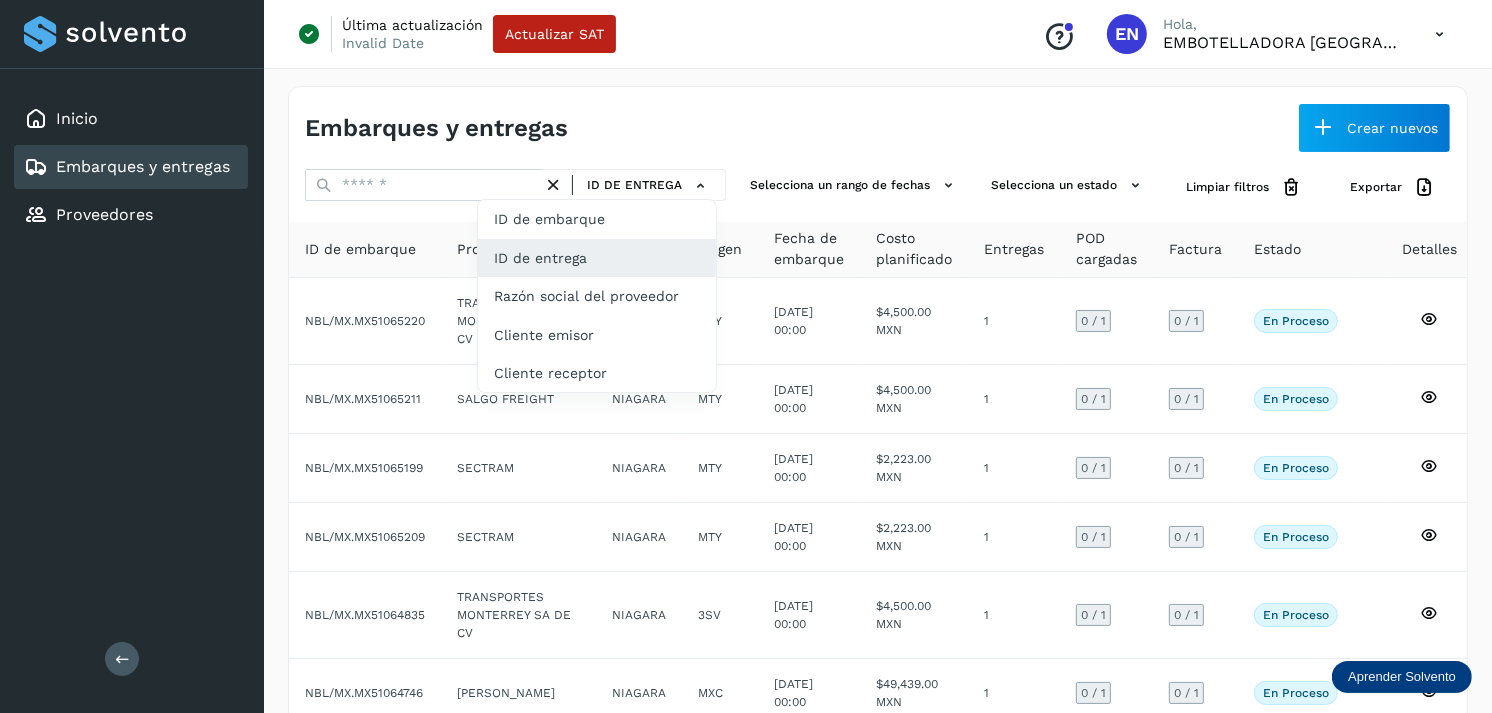 click at bounding box center (746, 356) 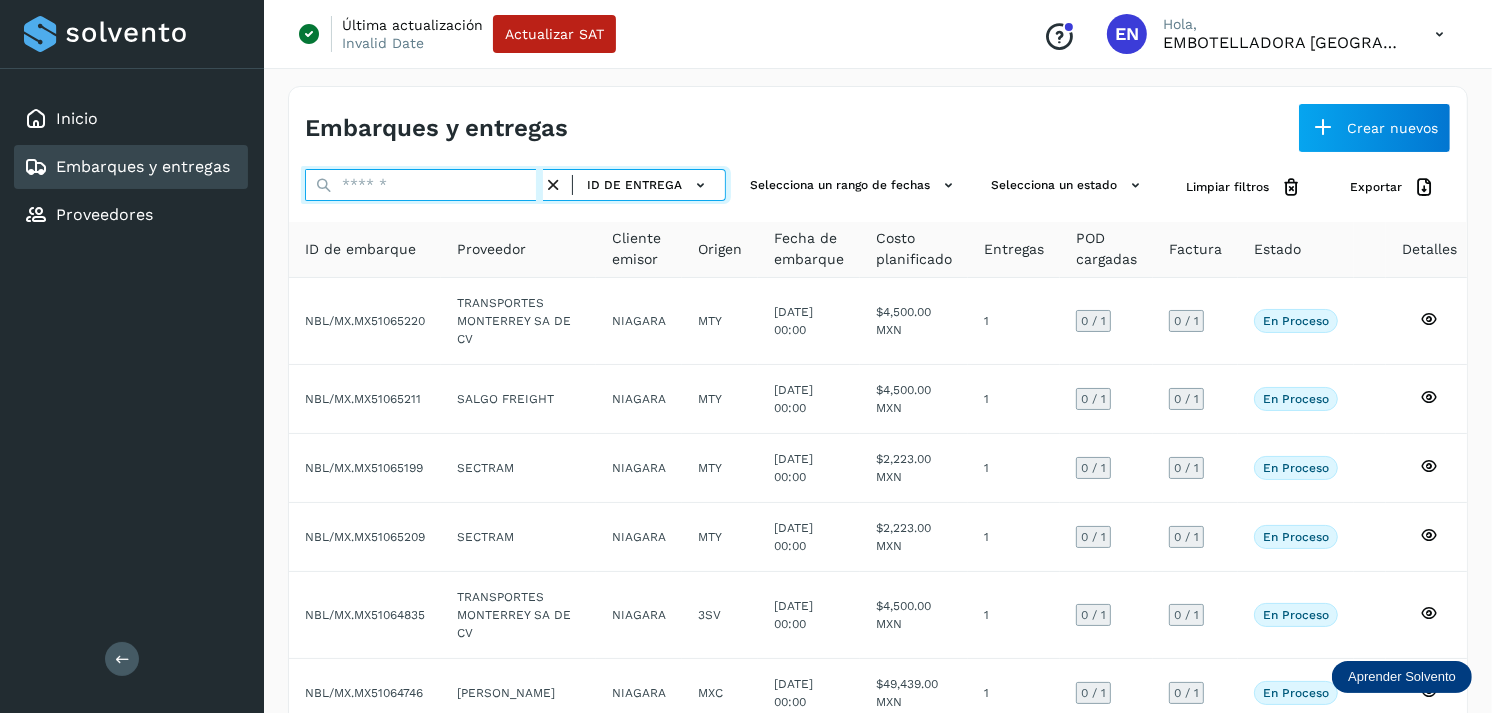 click at bounding box center [424, 185] 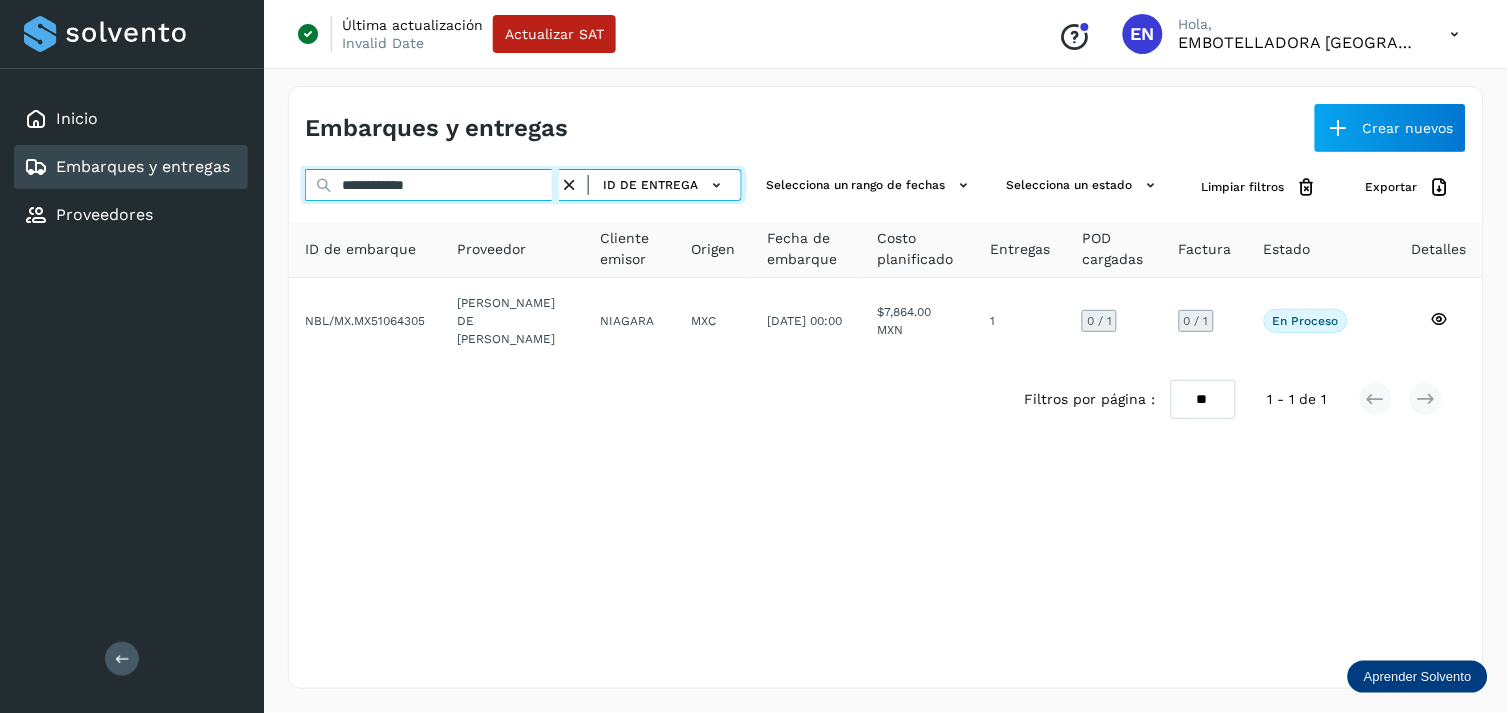 type on "**********" 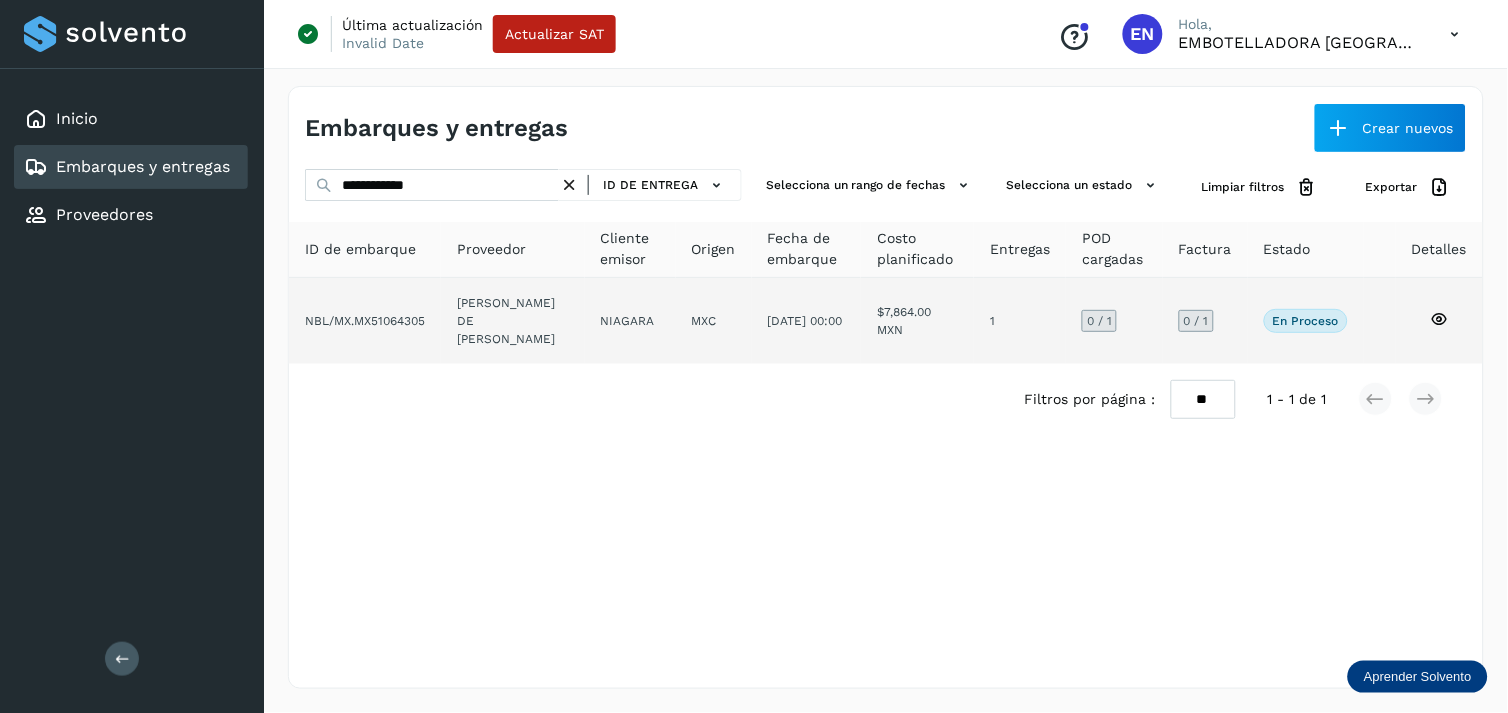 drag, startPoint x: 570, startPoint y: 262, endPoint x: 572, endPoint y: 313, distance: 51.0392 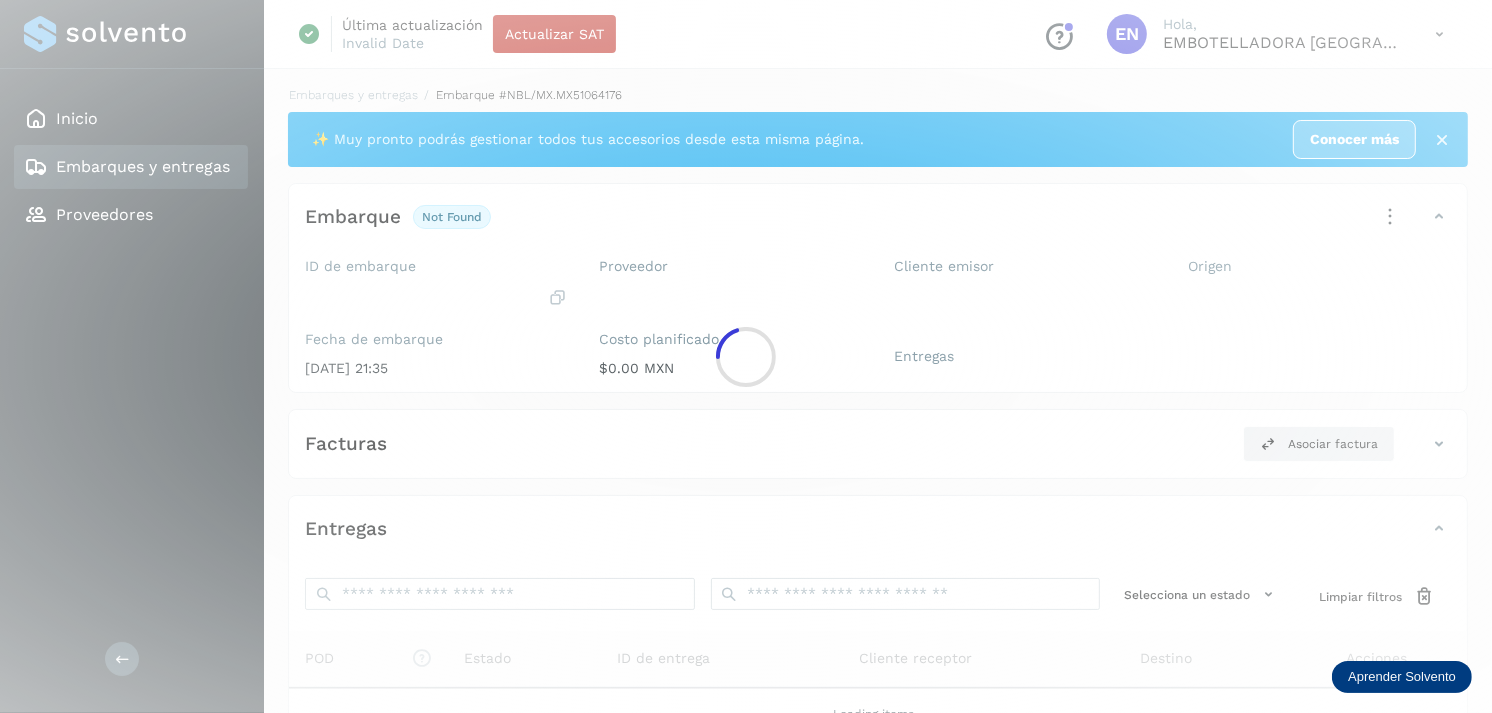 click 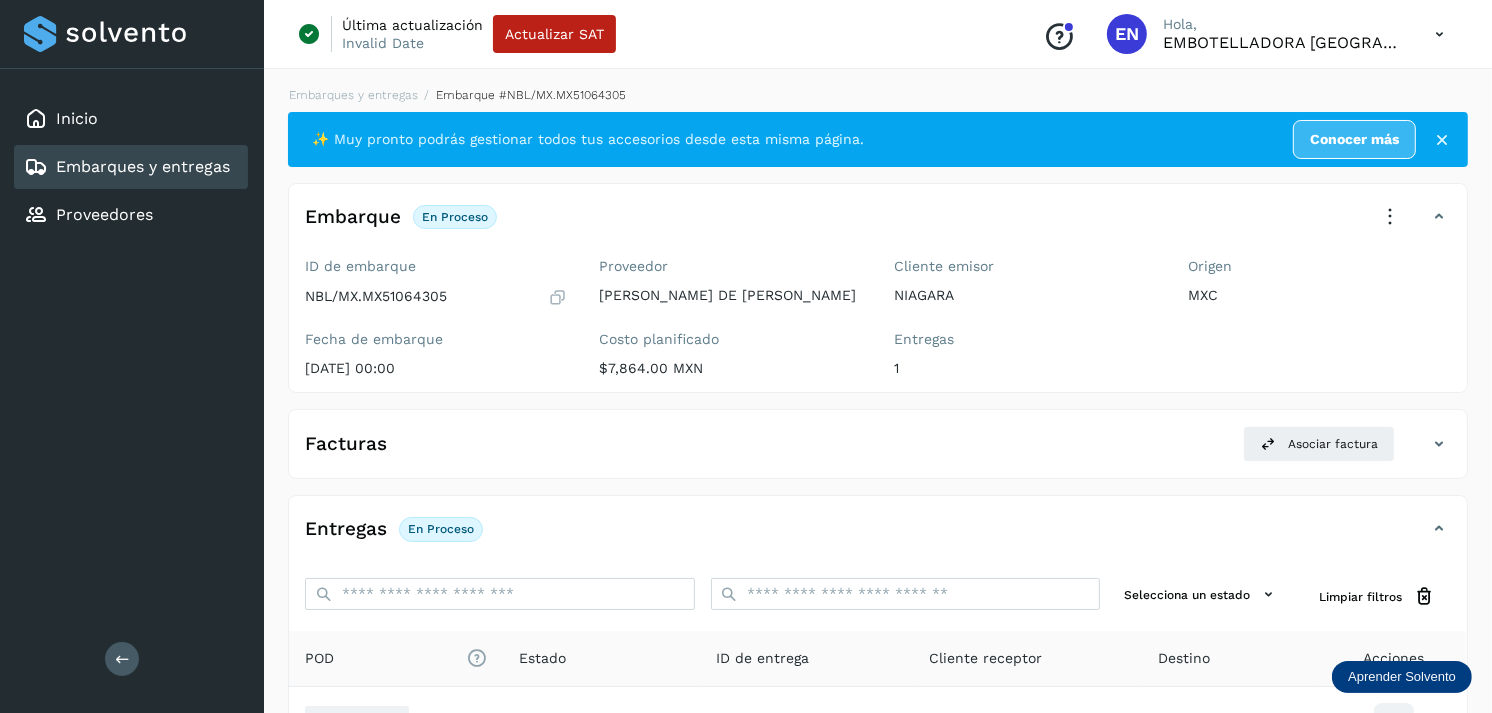scroll, scrollTop: 243, scrollLeft: 0, axis: vertical 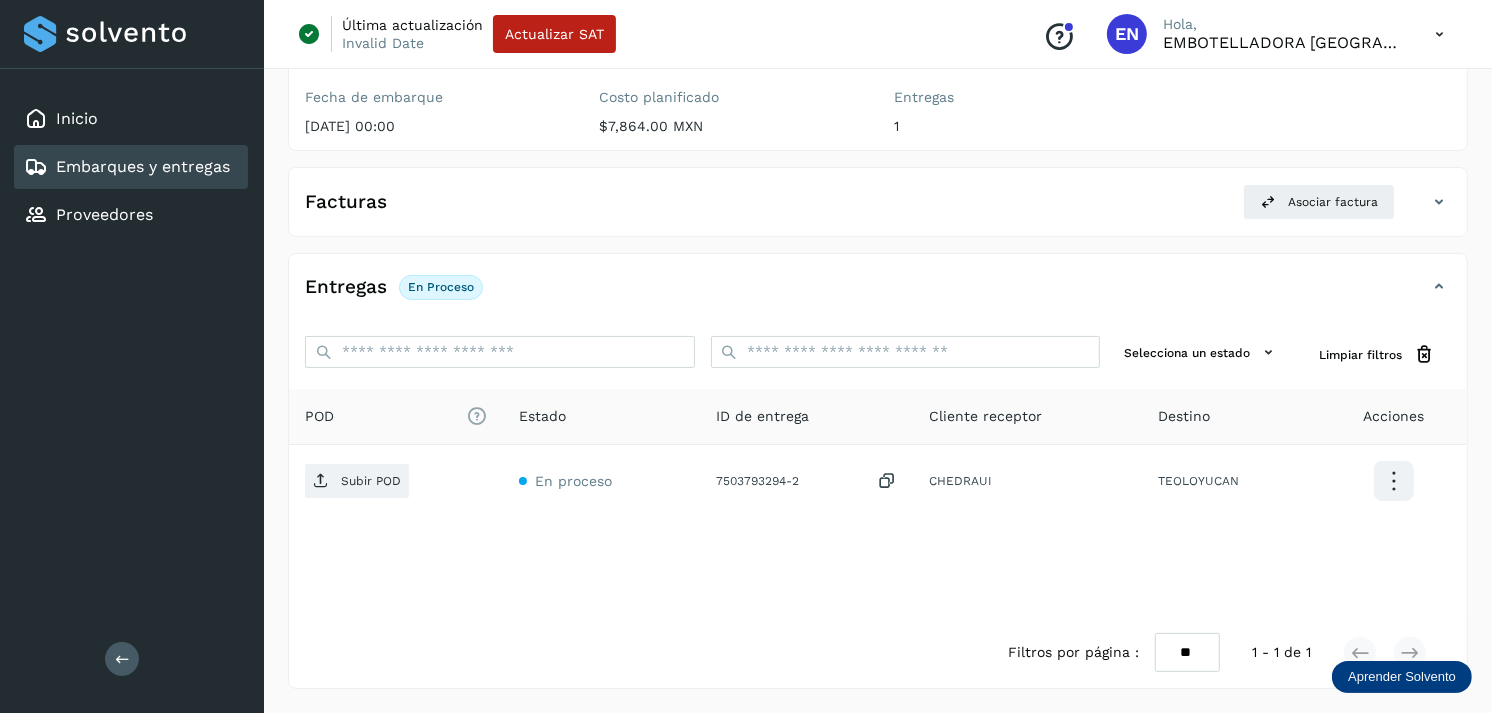 click at bounding box center [36, 167] 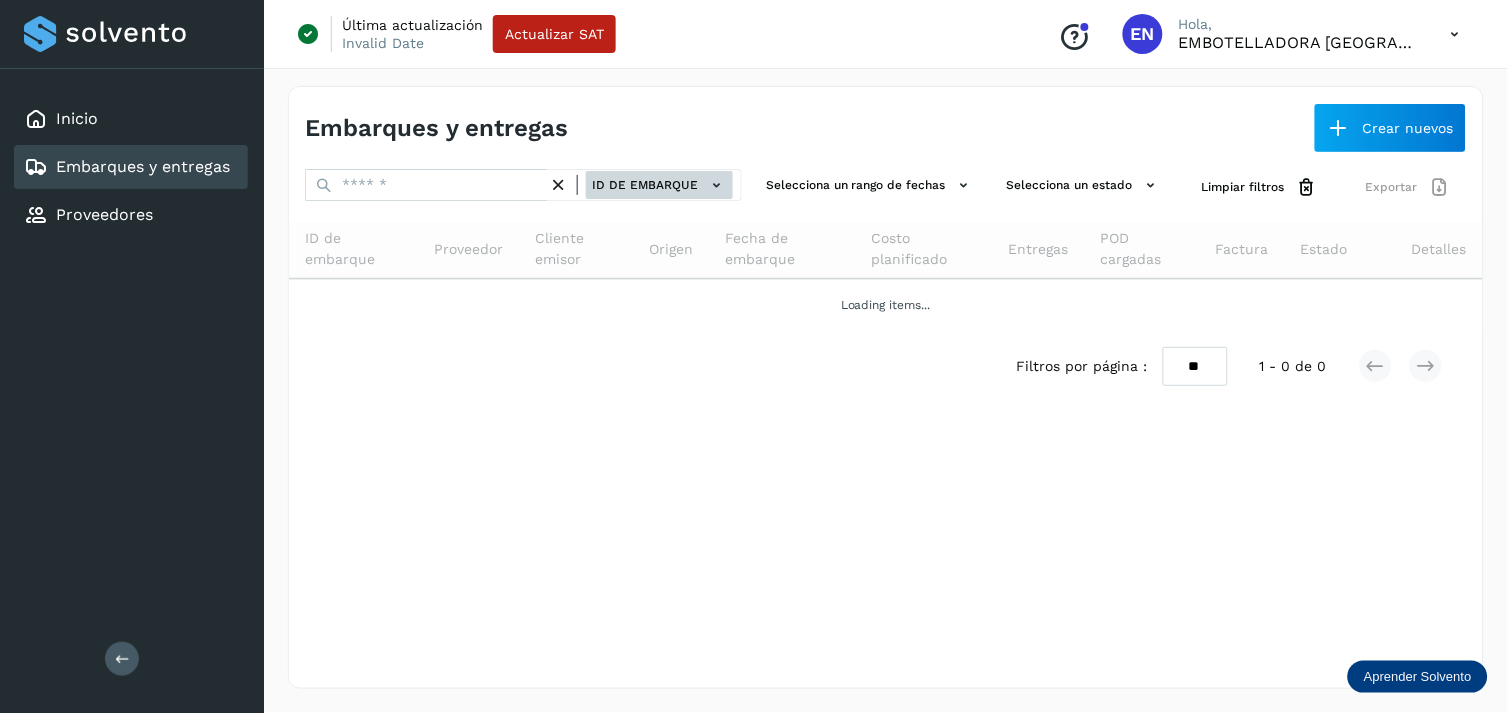 click on "ID de embarque" 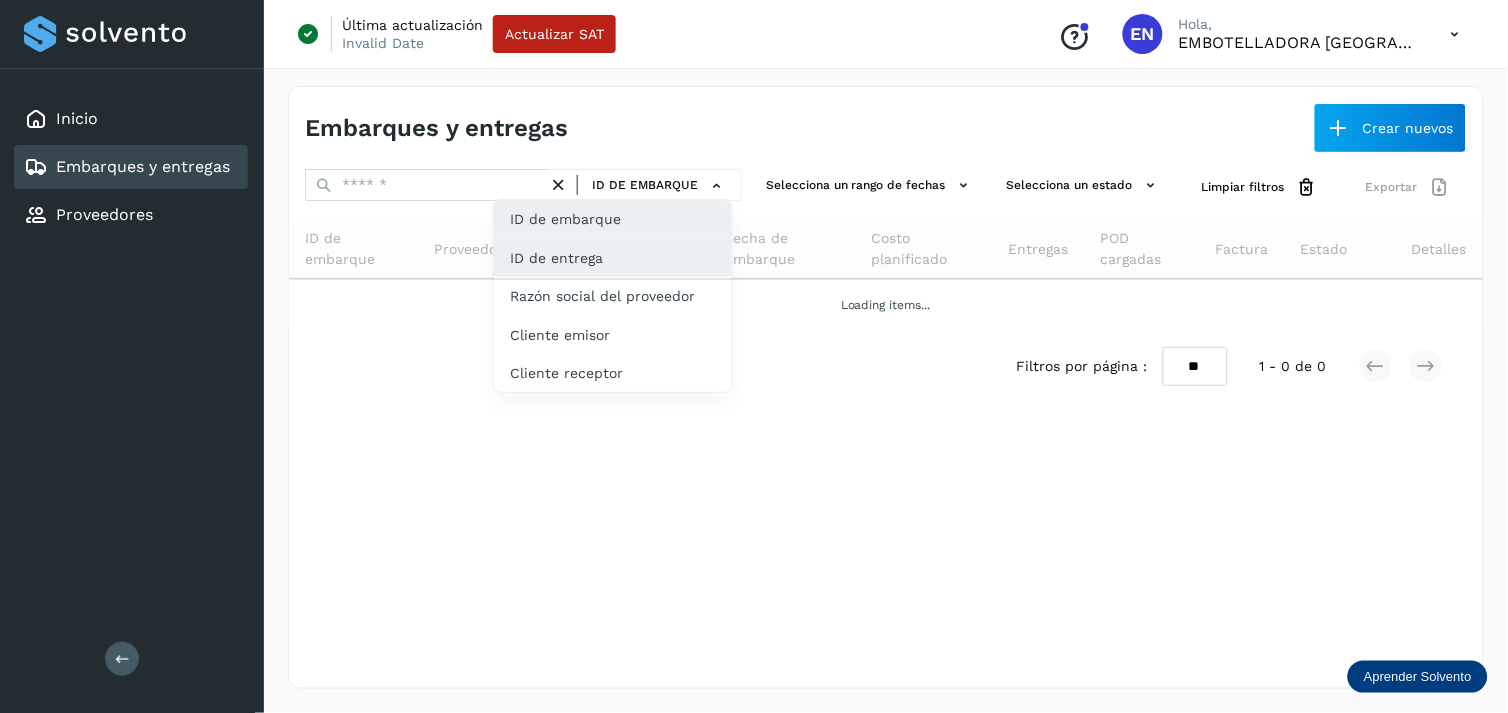 drag, startPoint x: 698, startPoint y: 230, endPoint x: 698, endPoint y: 251, distance: 21 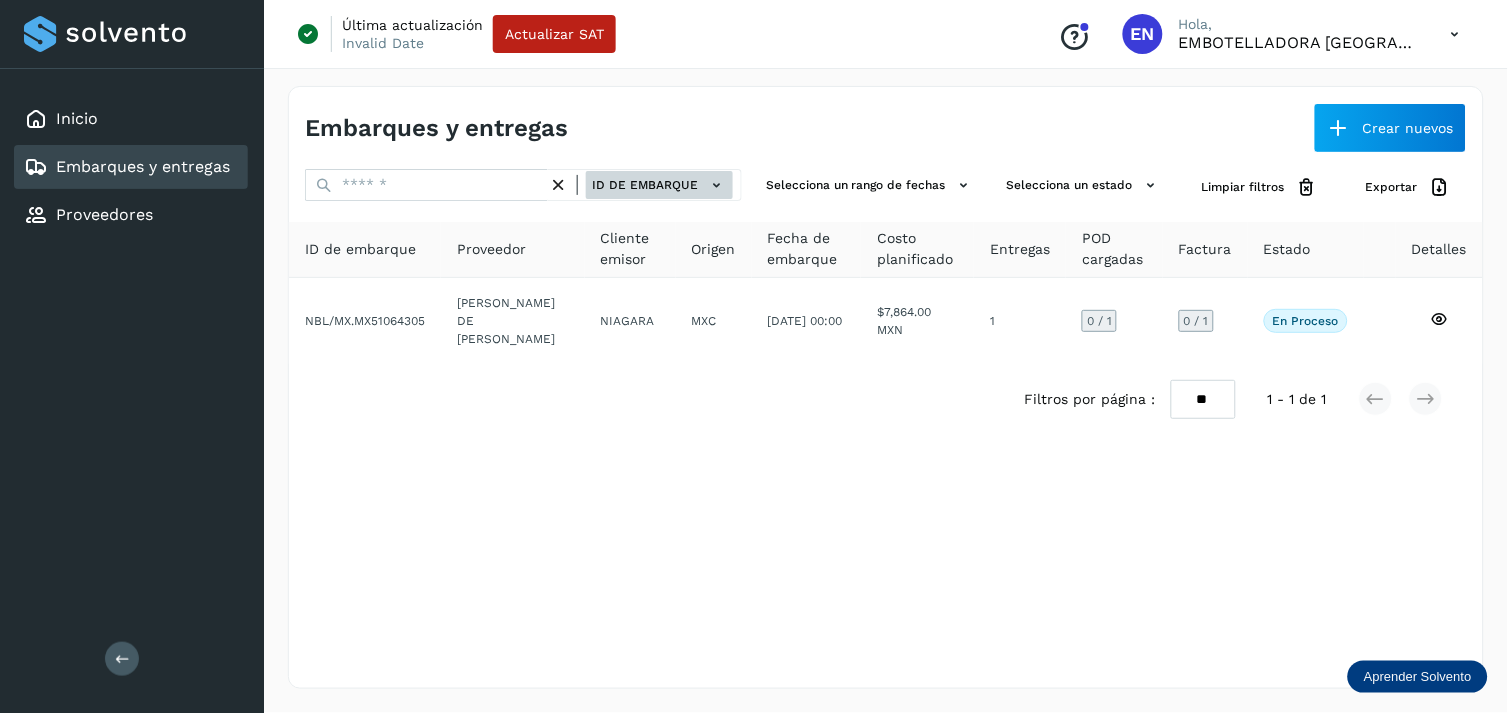 click on "ID de embarque" 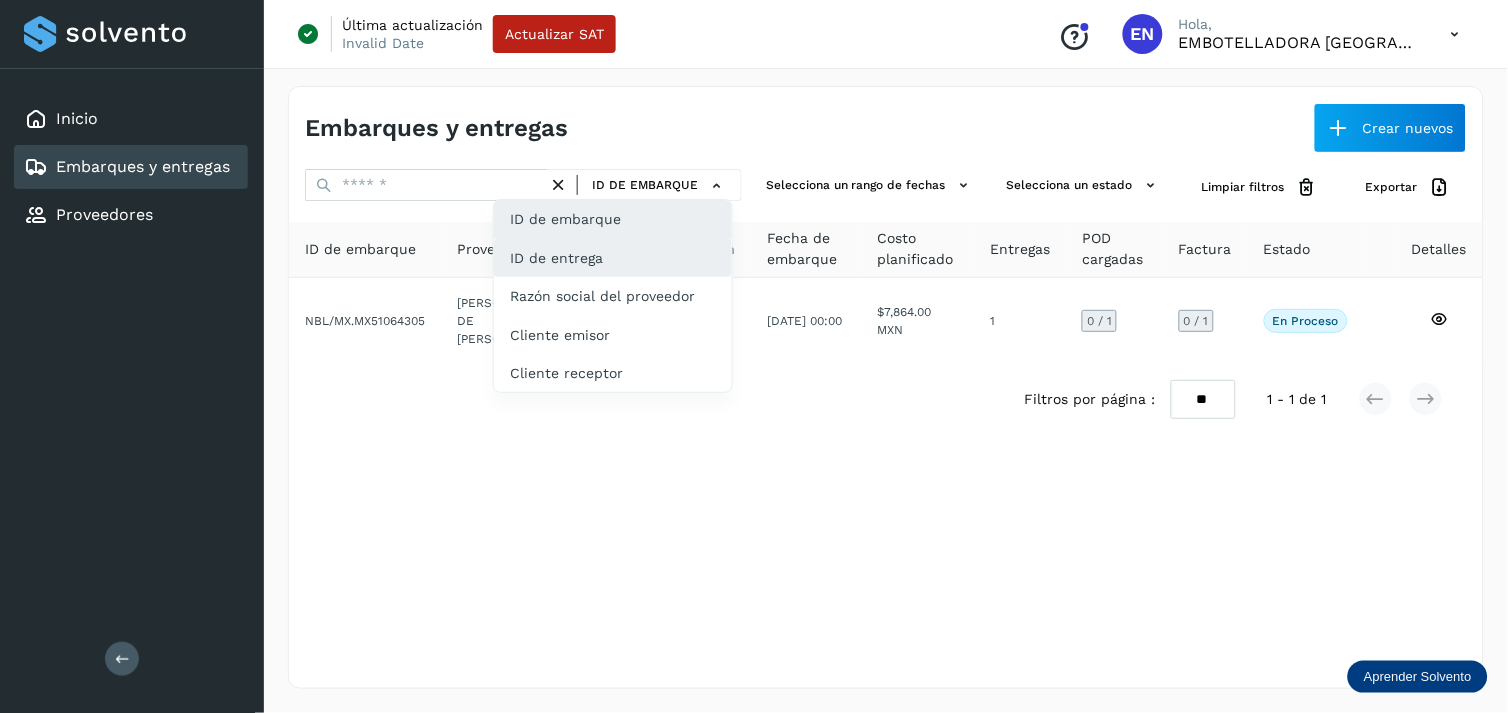 click on "ID de entrega" 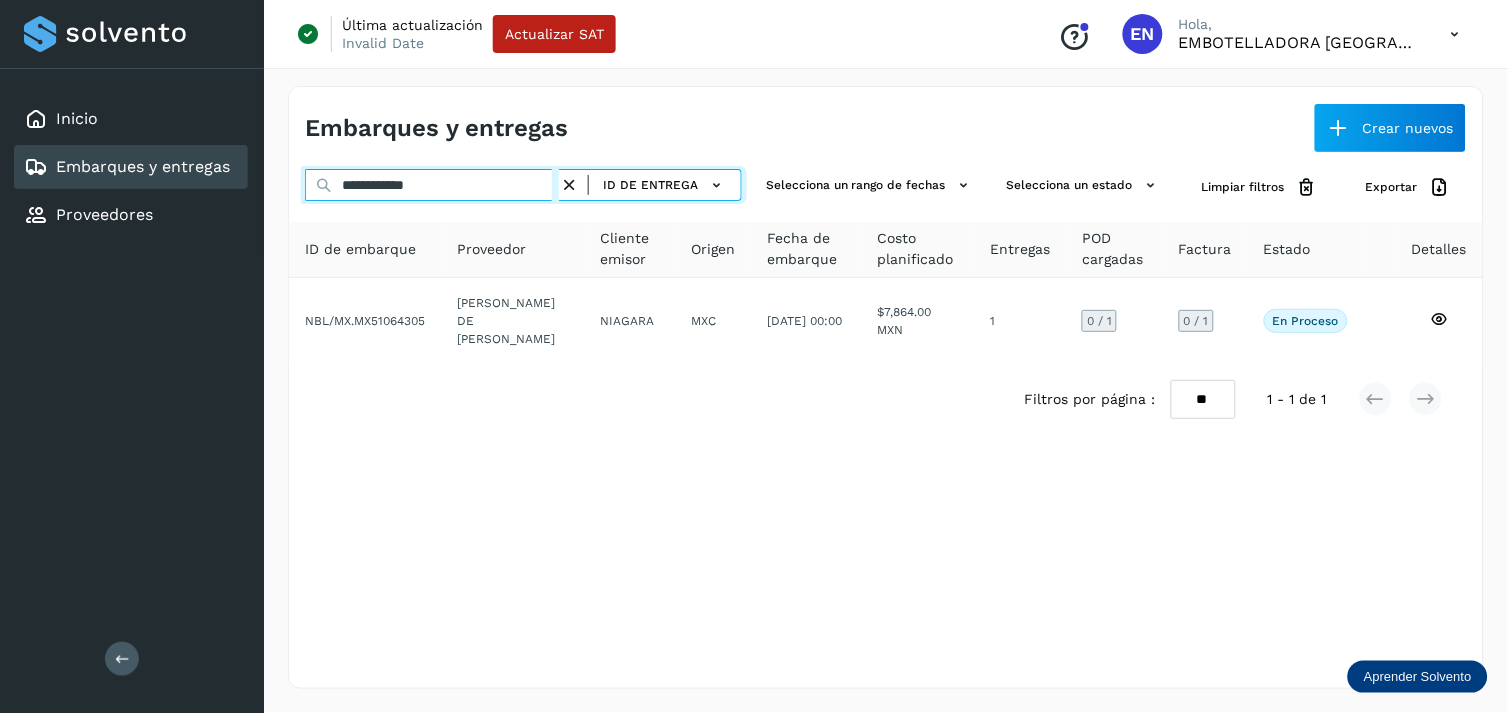 click on "**********" at bounding box center (432, 185) 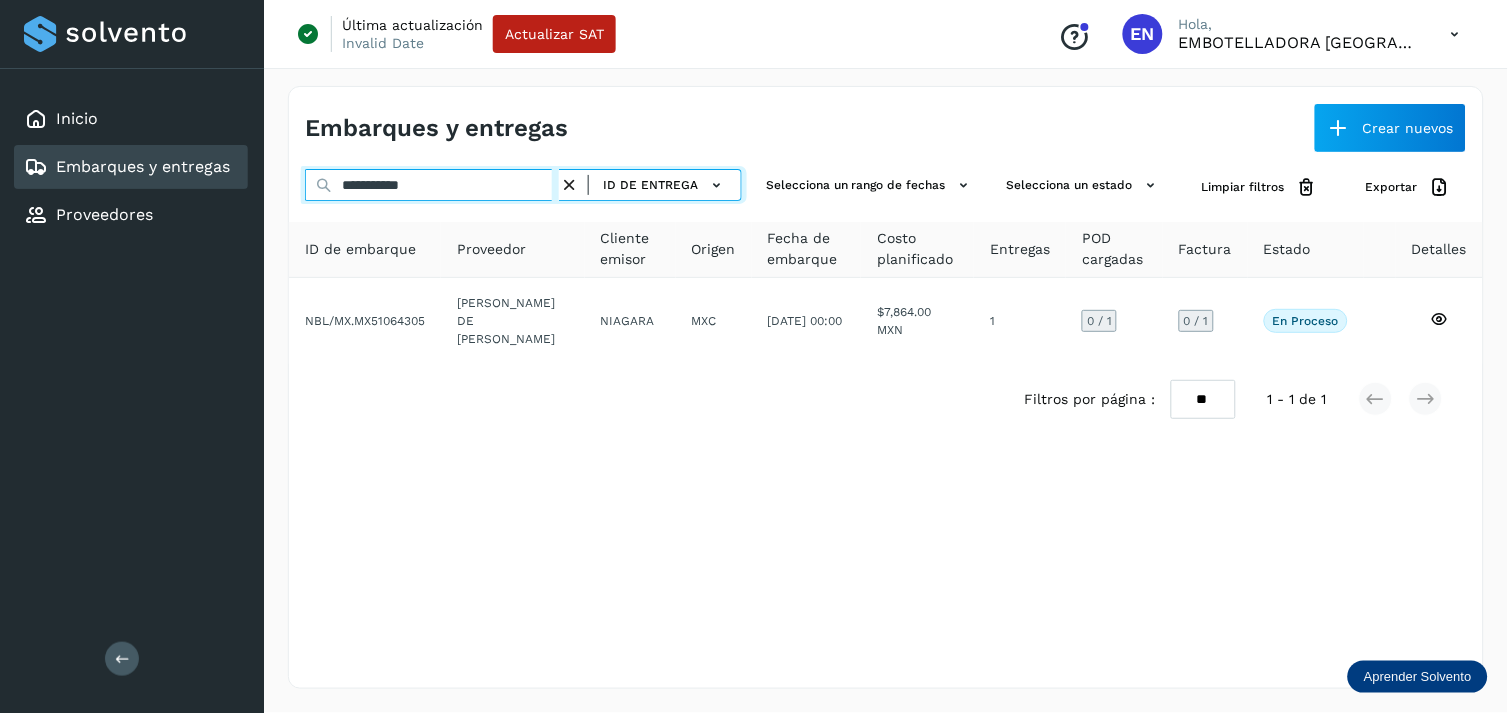 type on "**********" 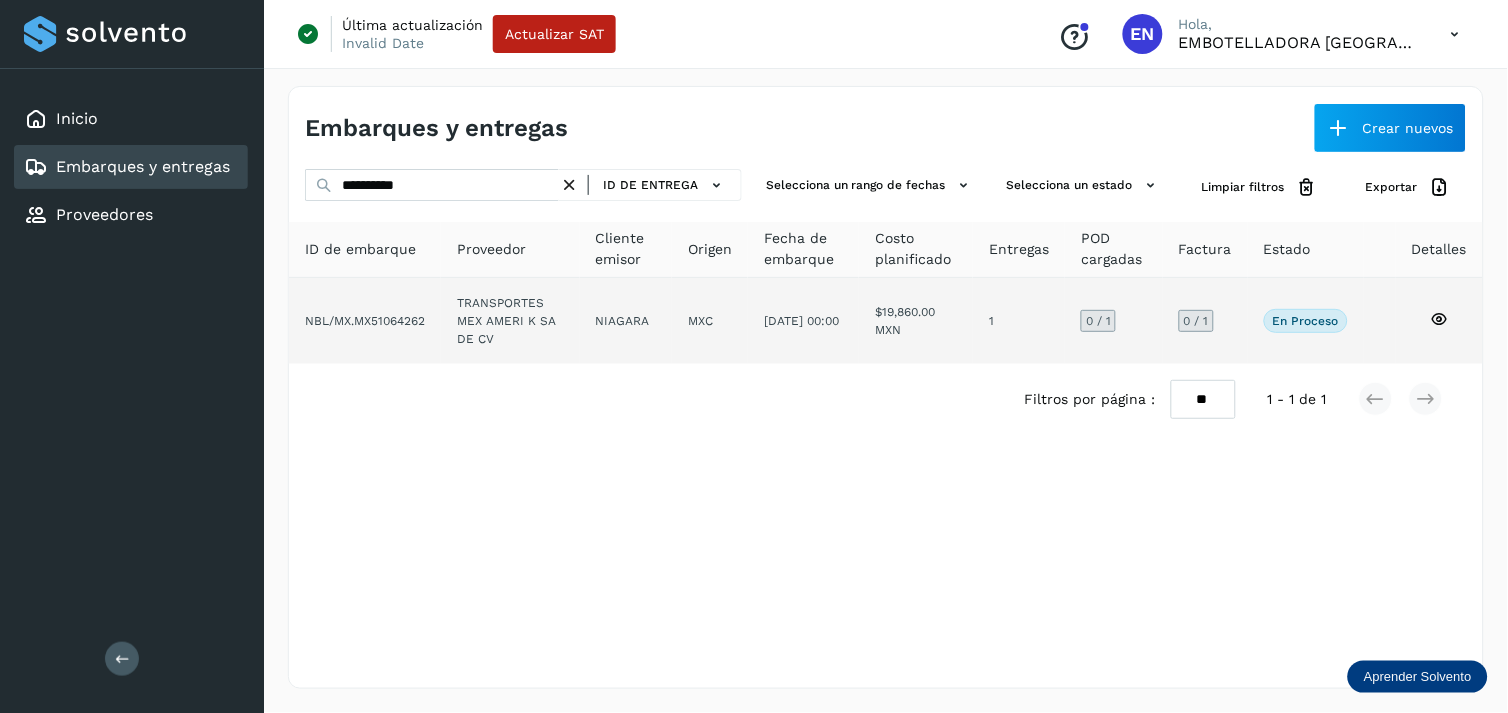 click on "NIAGARA" 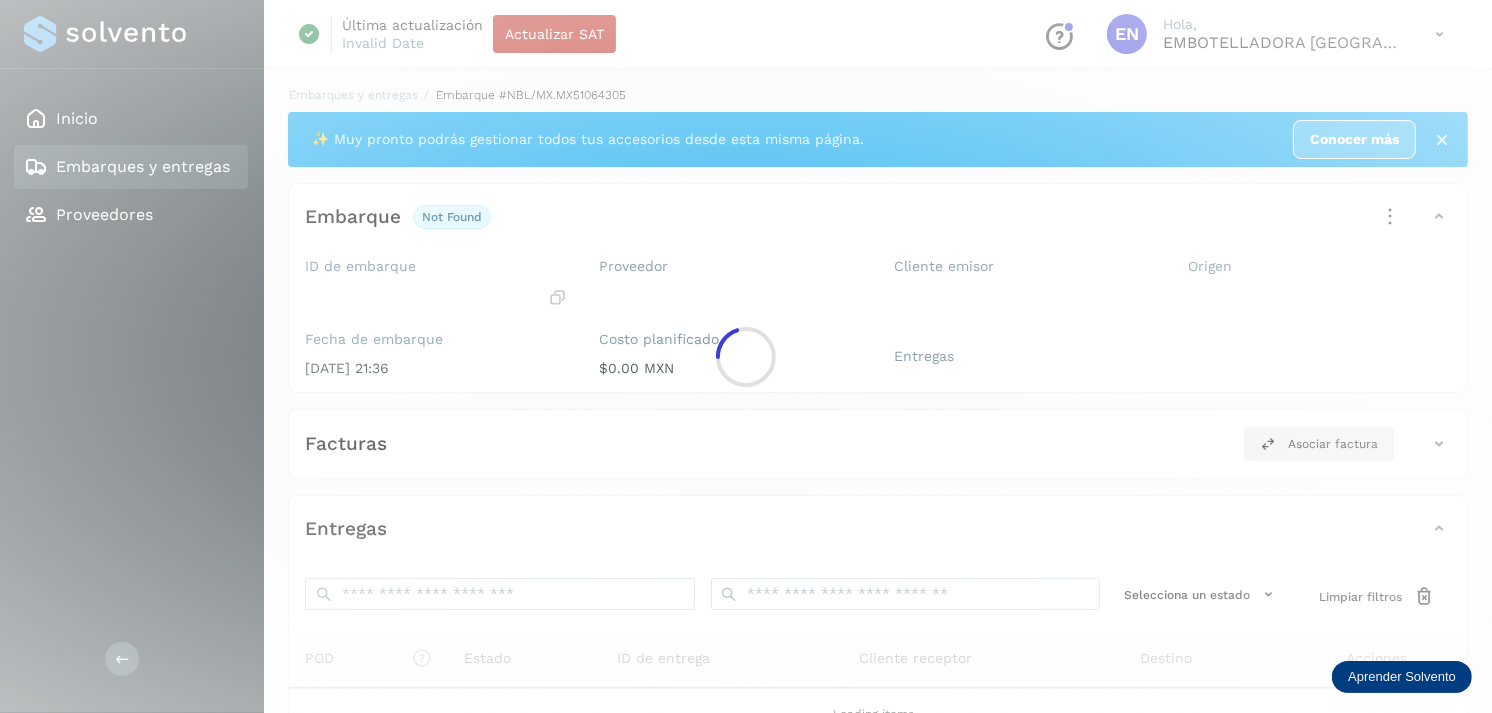 click 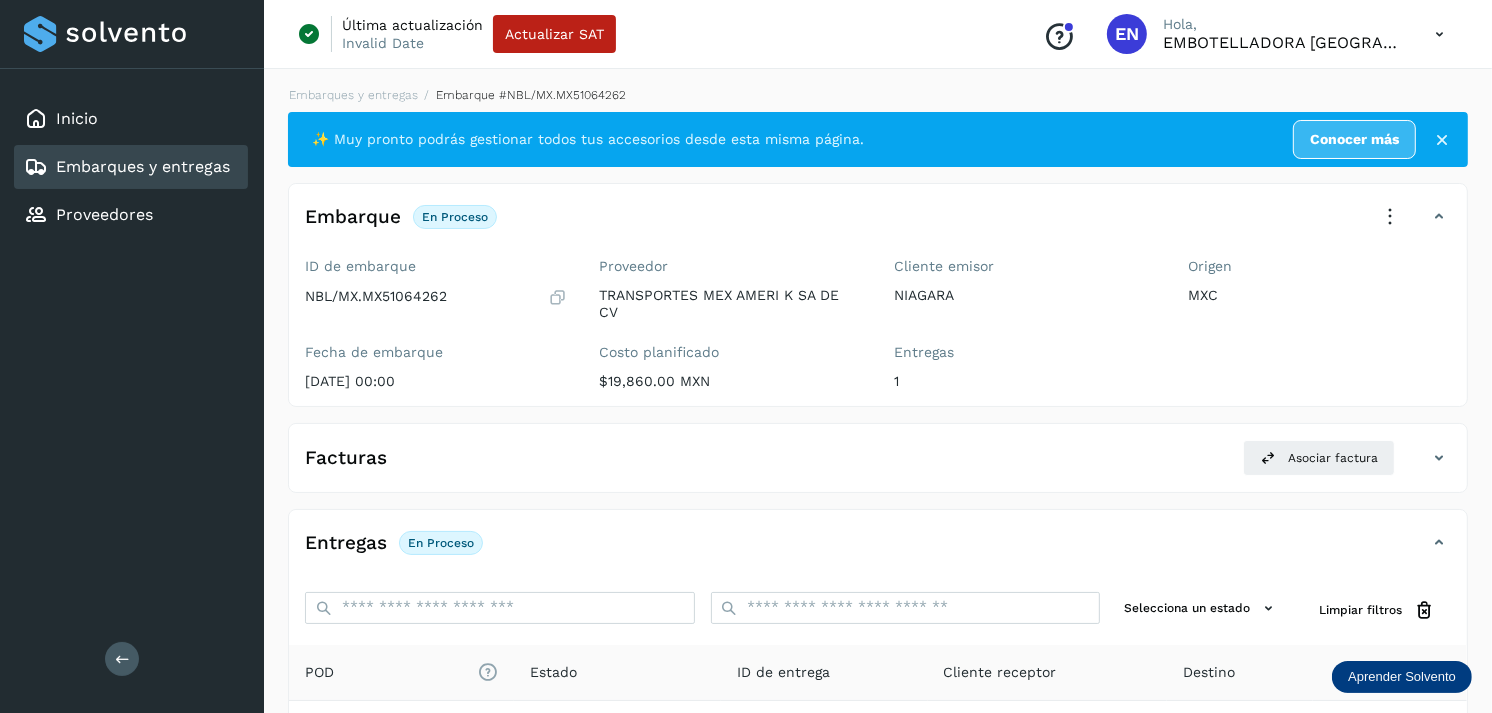 scroll, scrollTop: 243, scrollLeft: 0, axis: vertical 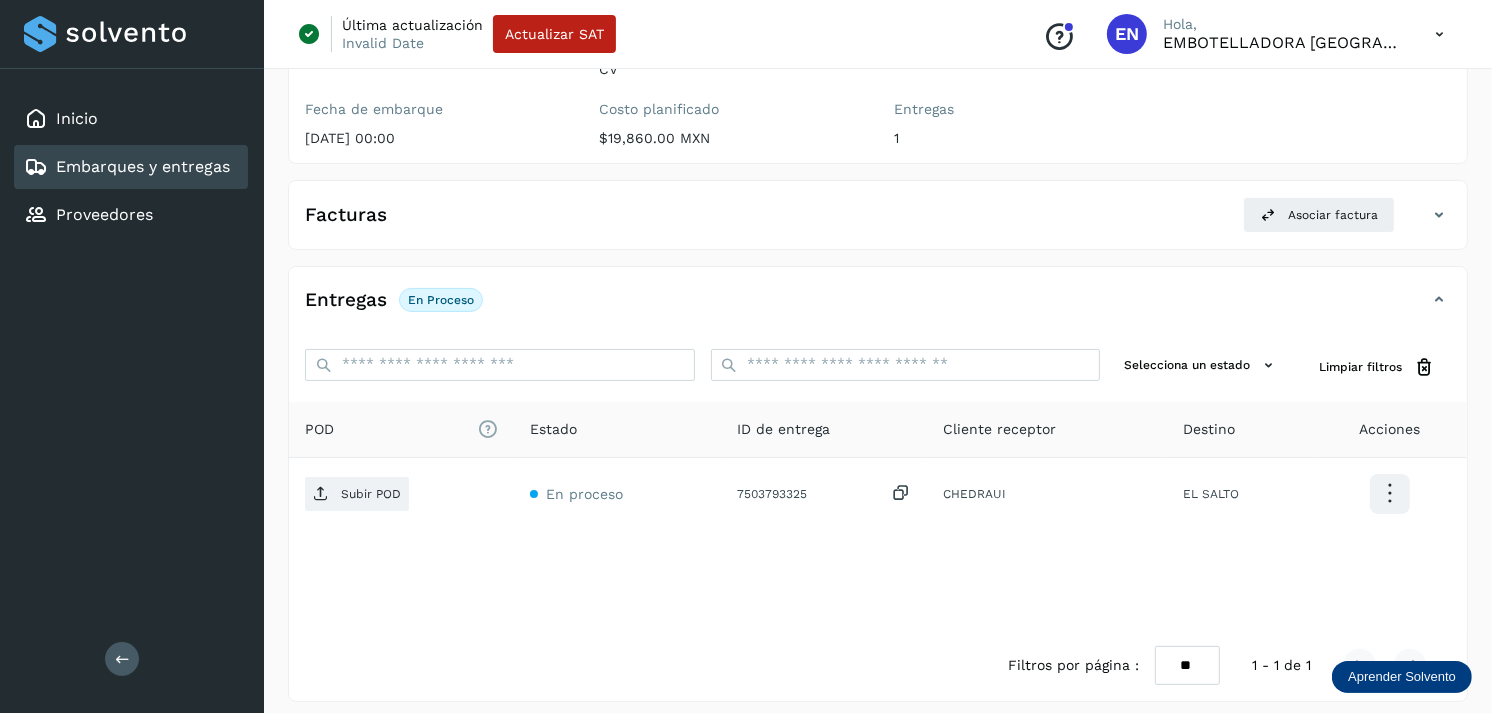 click on "Embarques y entregas" at bounding box center [143, 166] 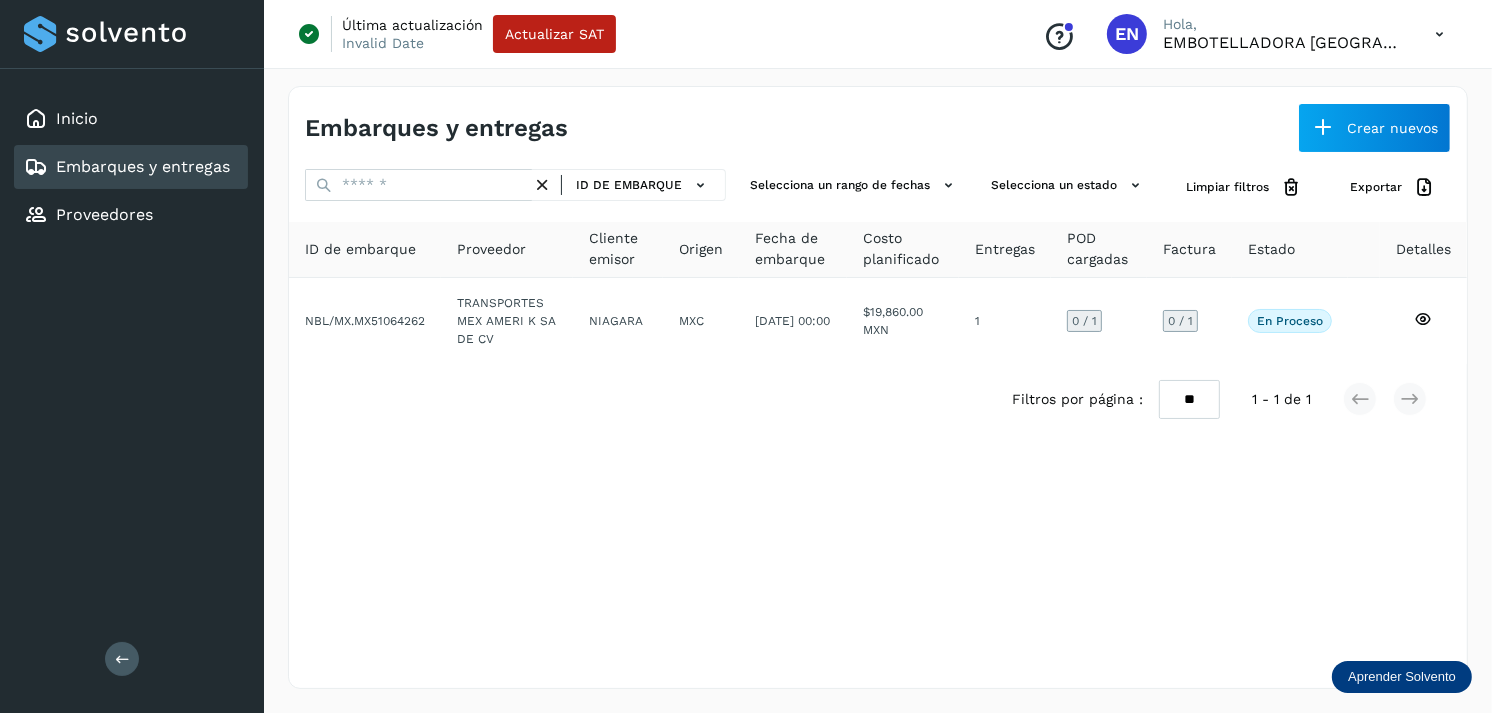 scroll, scrollTop: 0, scrollLeft: 0, axis: both 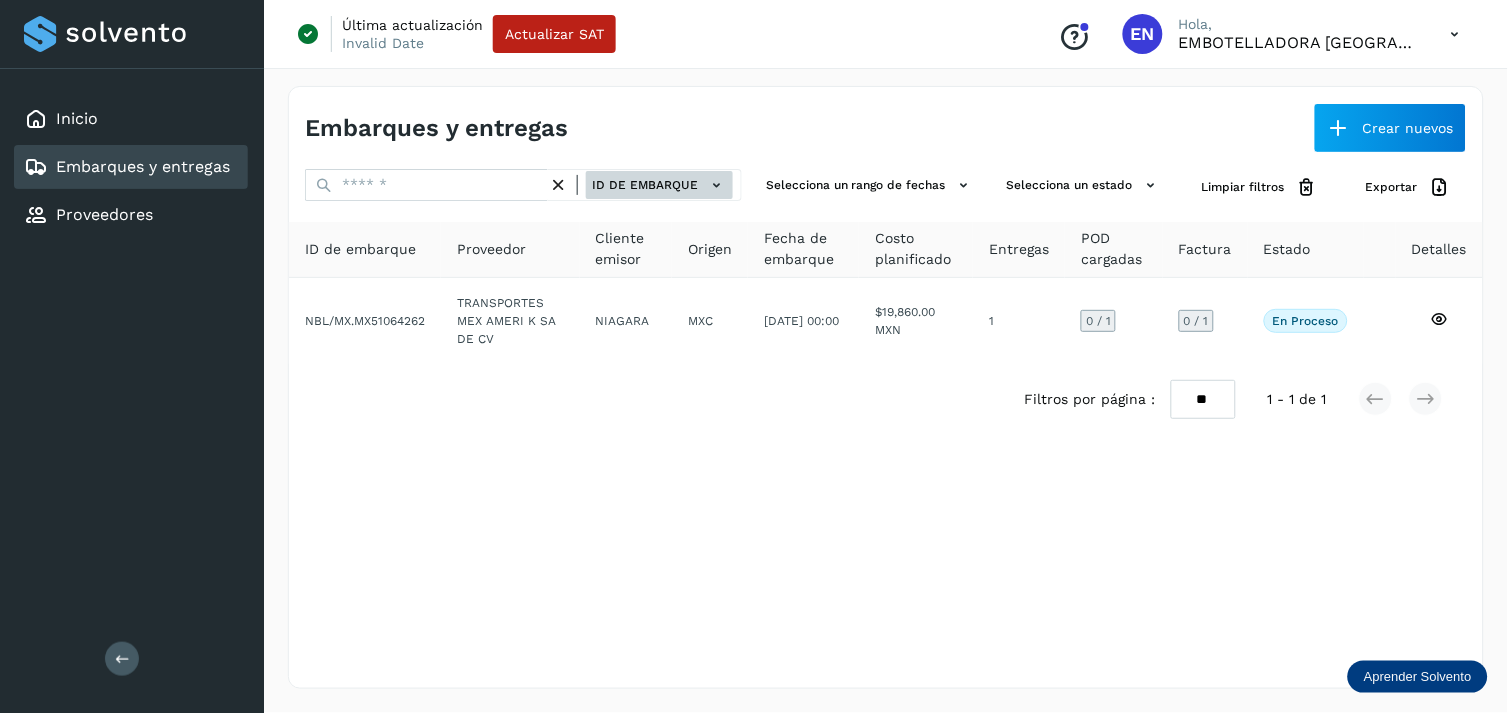 click on "ID de embarque" at bounding box center (659, 185) 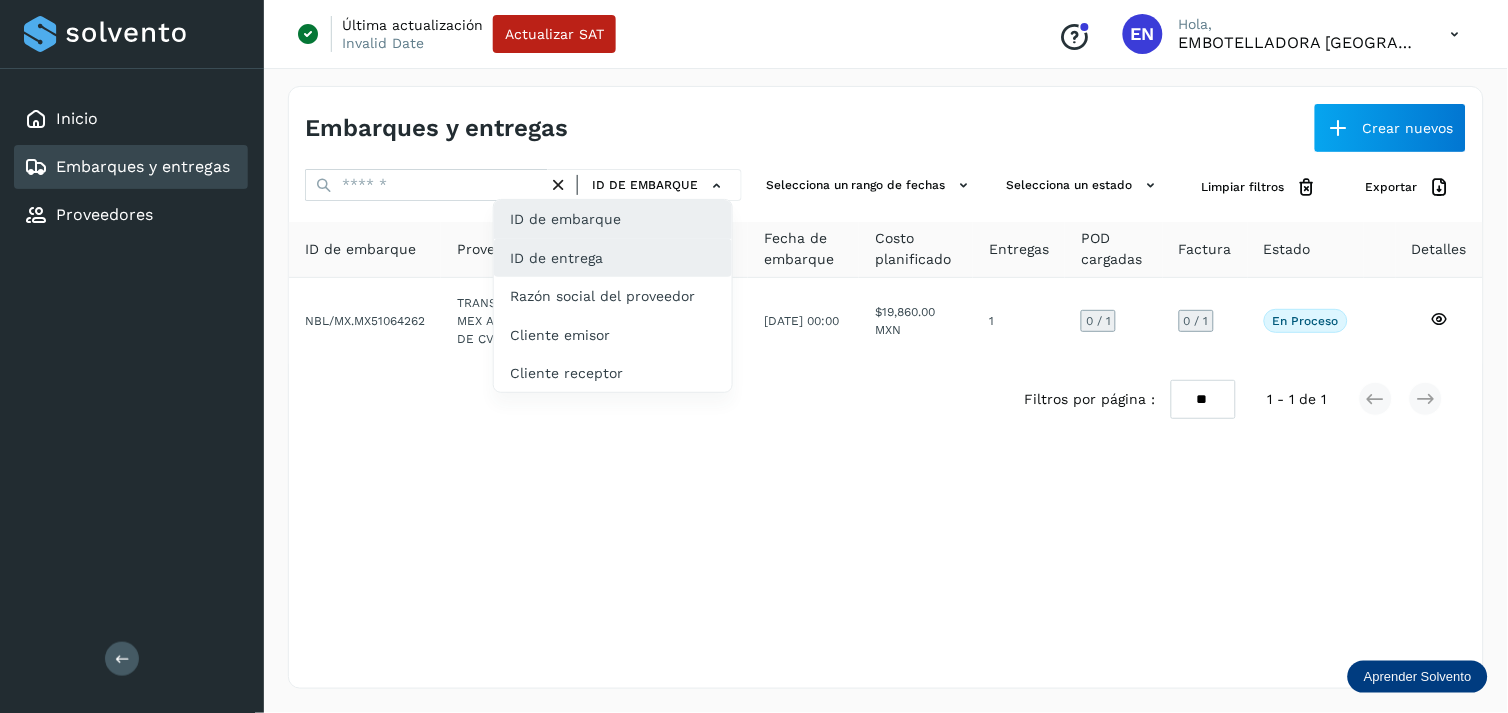 drag, startPoint x: 706, startPoint y: 276, endPoint x: 744, endPoint y: 243, distance: 50.32892 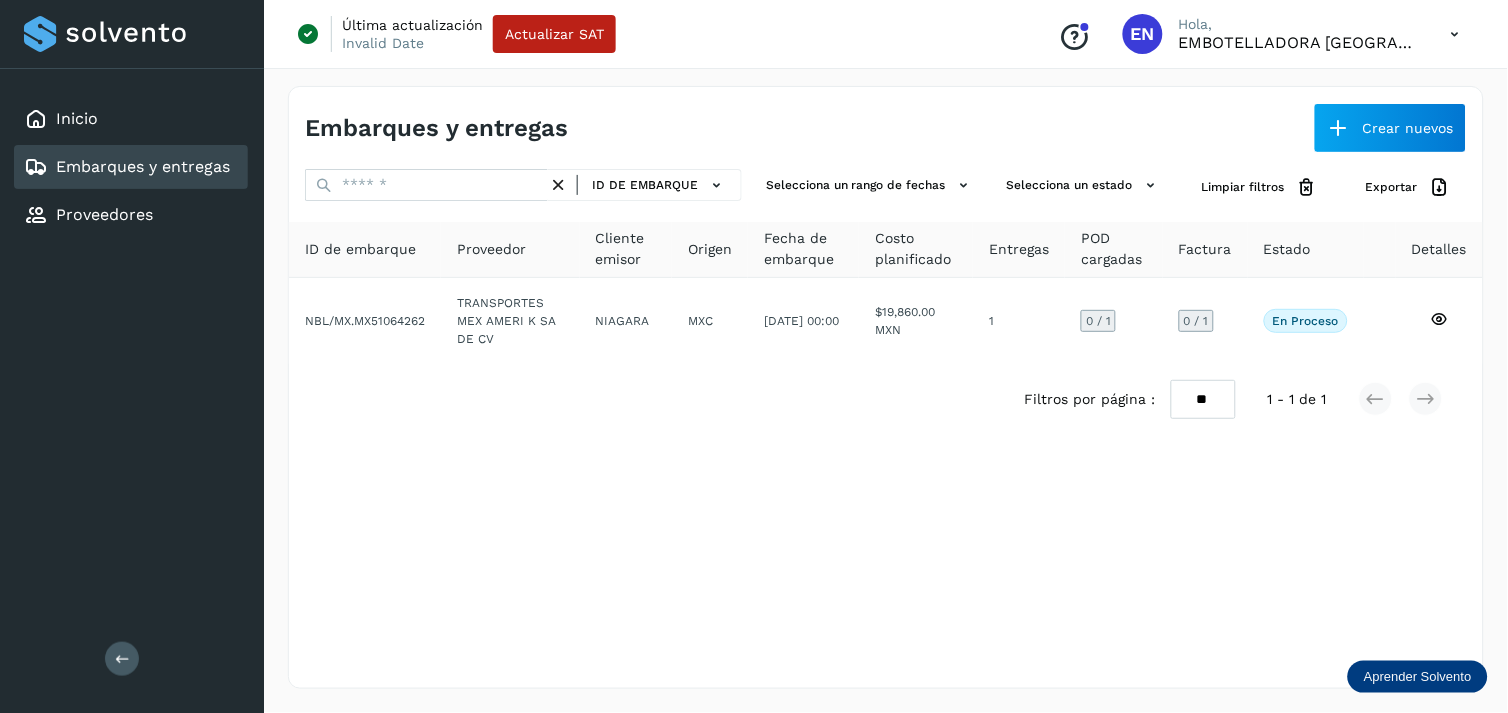 click on "Embarques y entregas Crear nuevos ID de embarque Selecciona un rango de fechas  Selecciona un estado Limpiar filtros Exportar ID de embarque Proveedor Cliente emisor Origen Fecha de embarque Costo planificado Entregas POD cargadas Factura Estado Detalles NBL/MX.MX51064262 TRANSPORTES MEX AMERI K SA DE CV NIAGARA MXC [DATE] 00:00  $19,860.00 MXN  1 0  / 1 0 / 1 En proceso
Verifica el estado de la factura o entregas asociadas a este embarque
Filtros por página : ** ** ** 1 - 1 de 1" at bounding box center (886, 387) 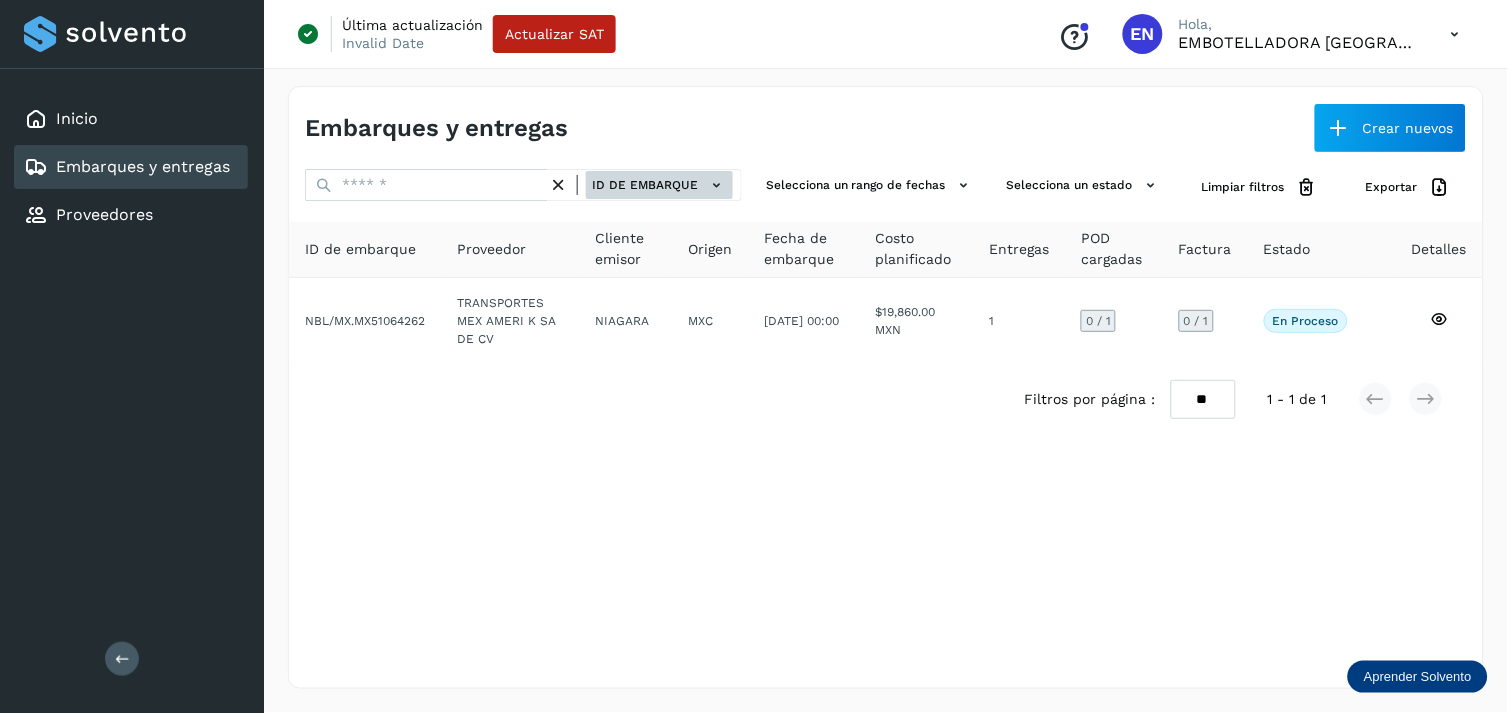 click on "ID de embarque" at bounding box center (659, 185) 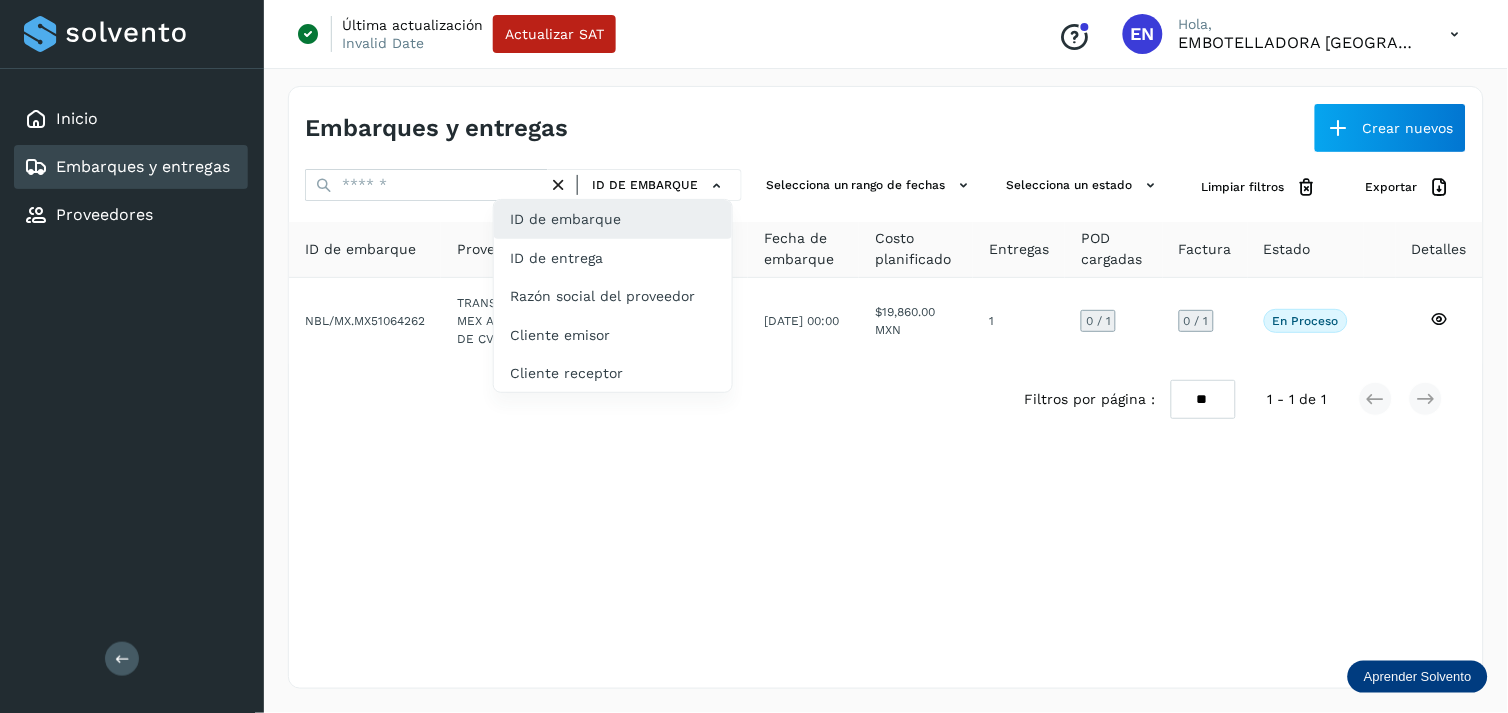 click on "ID de embarque" 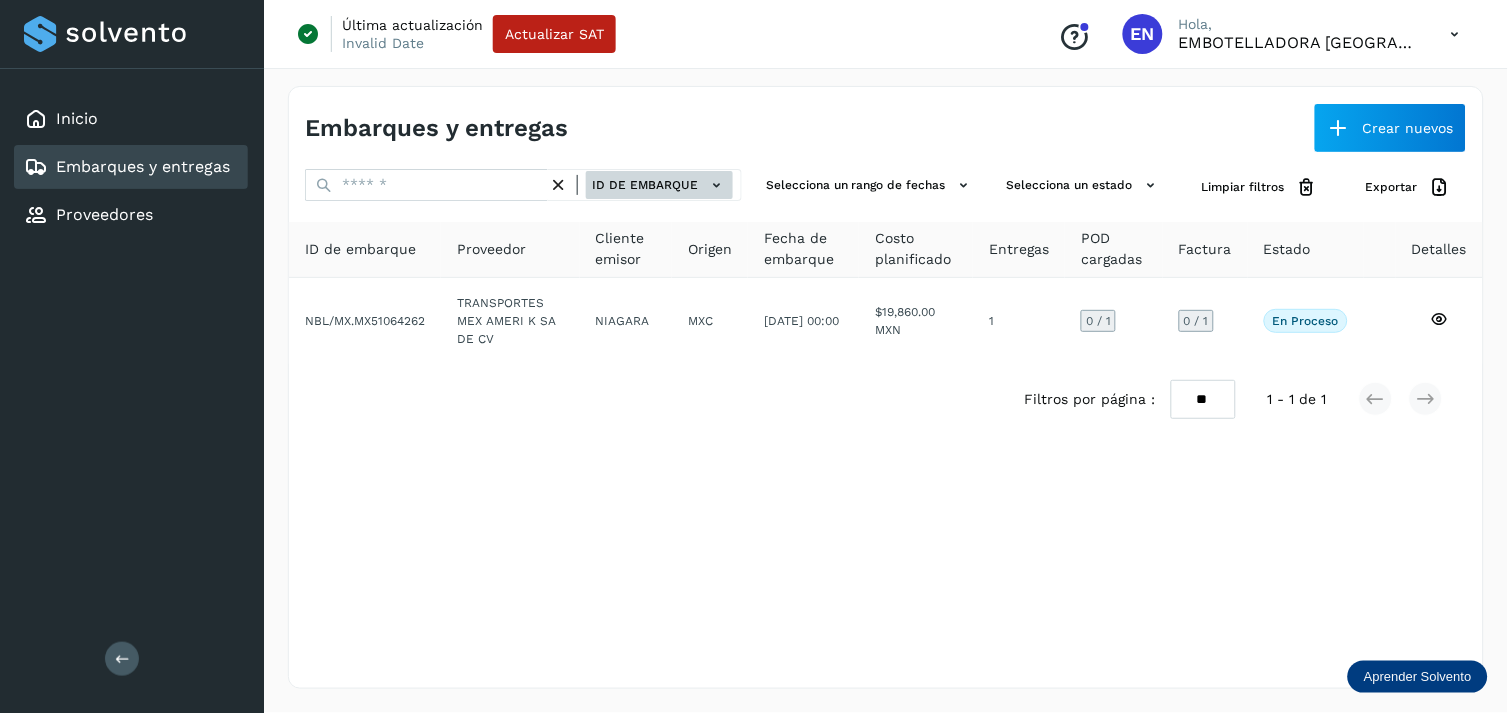 click on "ID de embarque" 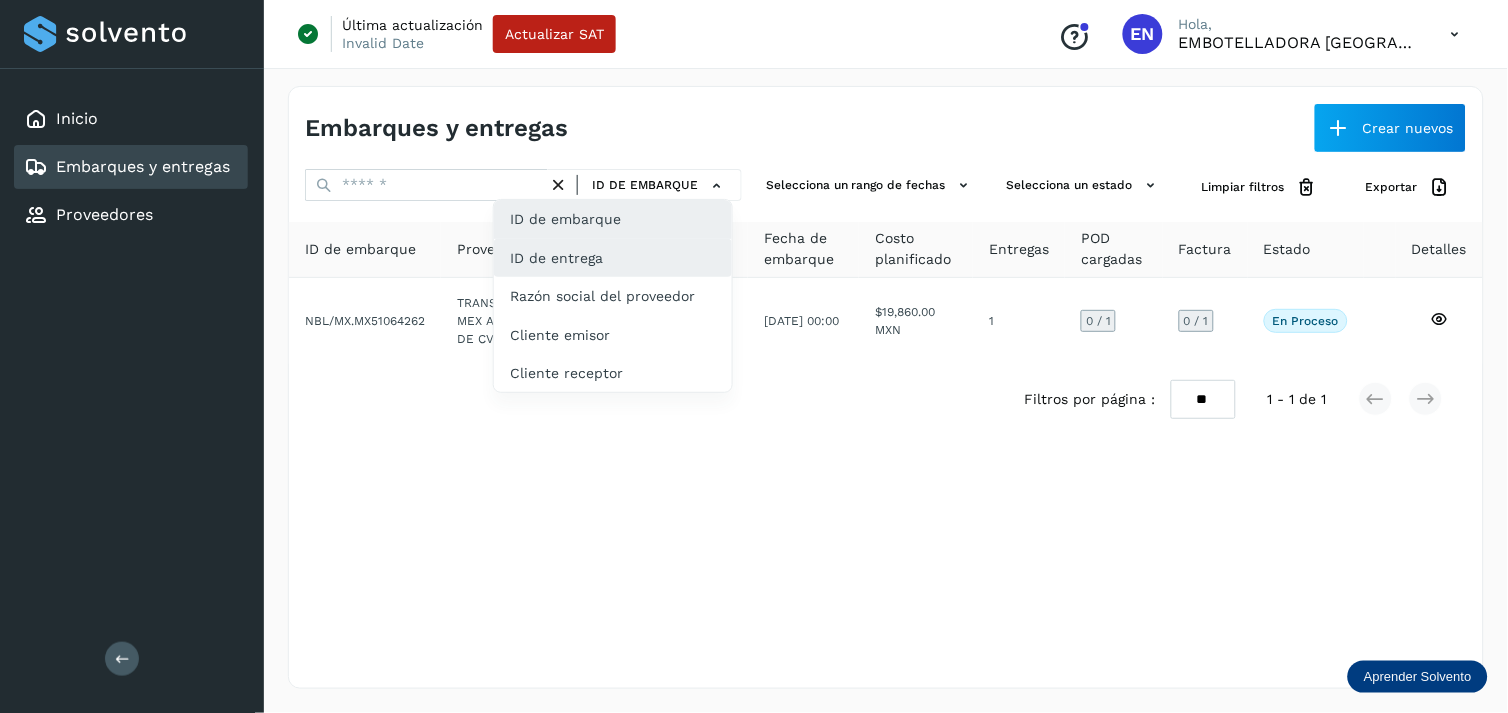 click on "ID de entrega" 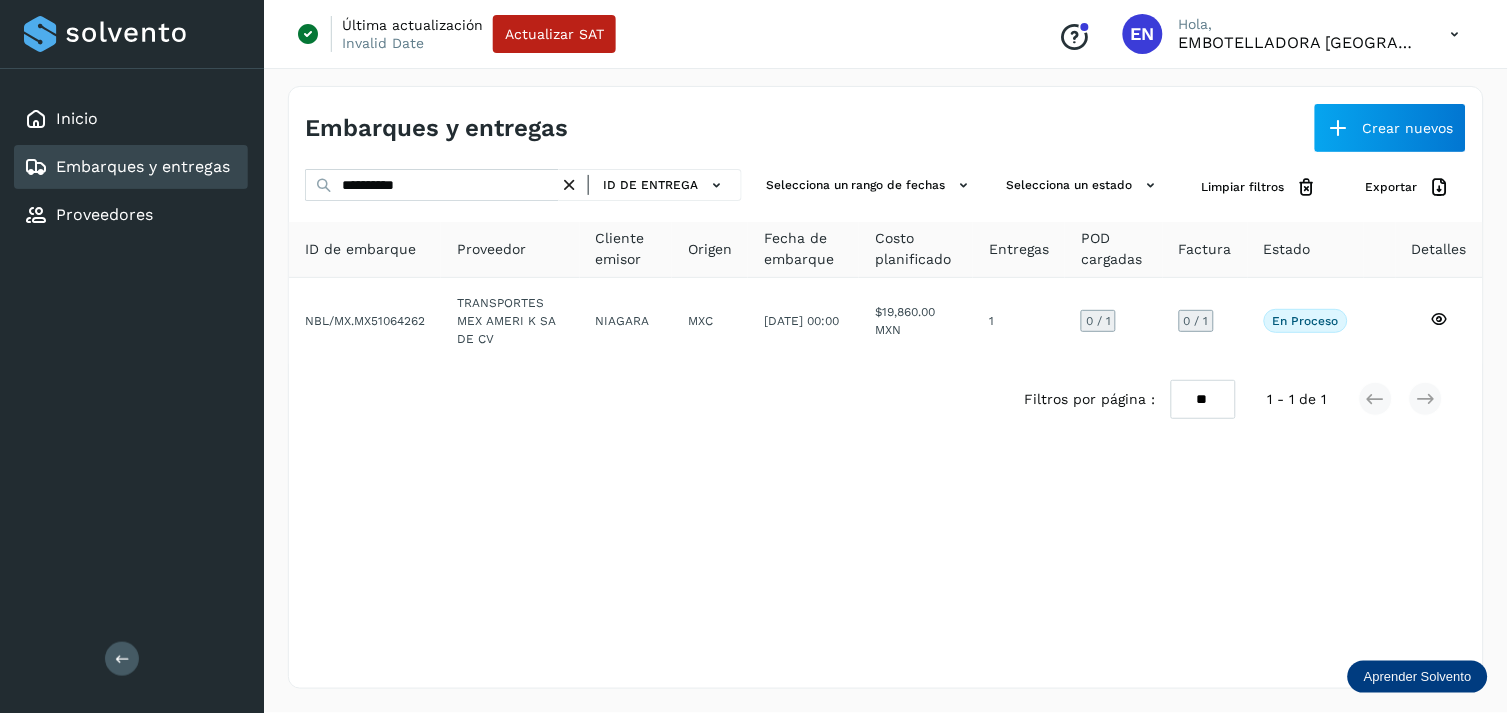 click at bounding box center [569, 185] 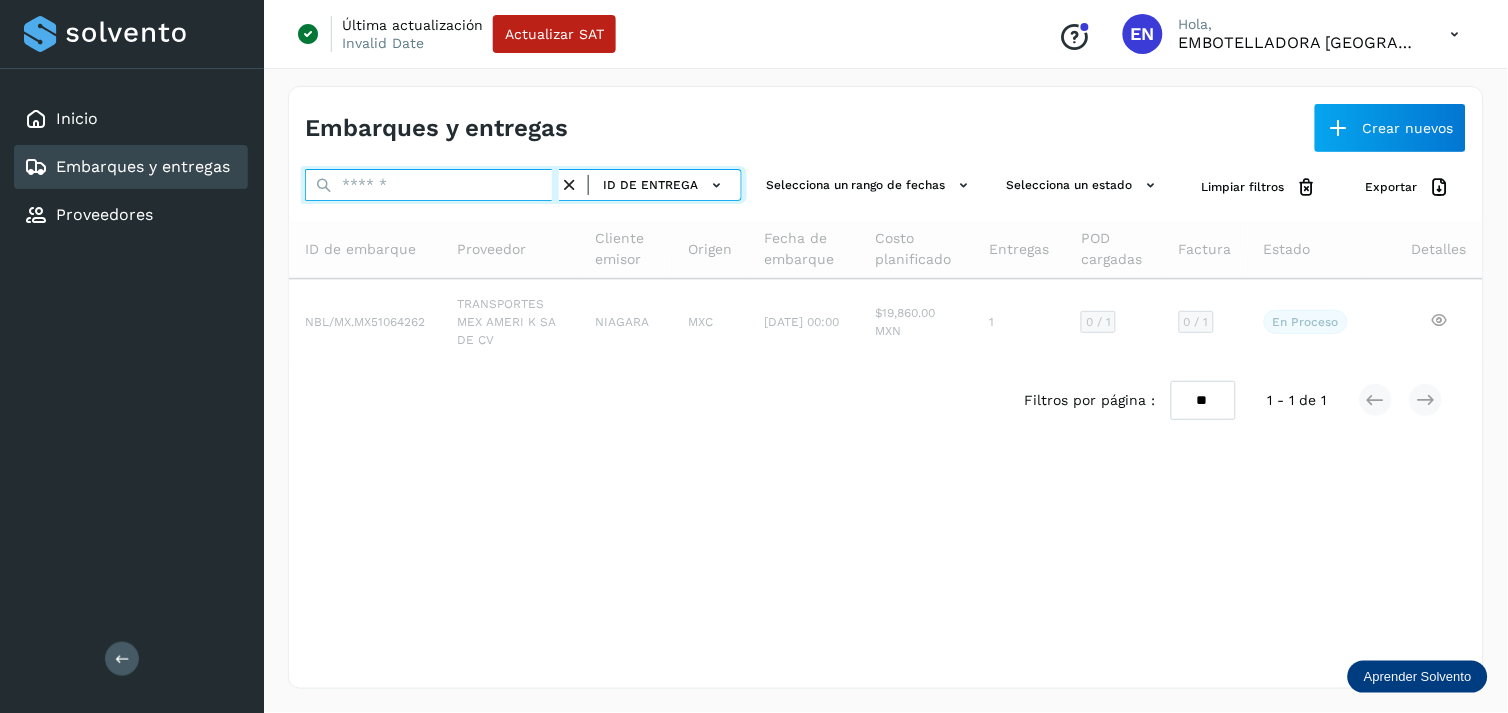 click at bounding box center [432, 185] 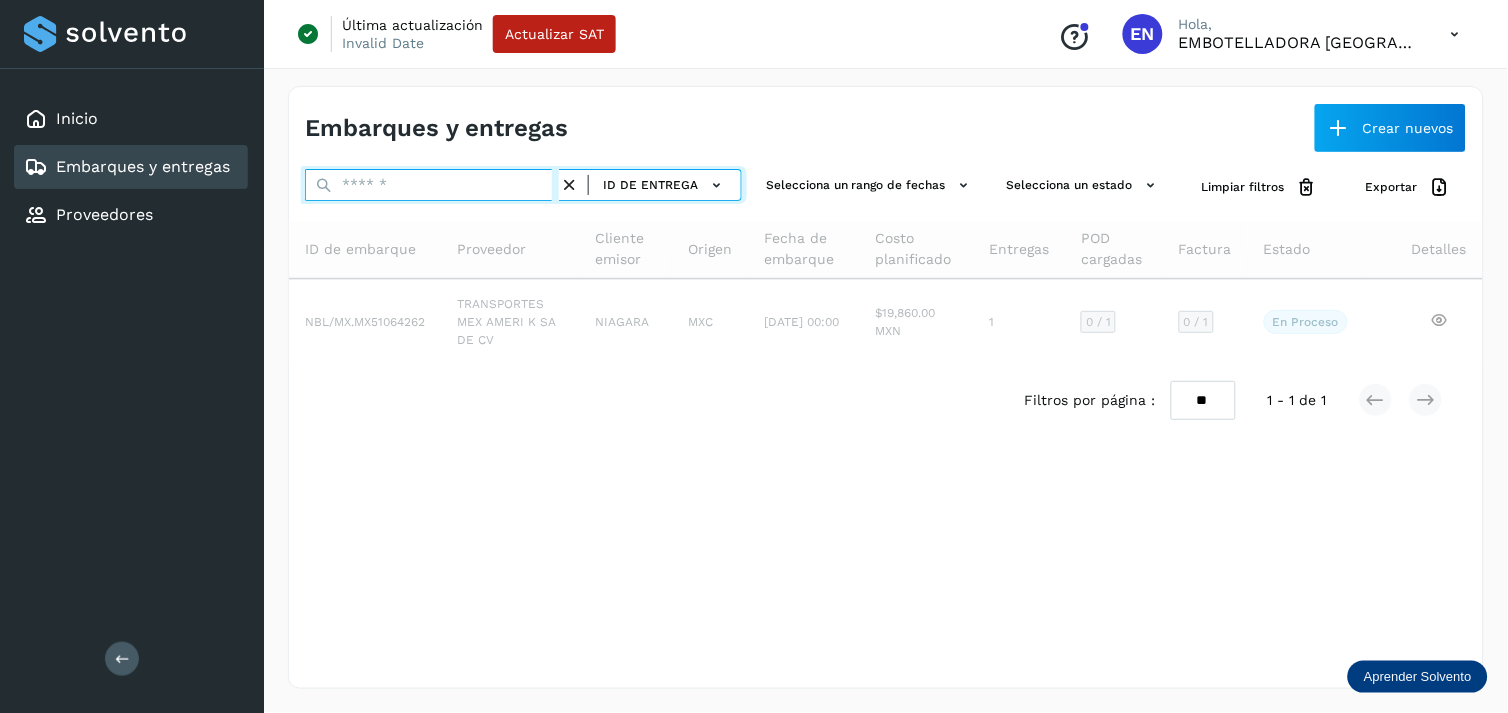 paste on "**********" 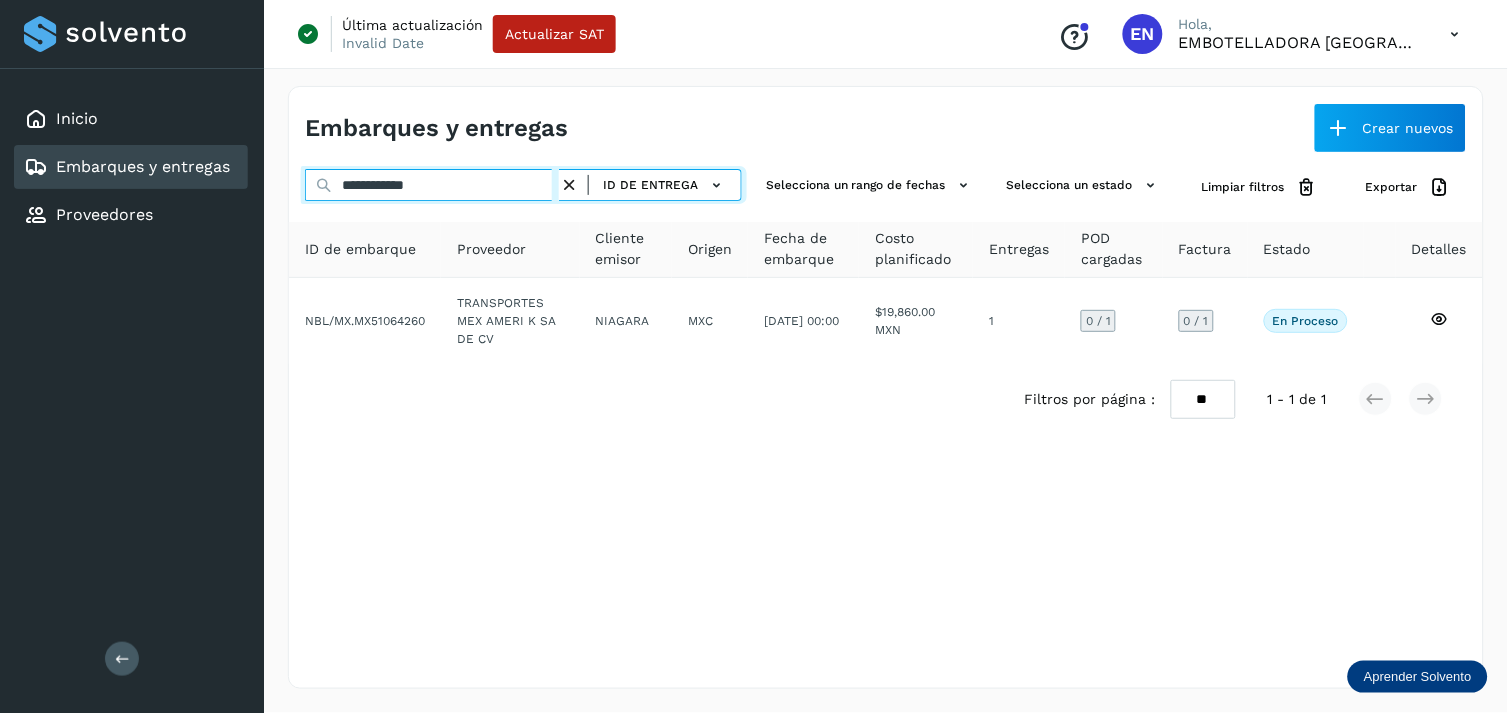 click on "**********" at bounding box center (432, 185) 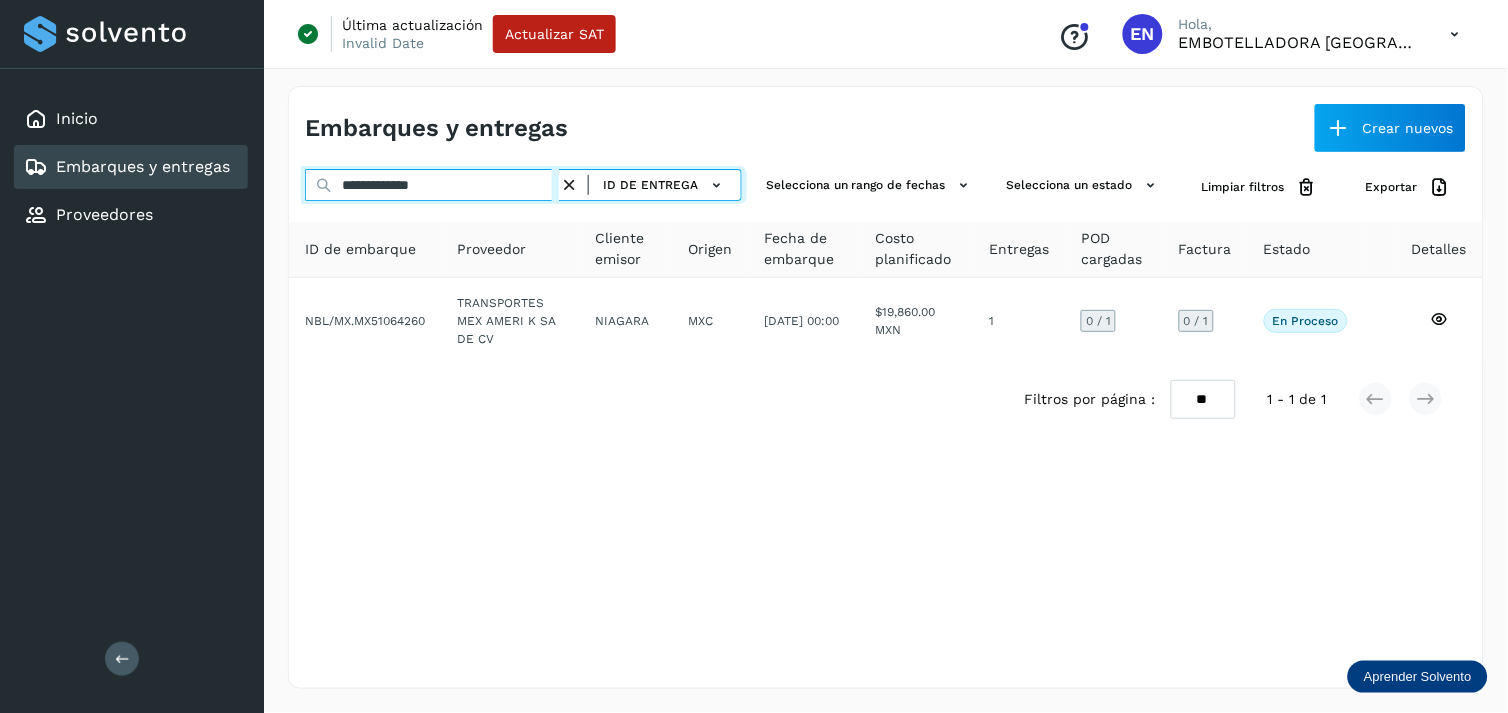 type on "**********" 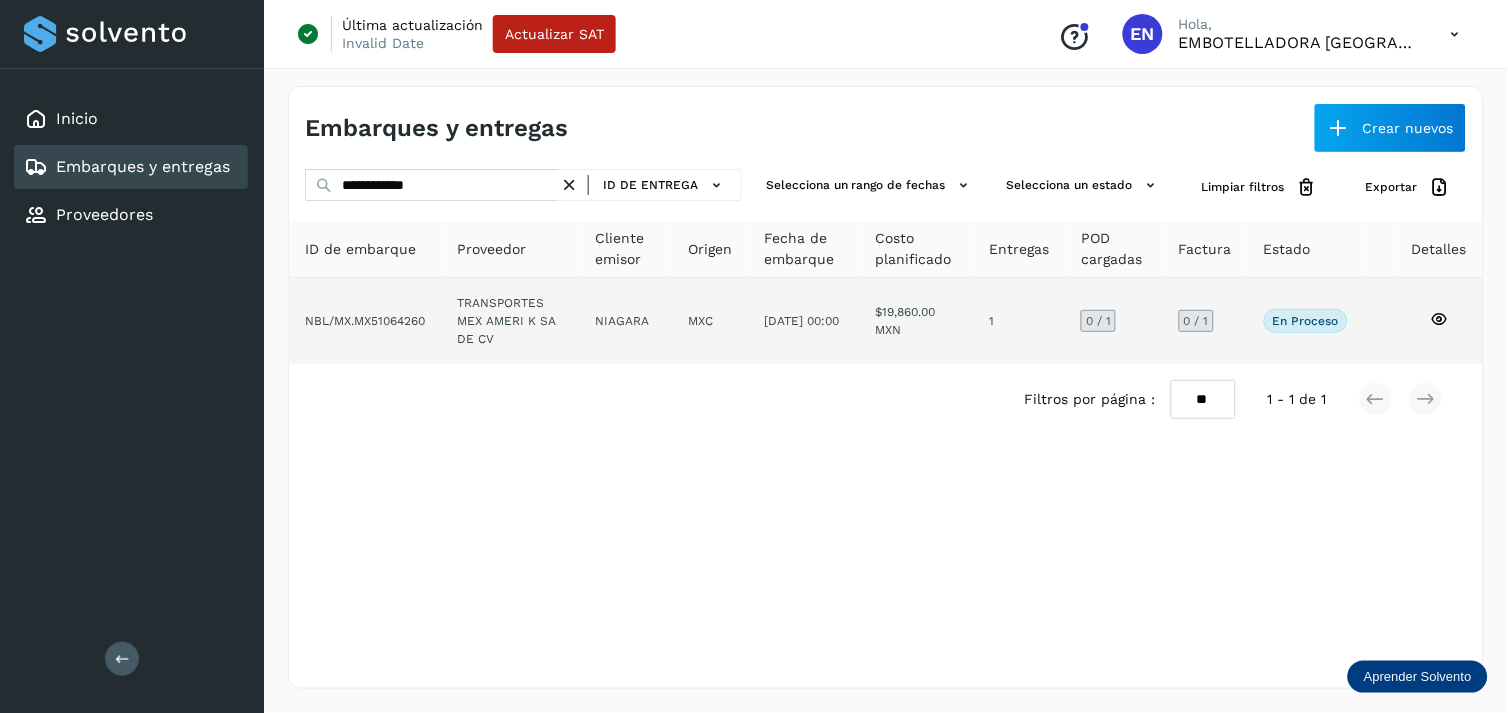 click on "NIAGARA" 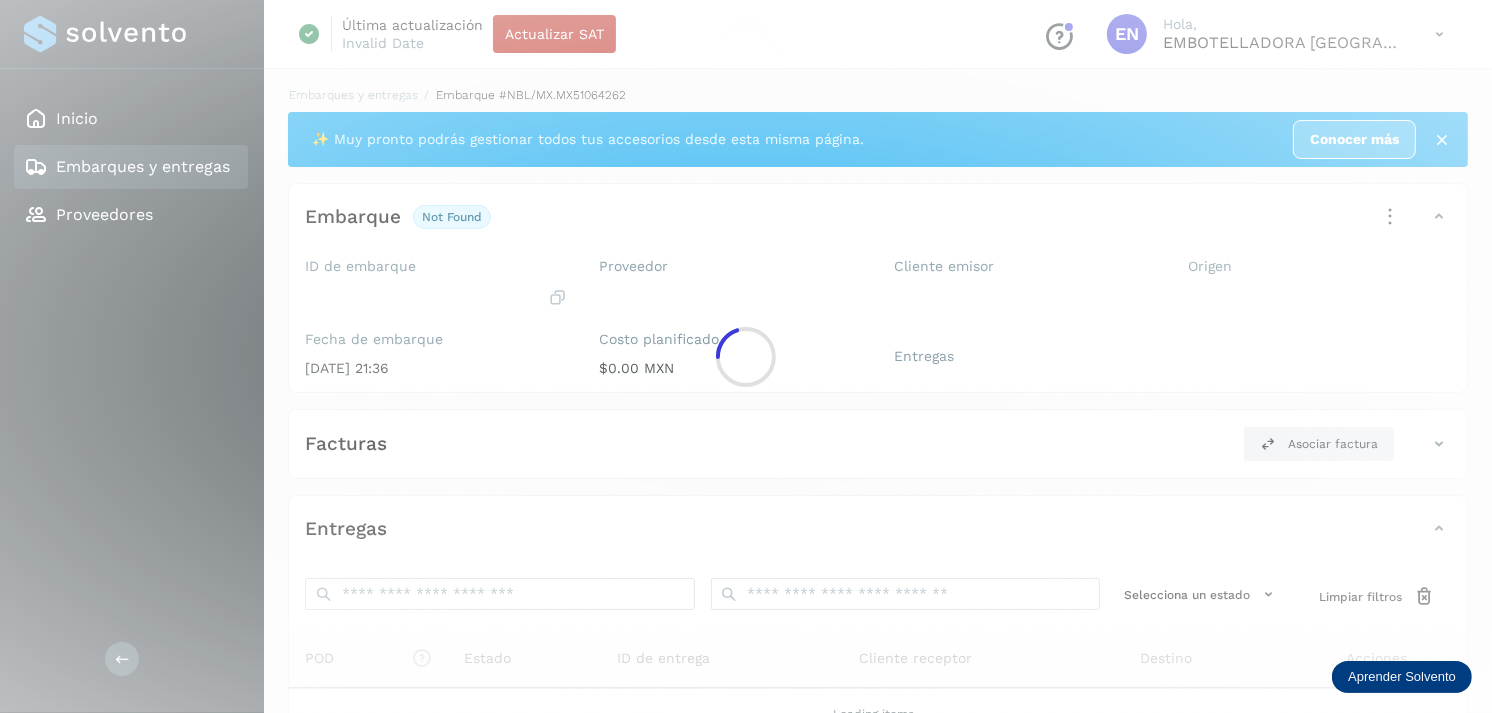 click 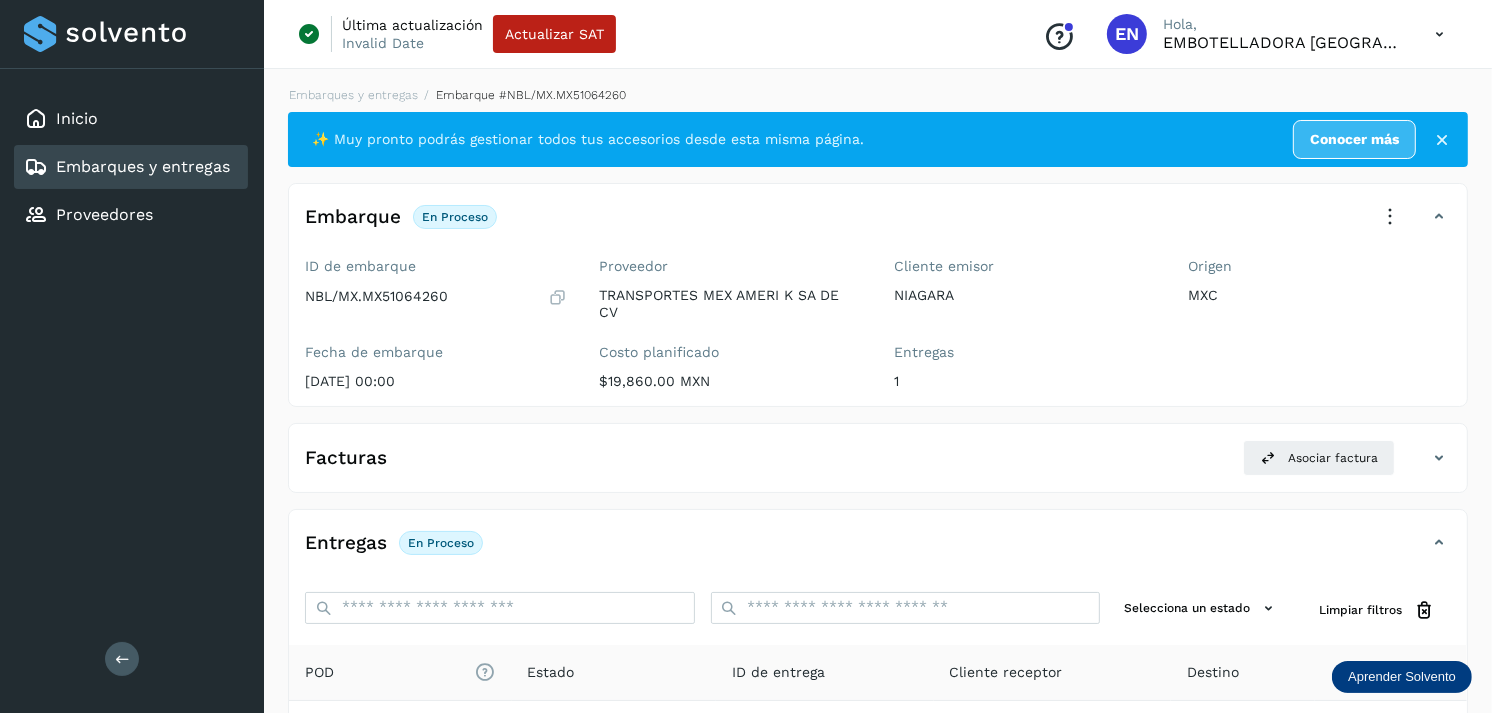 scroll, scrollTop: 243, scrollLeft: 0, axis: vertical 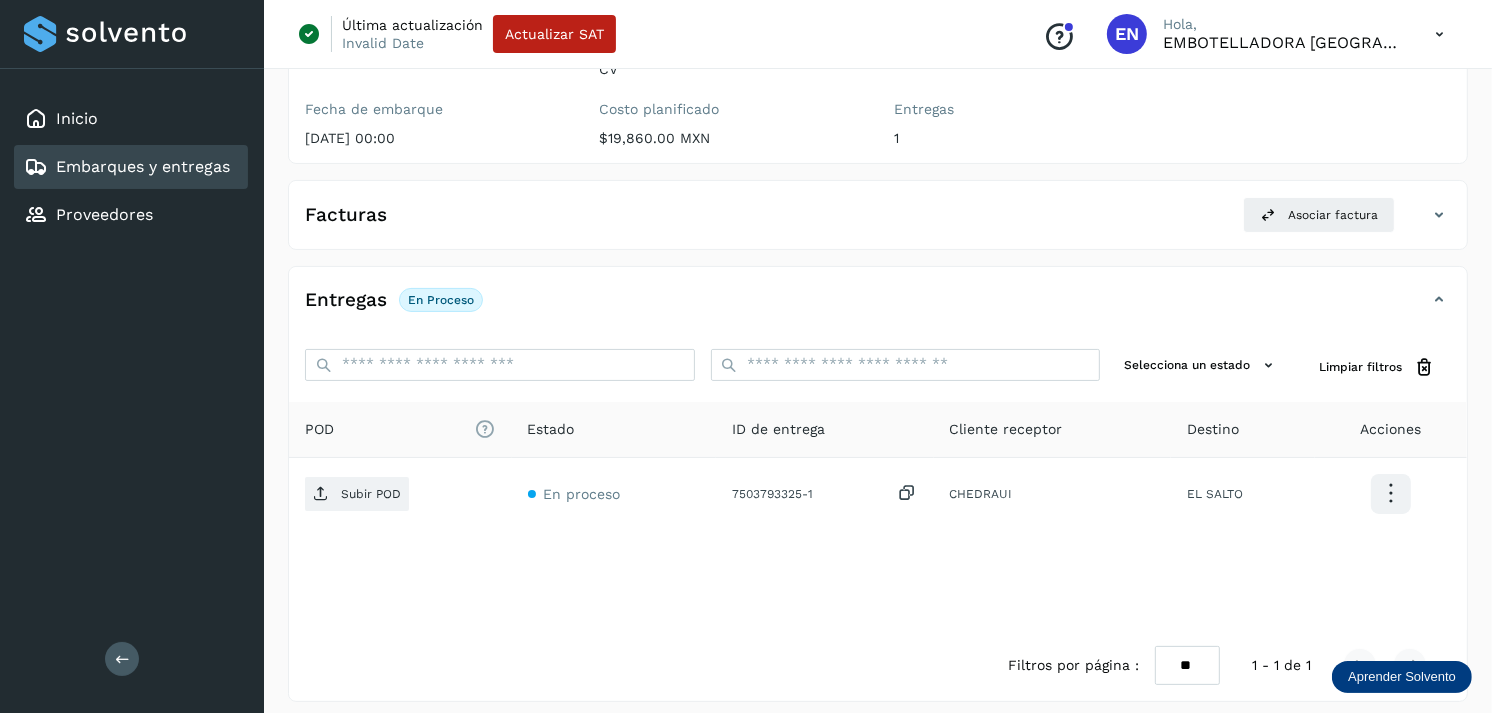click on "Embarques y entregas" 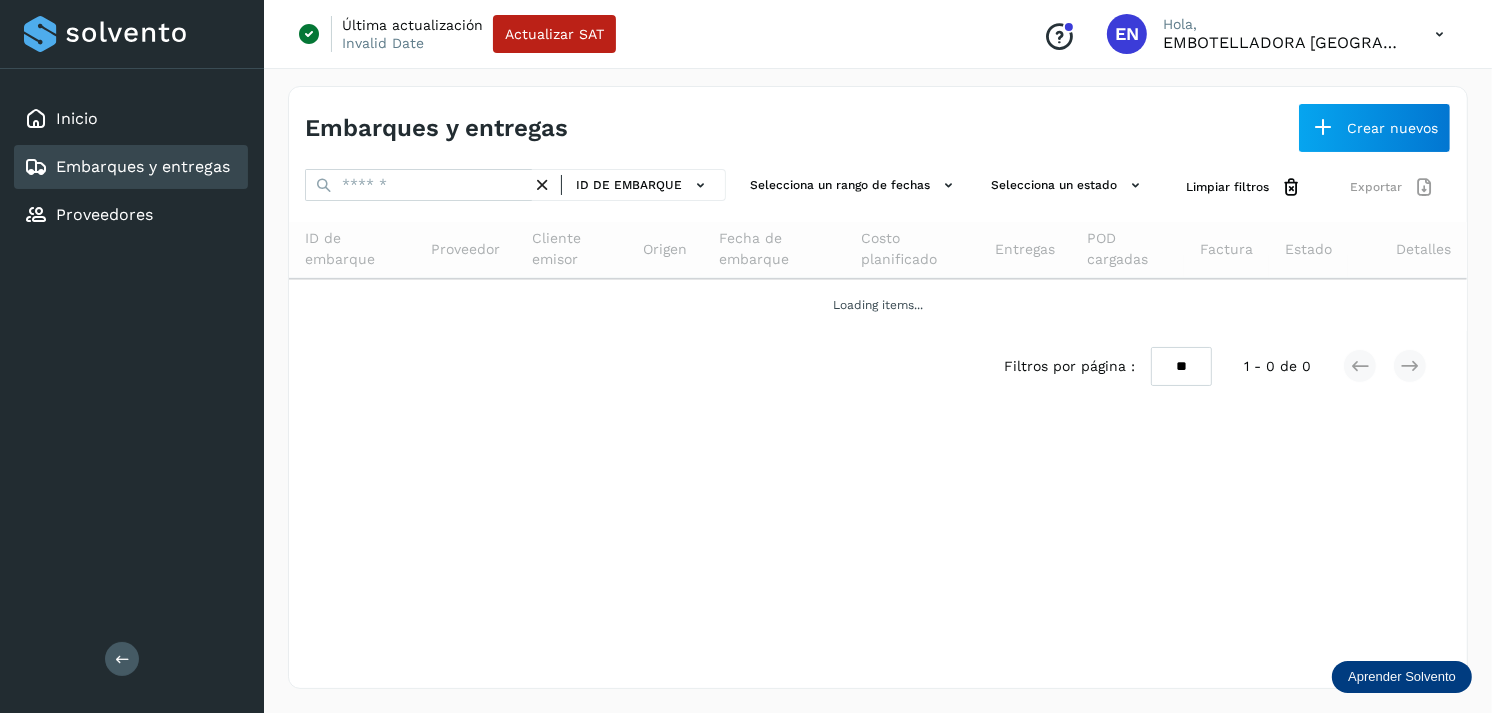 scroll, scrollTop: 0, scrollLeft: 0, axis: both 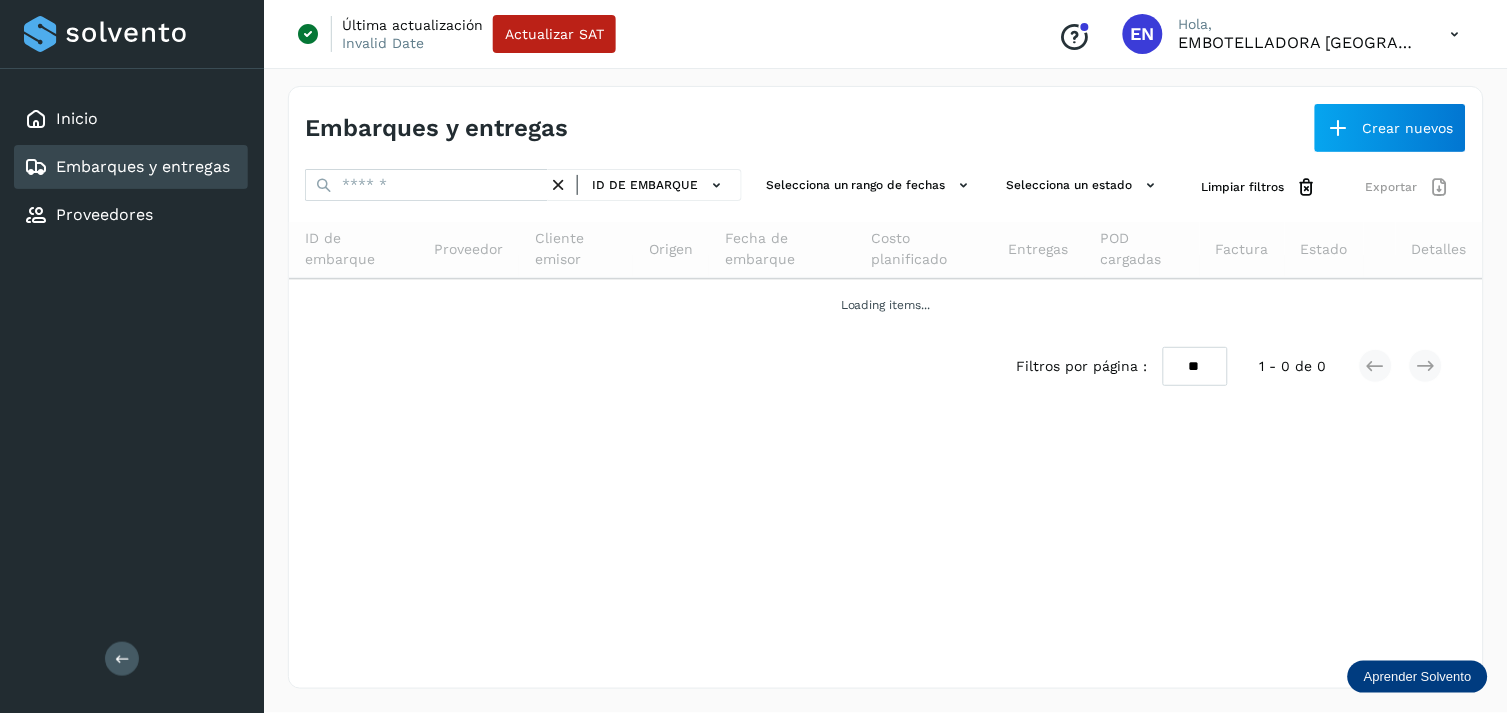 click on "Embarques y entregas" at bounding box center (143, 166) 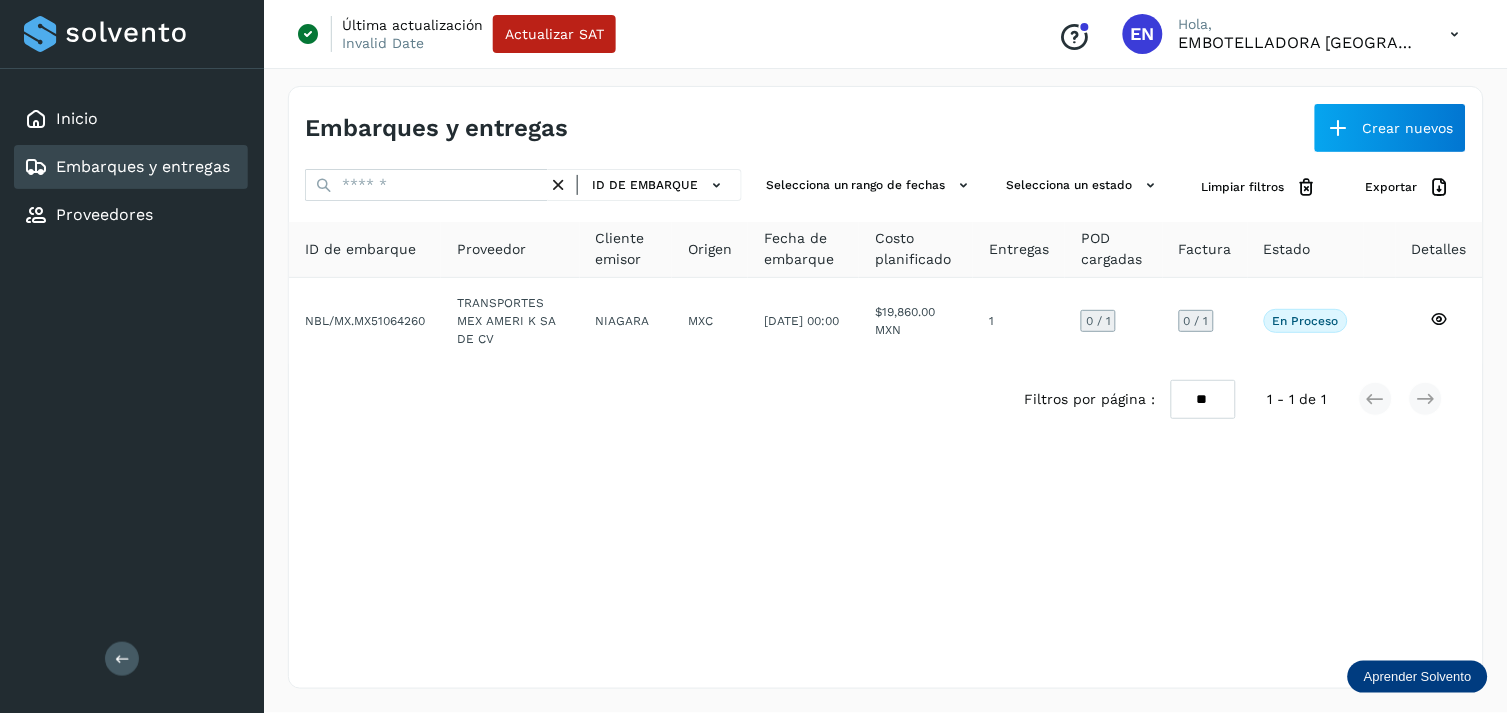 click on "Embarques y entregas" at bounding box center (143, 166) 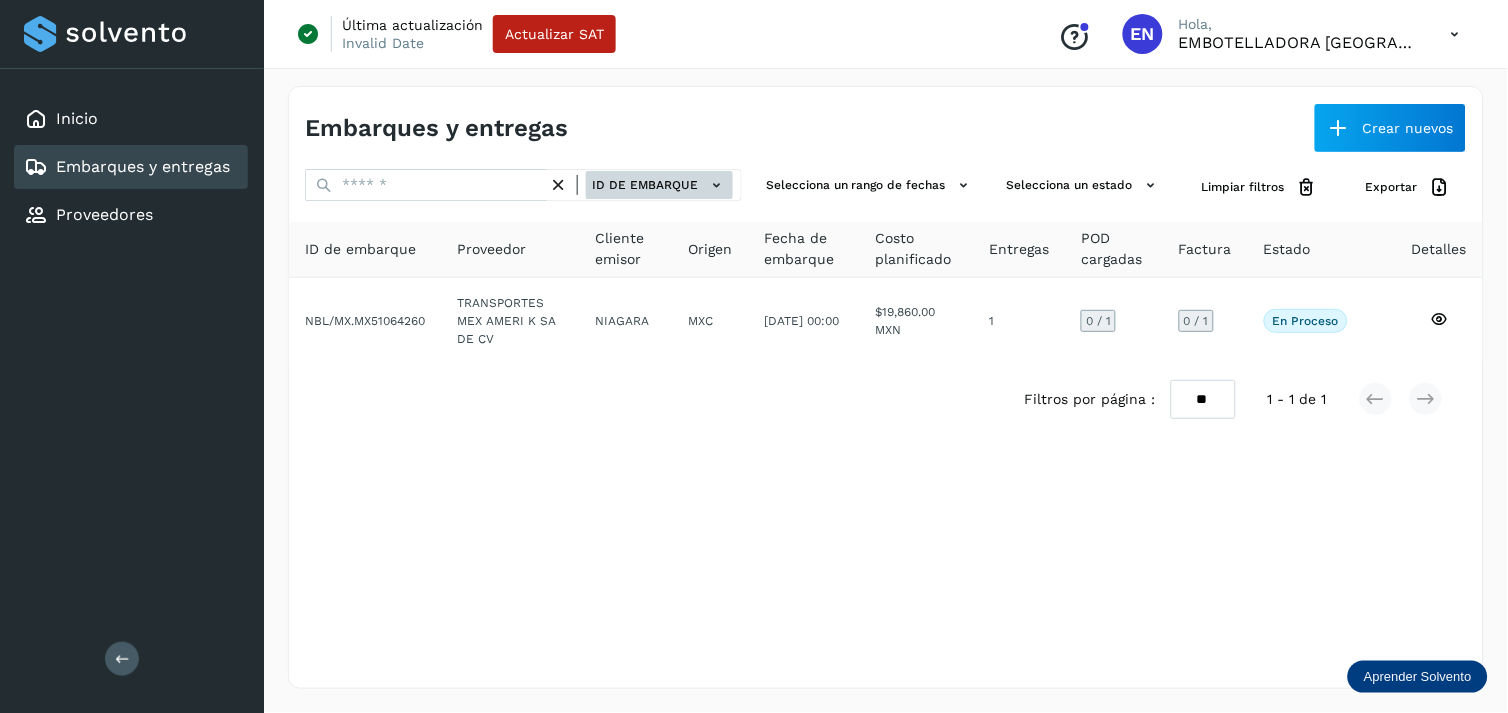click 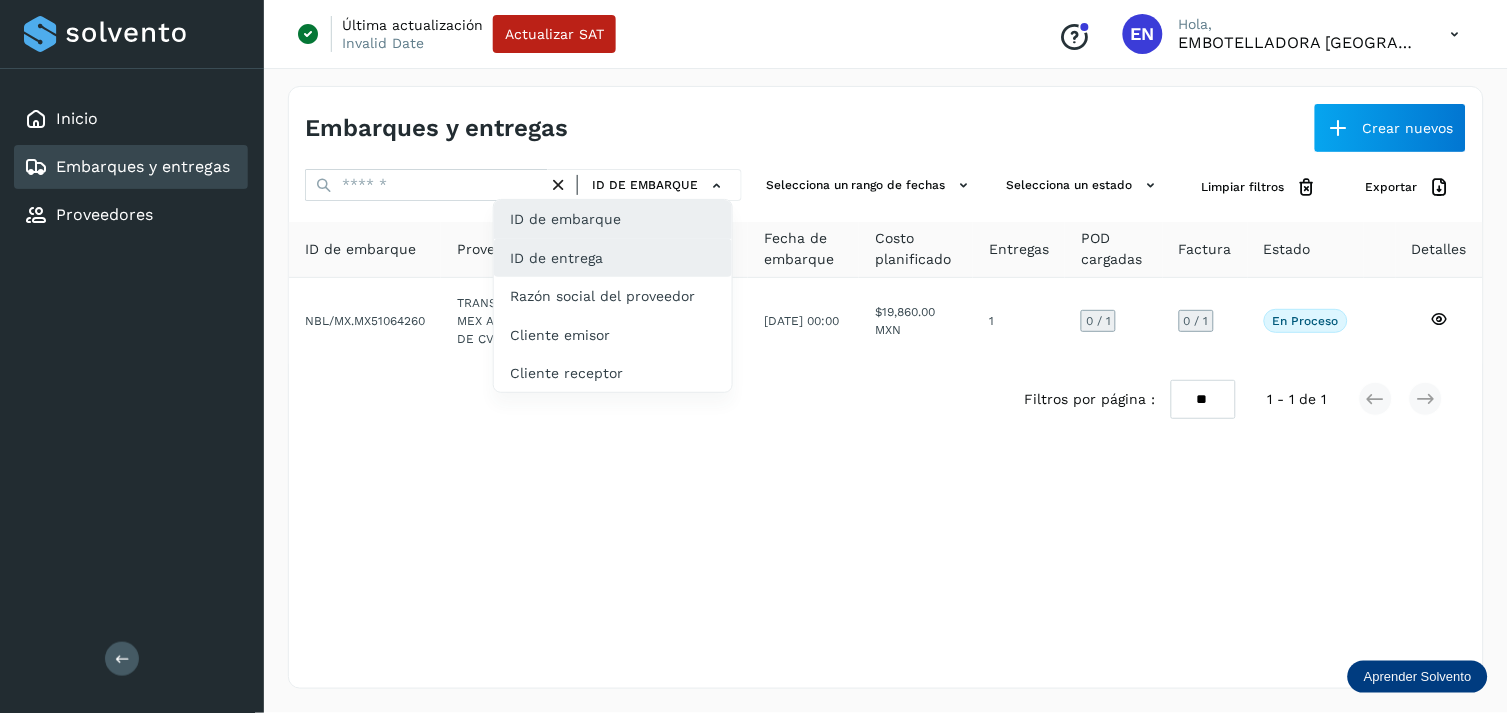 click on "ID de entrega" 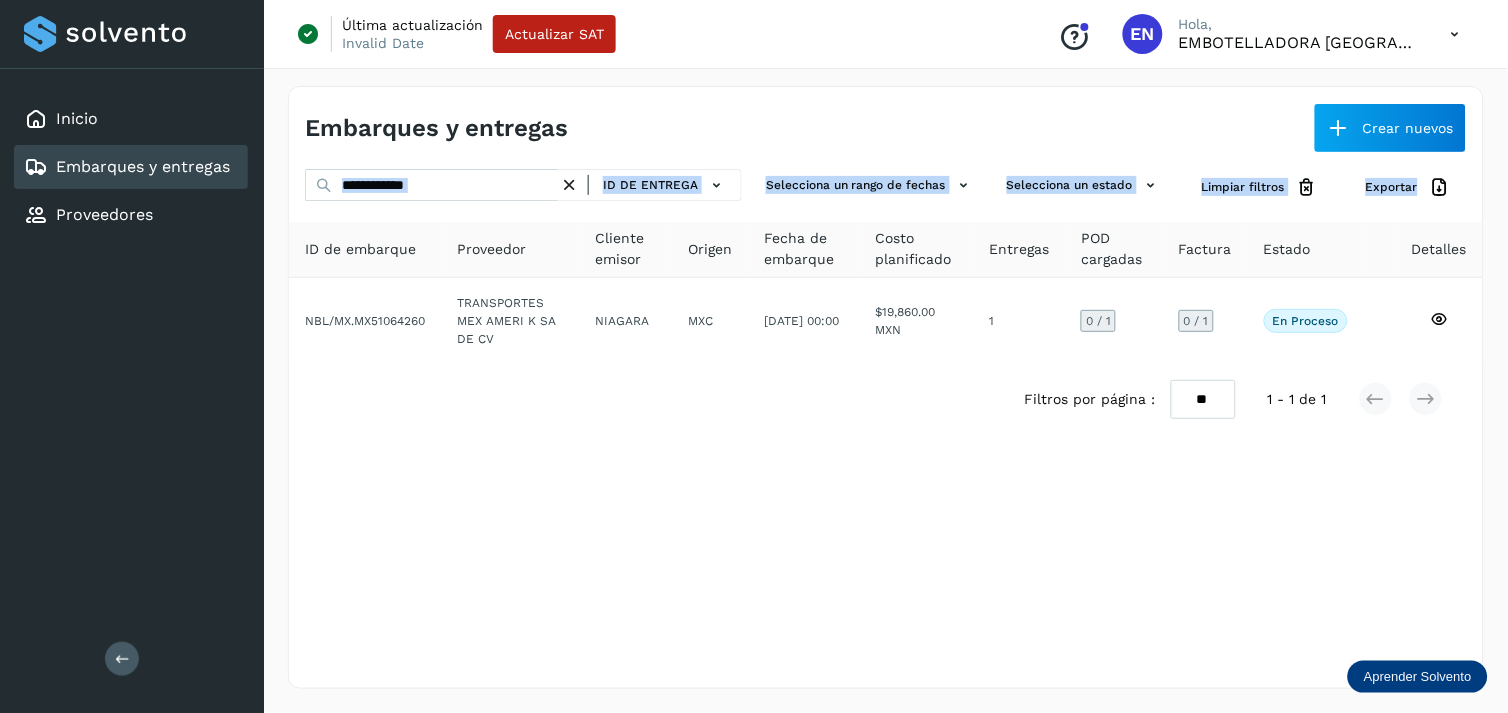 drag, startPoint x: 525, startPoint y: 215, endPoint x: 475, endPoint y: 186, distance: 57.801384 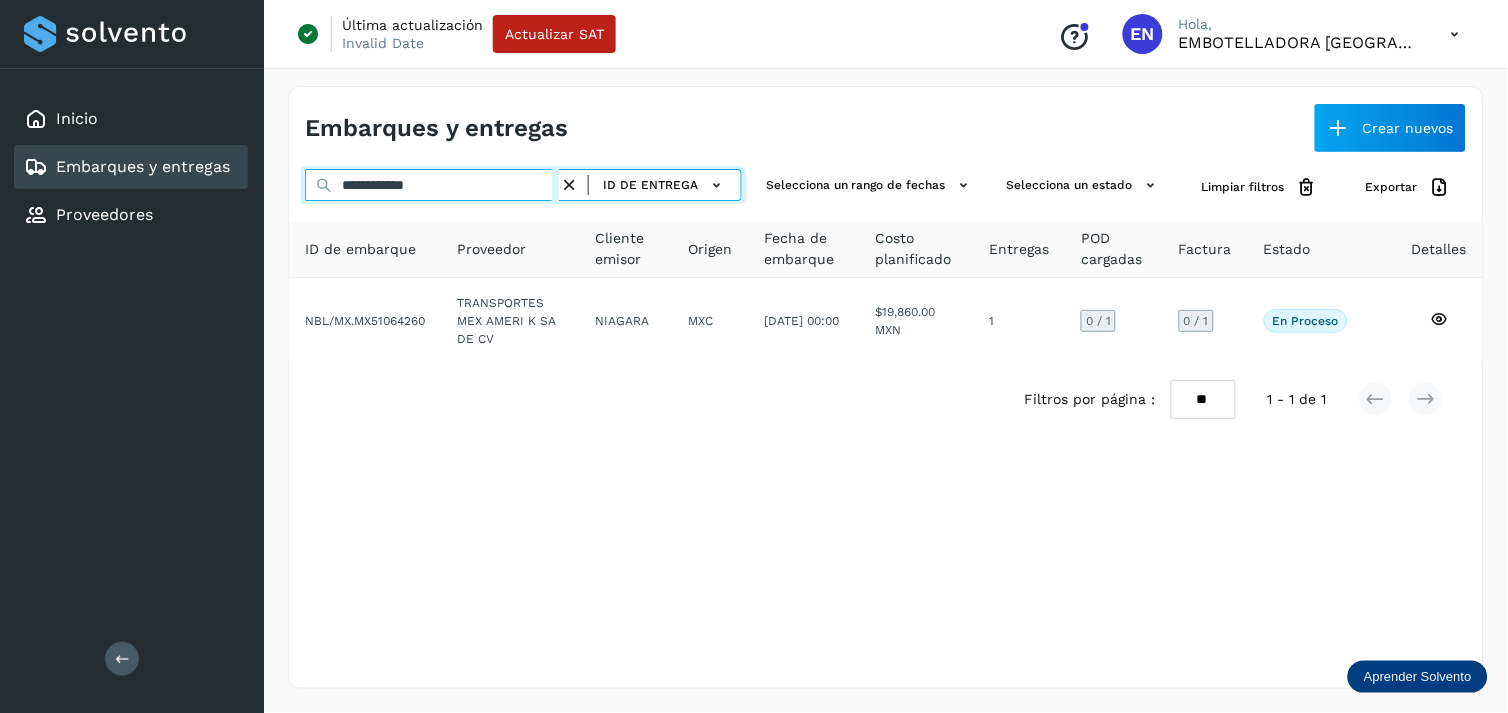 click on "**********" at bounding box center [432, 185] 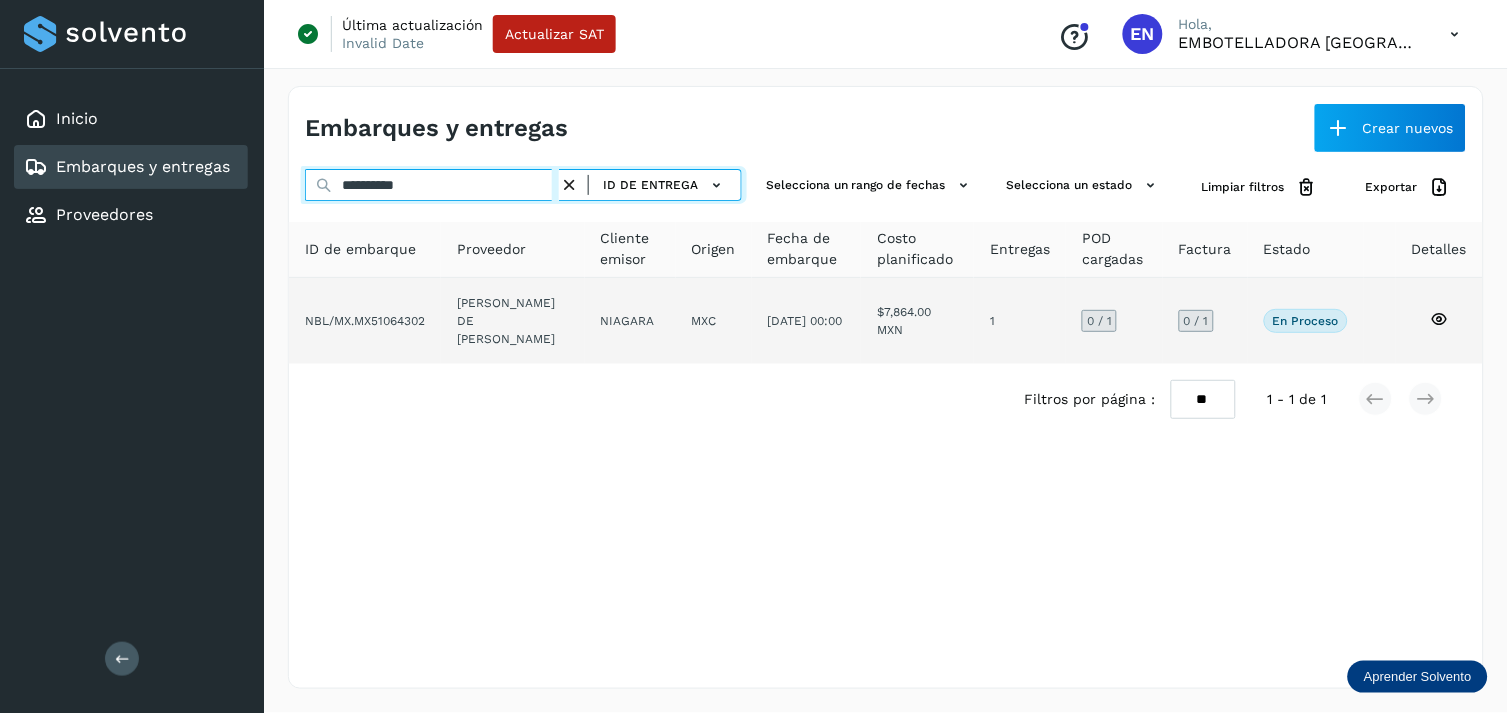 type on "**********" 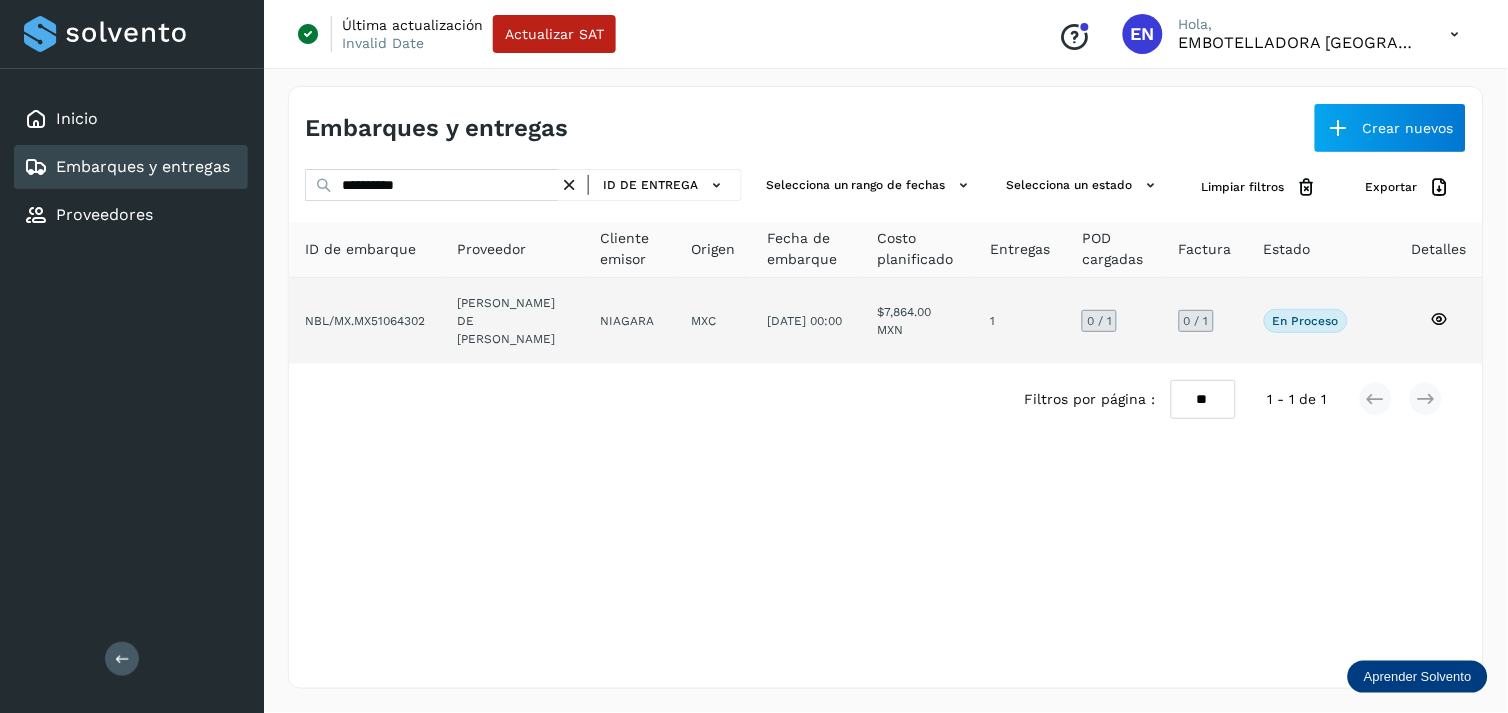 click on "[PERSON_NAME] DE [PERSON_NAME]" 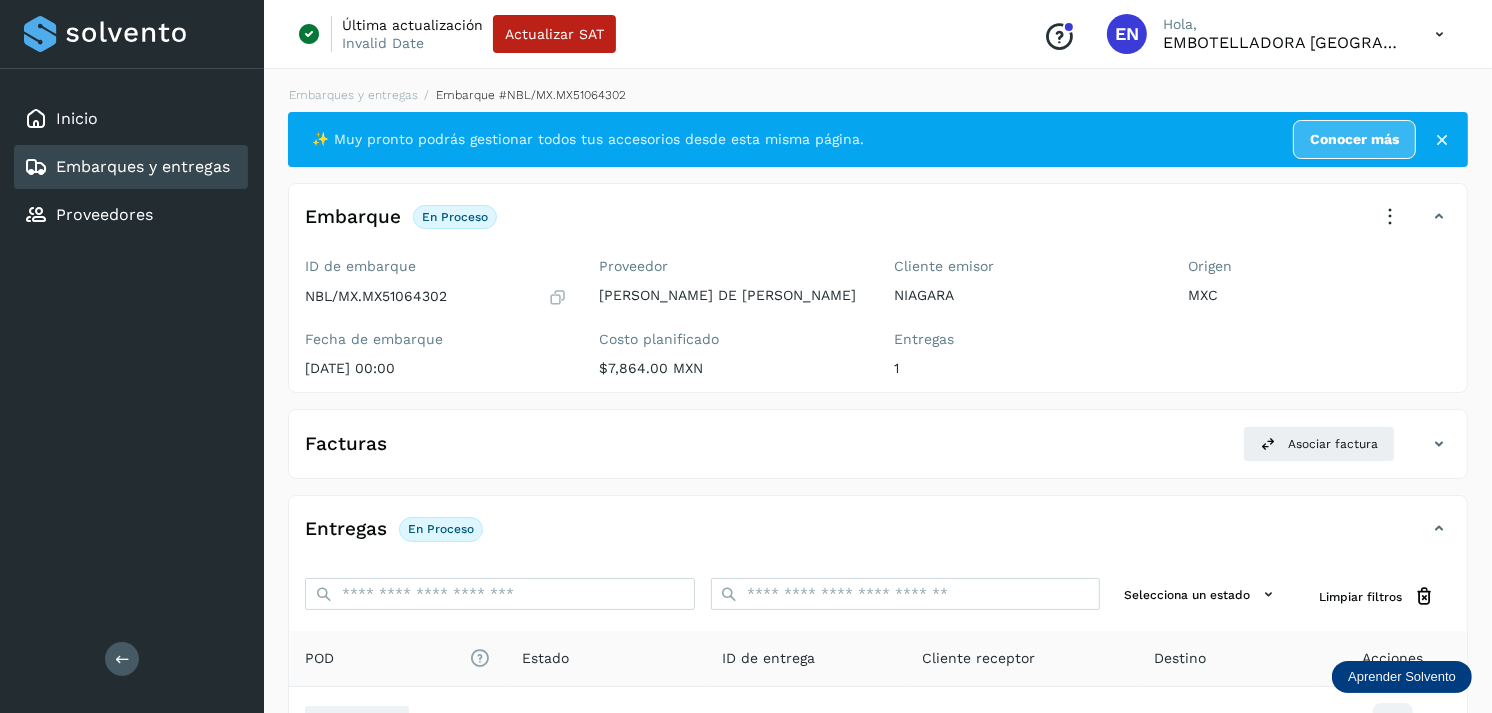 scroll, scrollTop: 243, scrollLeft: 0, axis: vertical 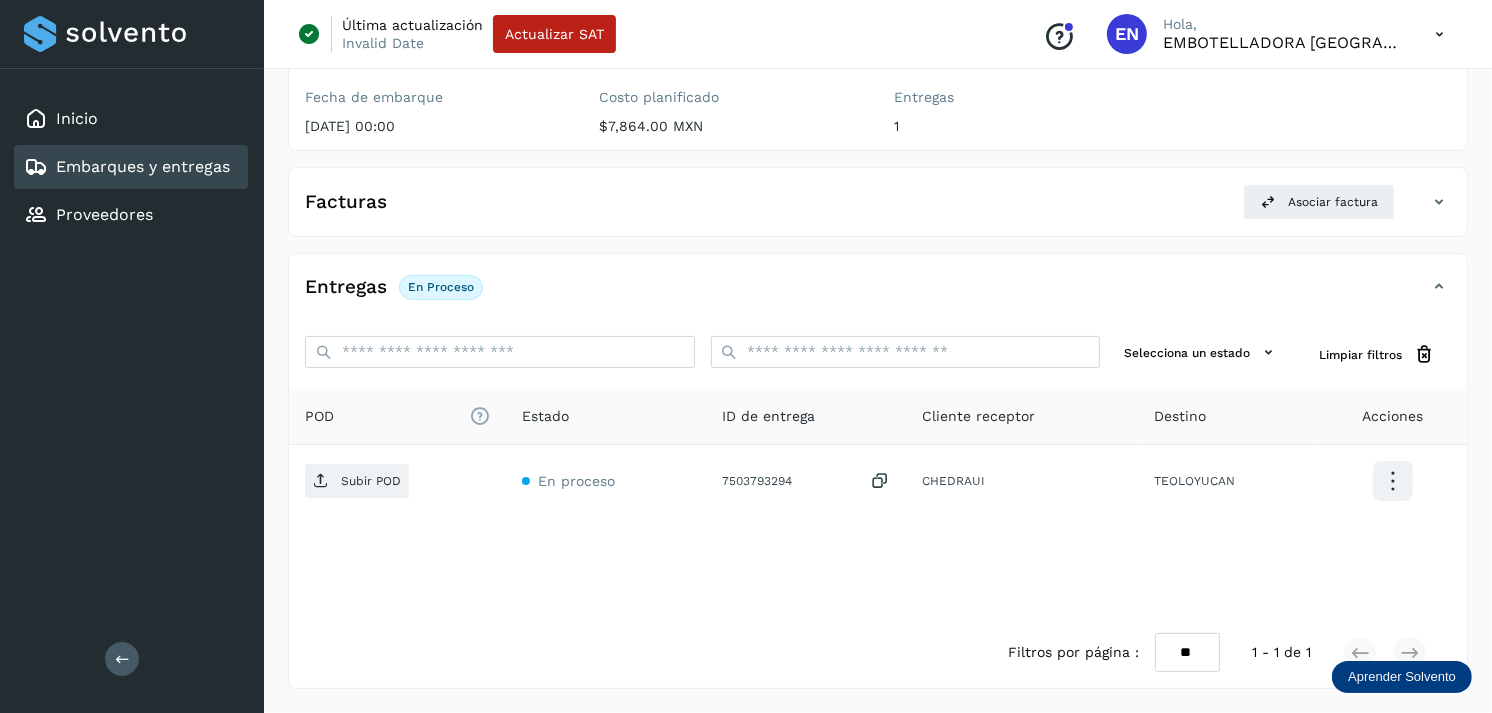 click on "Embarques y entregas" at bounding box center [143, 166] 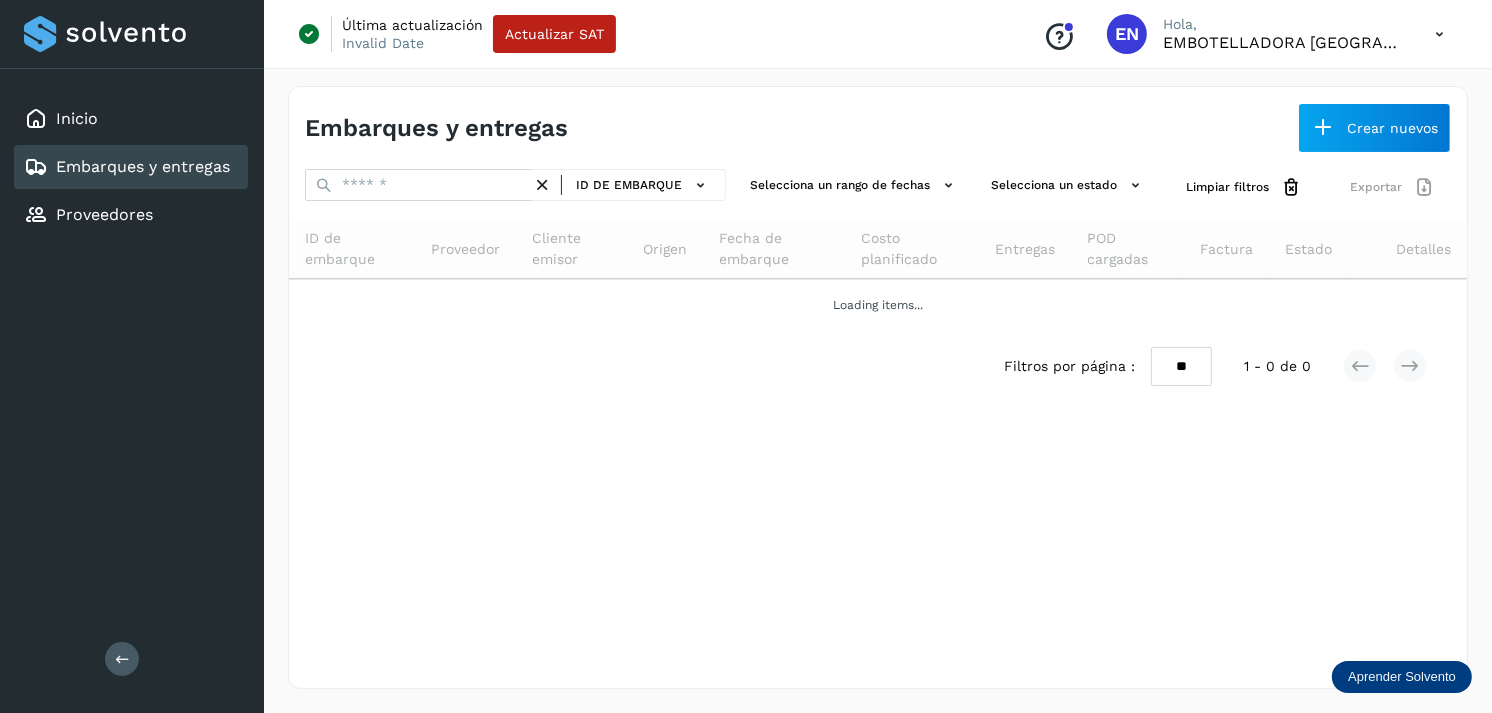 scroll, scrollTop: 0, scrollLeft: 0, axis: both 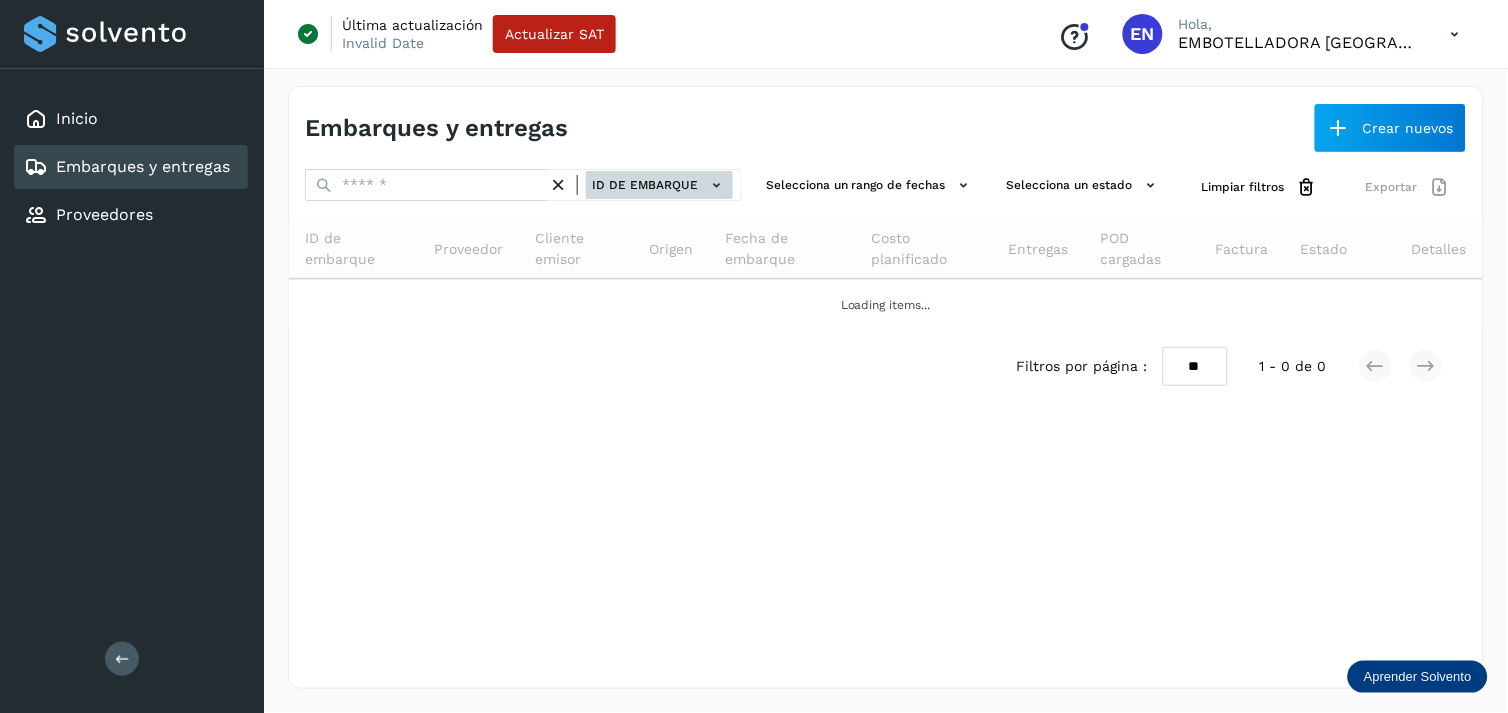 click on "ID de embarque" at bounding box center [659, 185] 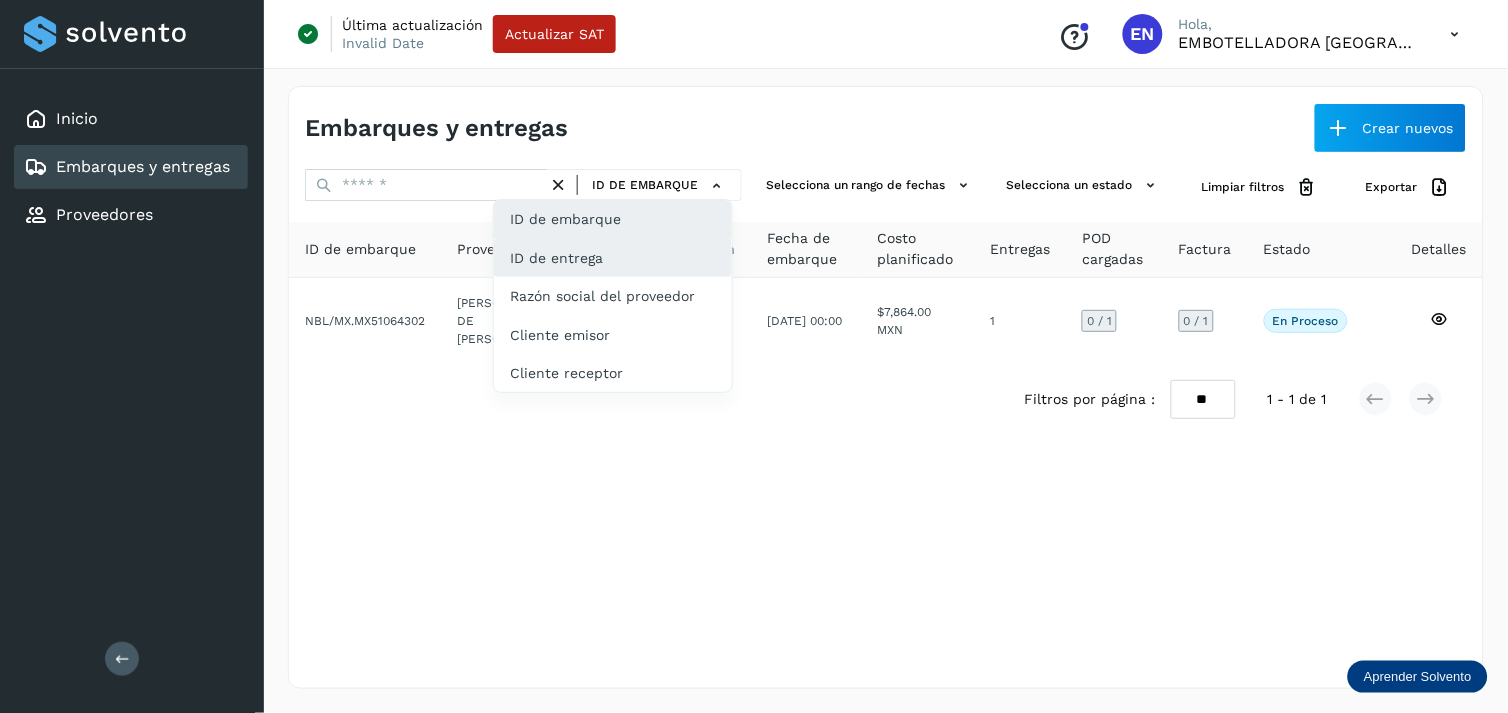 click on "ID de entrega" 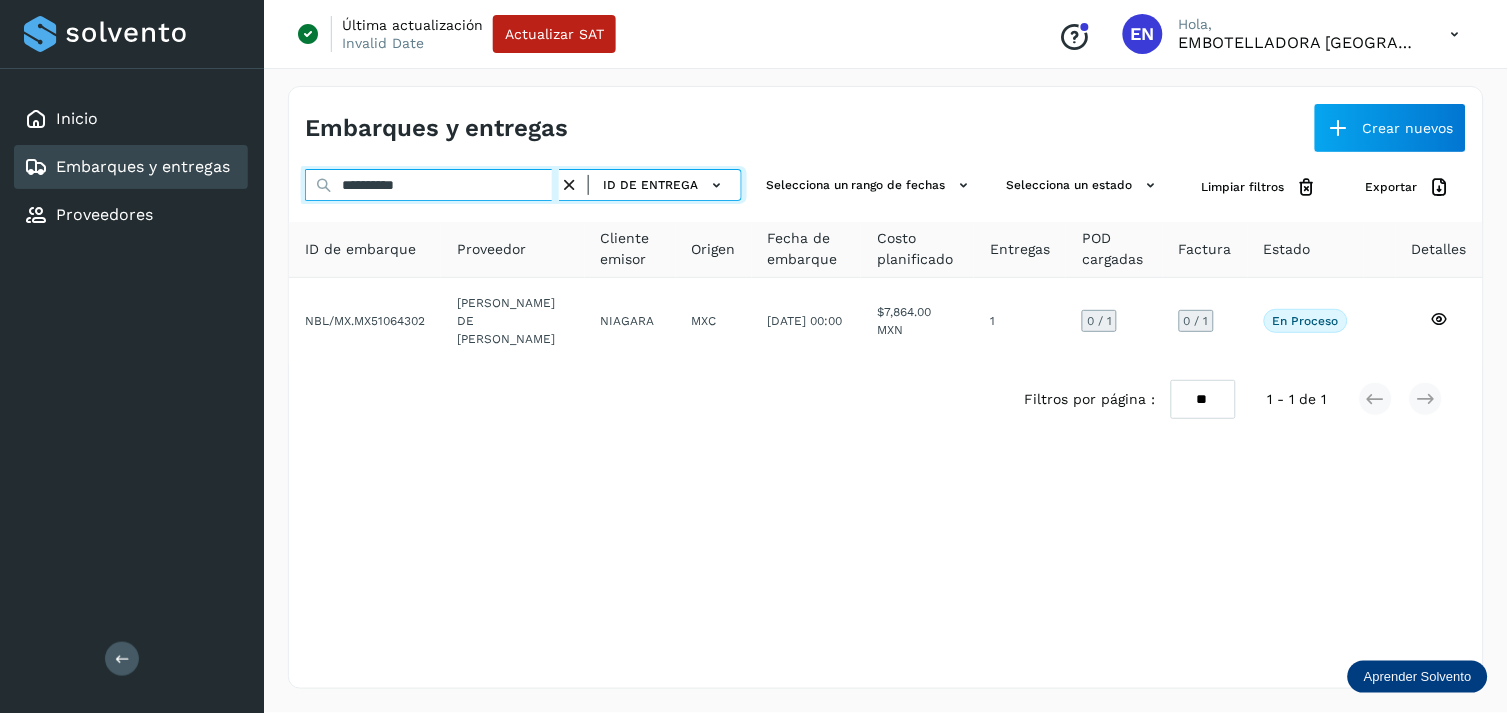 click on "**********" at bounding box center (432, 185) 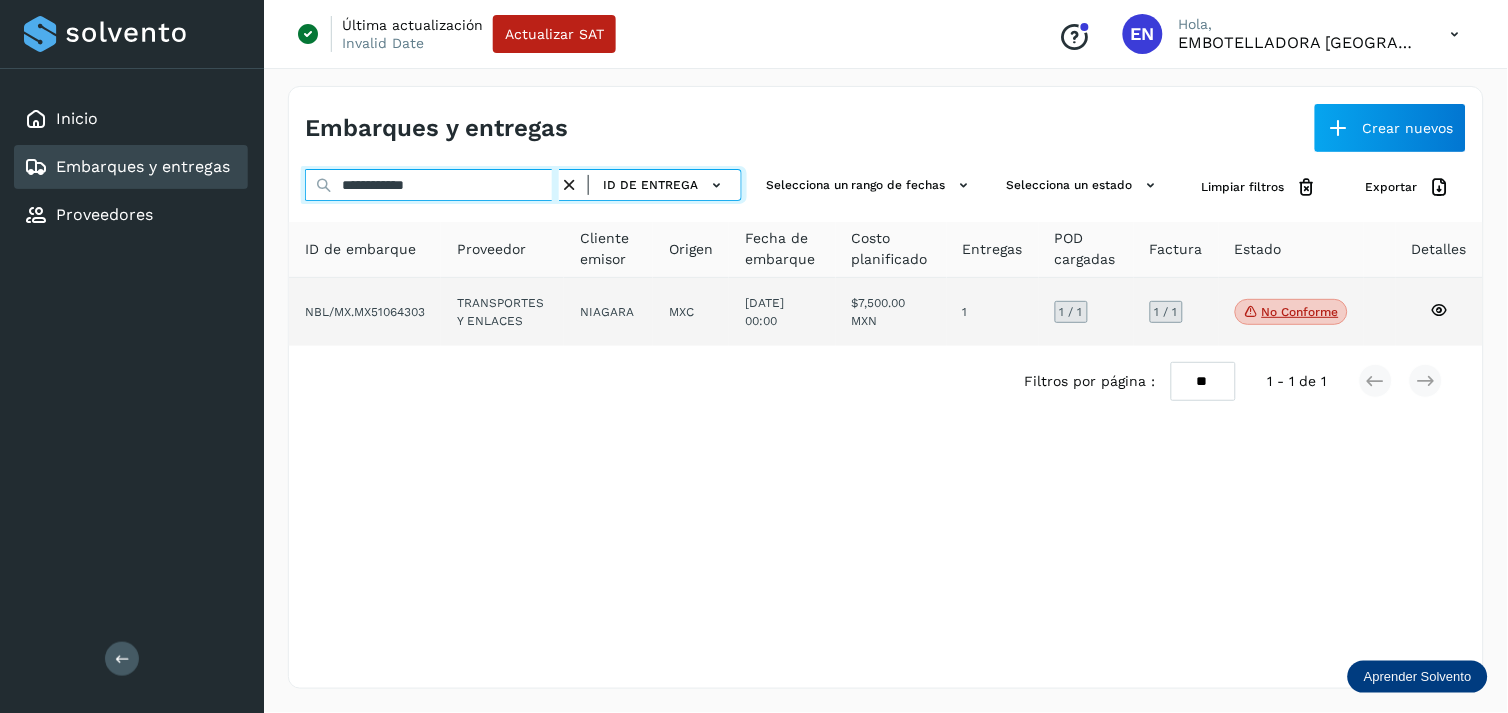type on "**********" 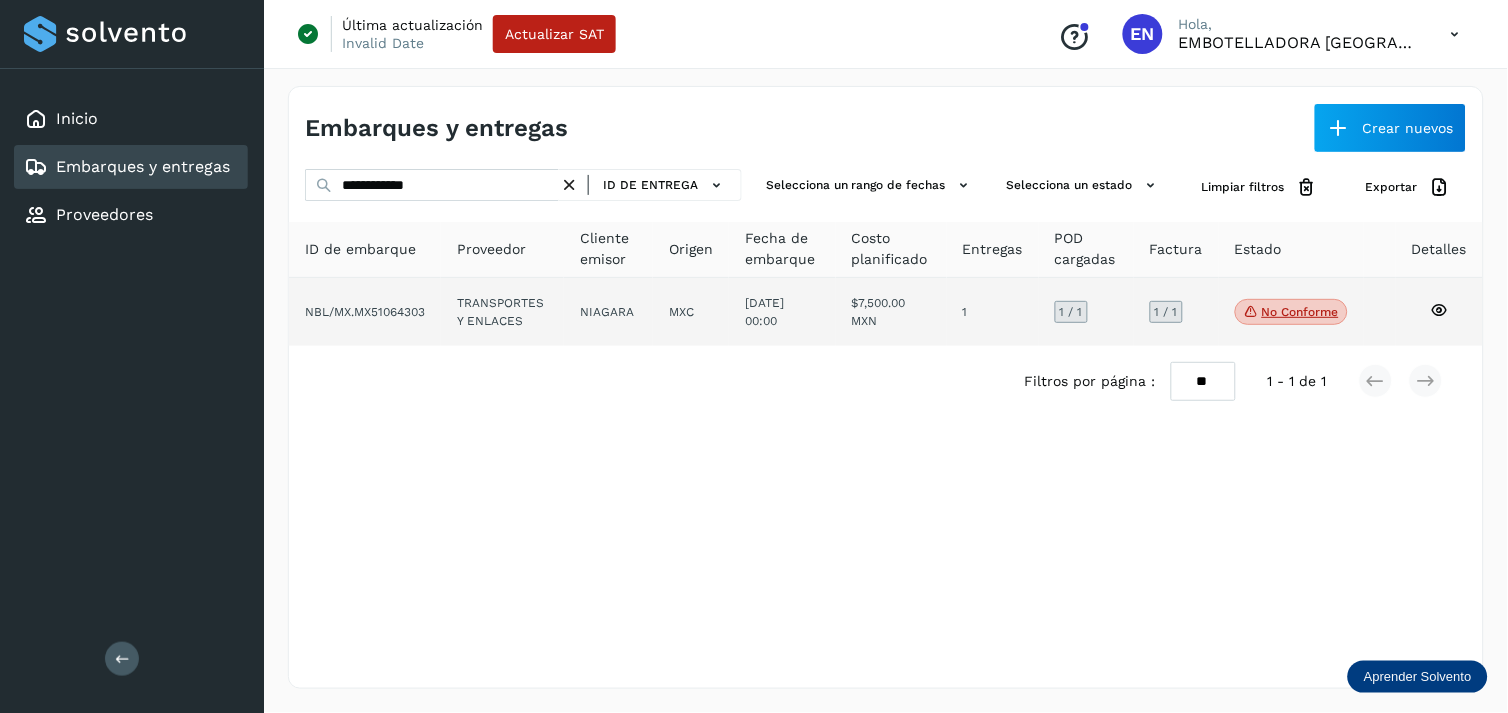click on "NIAGARA" 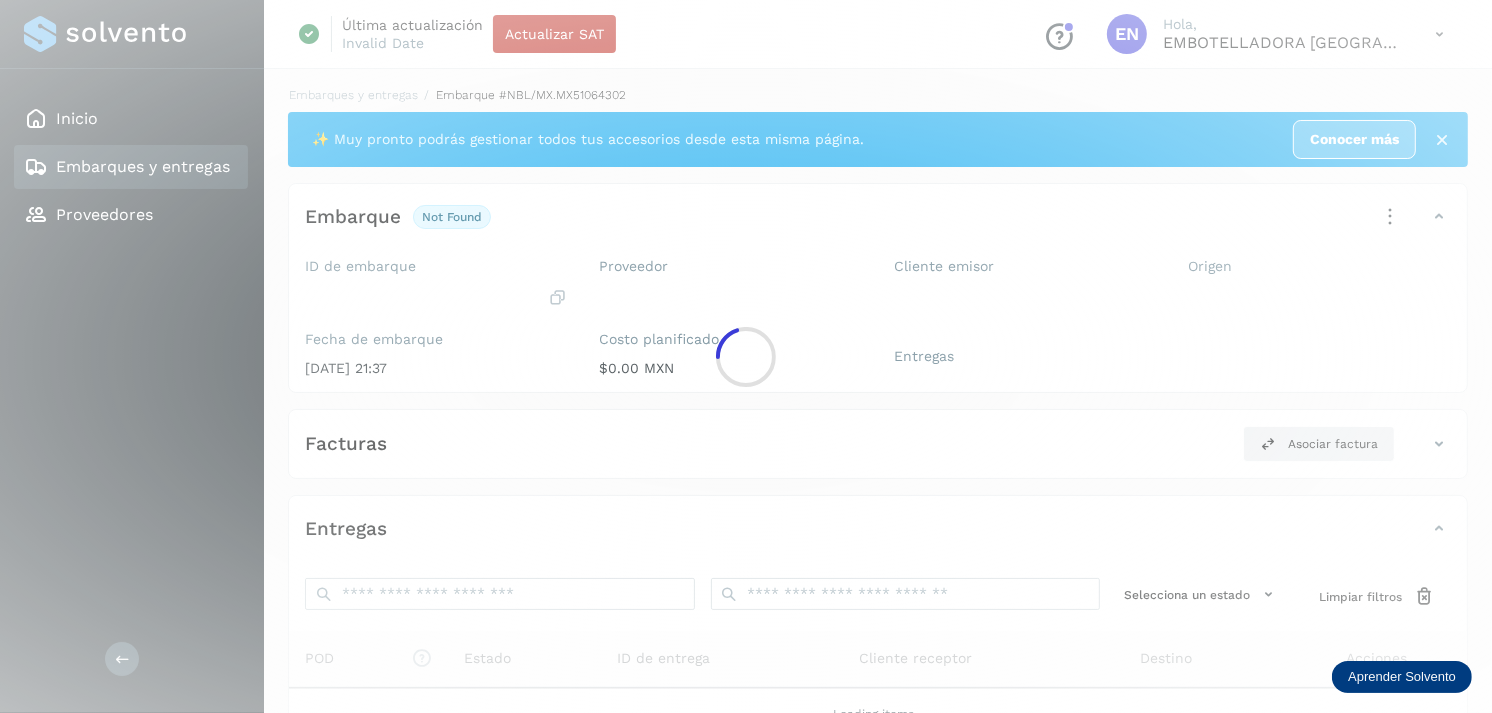 click 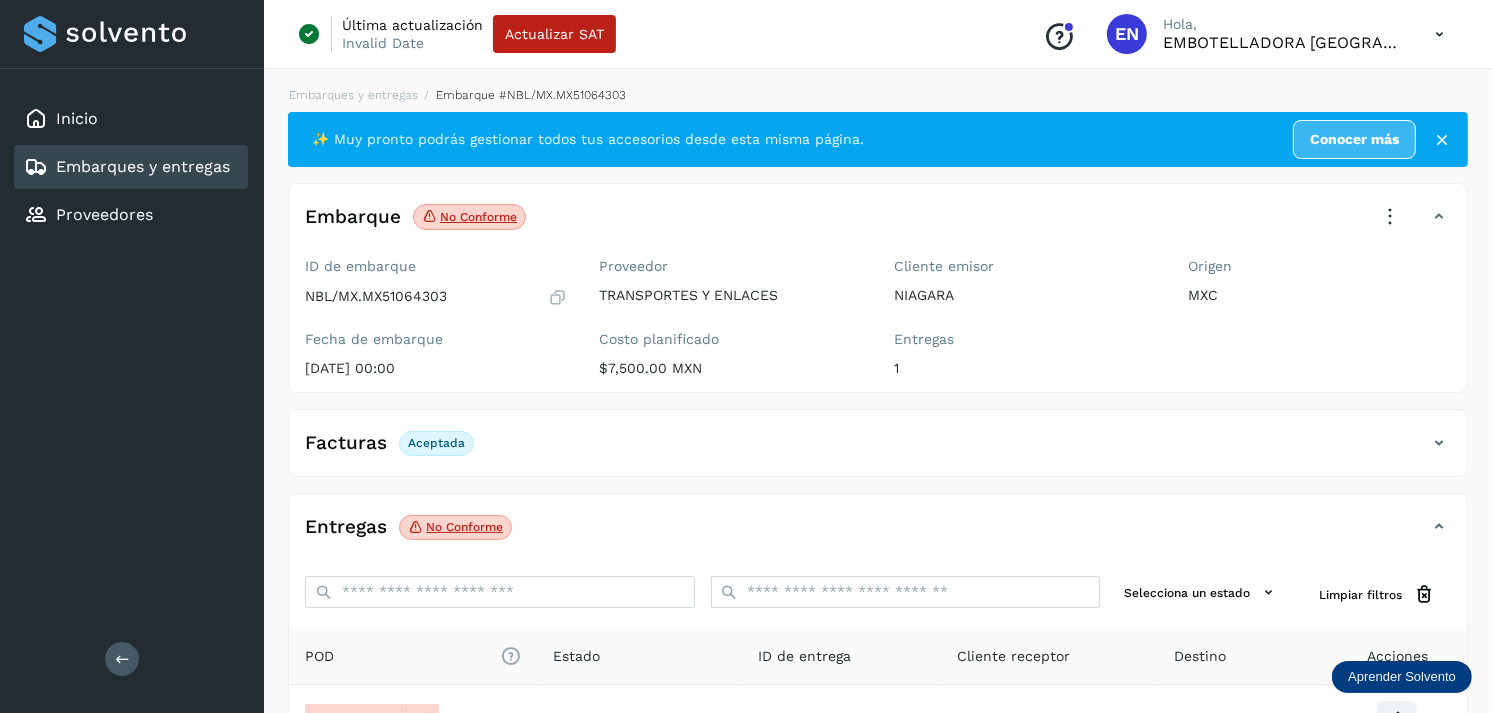 scroll, scrollTop: 241, scrollLeft: 0, axis: vertical 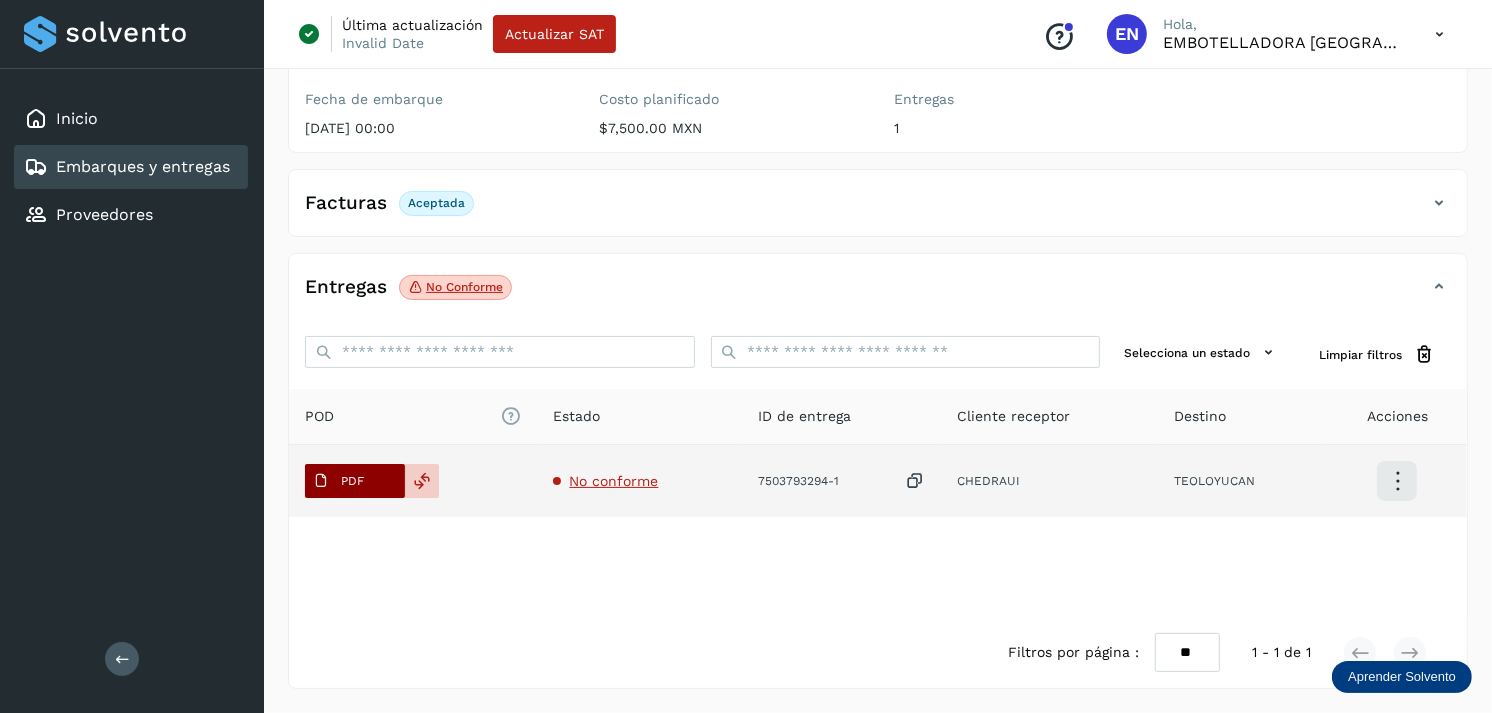 click on "PDF" at bounding box center (338, 481) 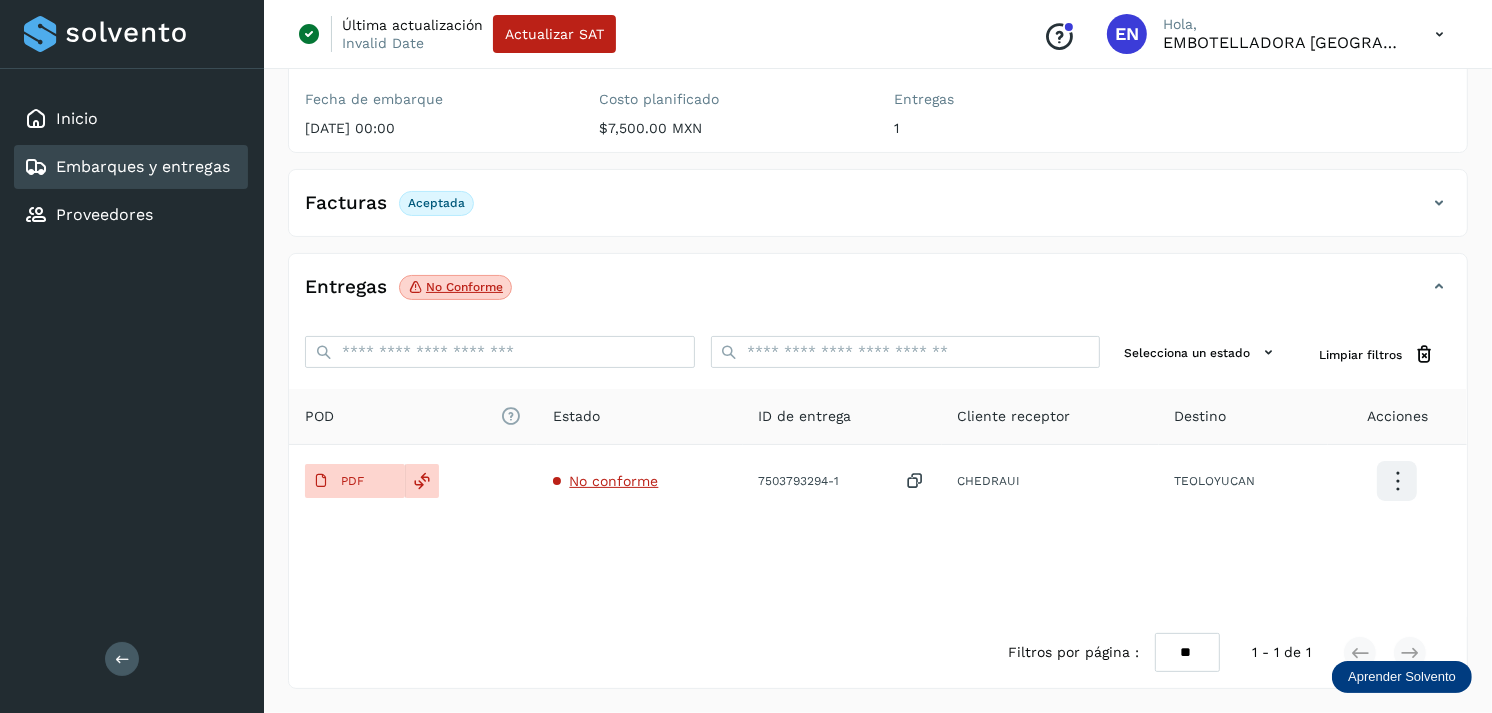 type 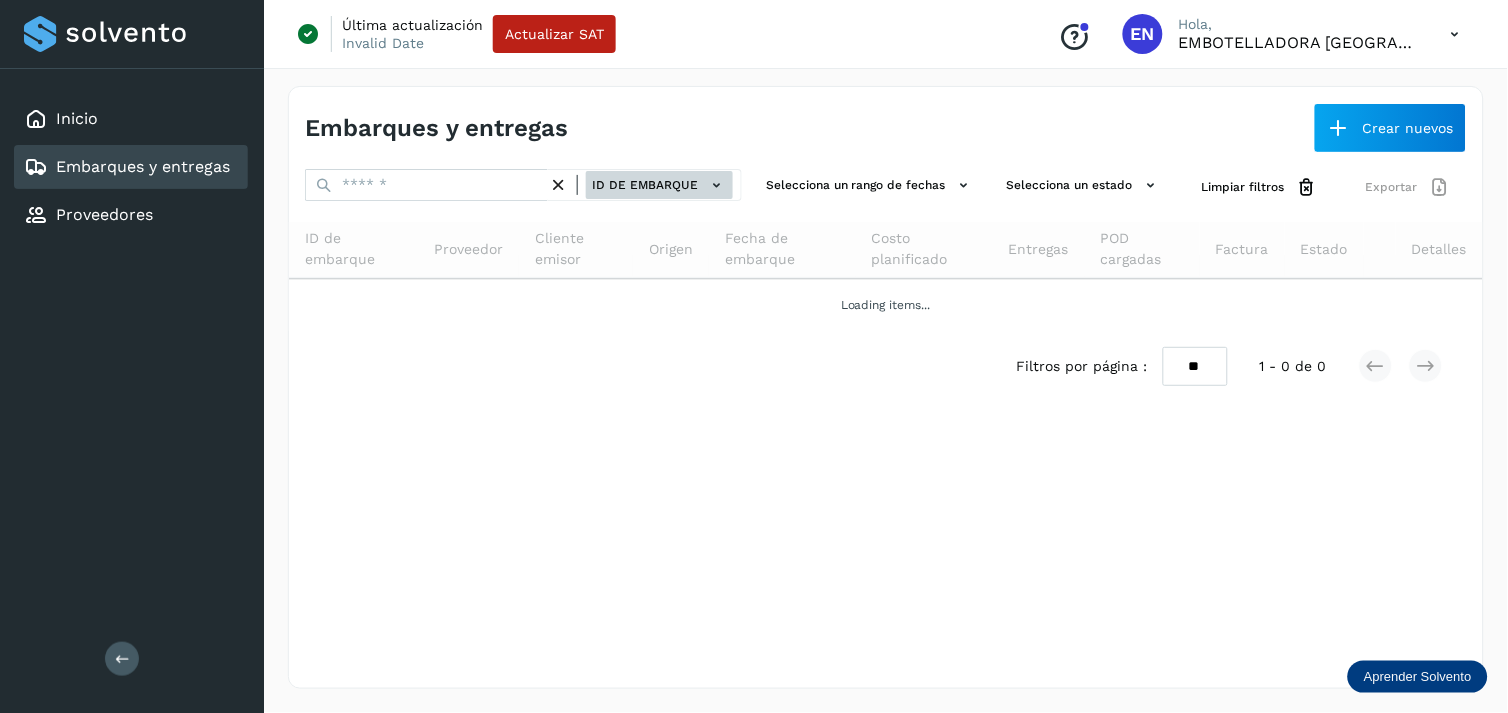 click on "ID de embarque" 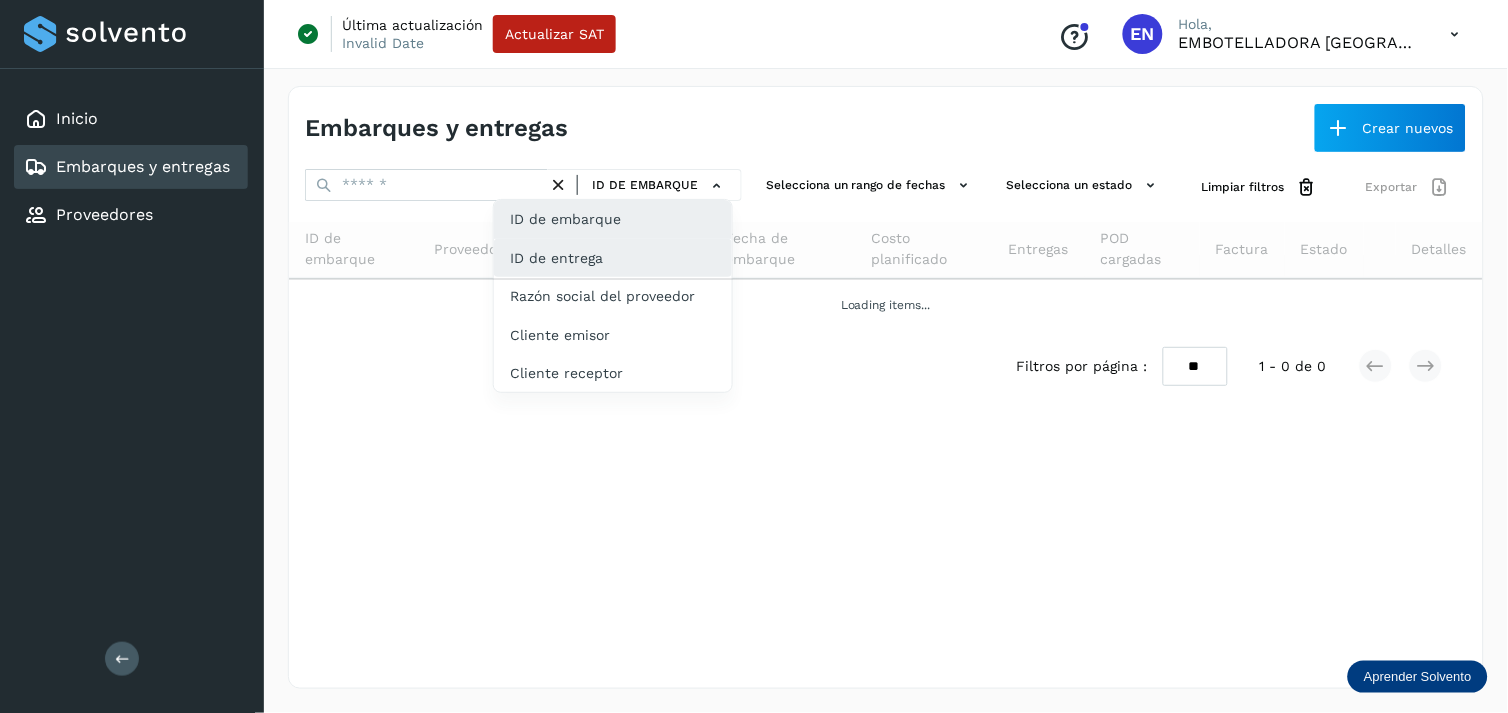 click on "ID de embarque" 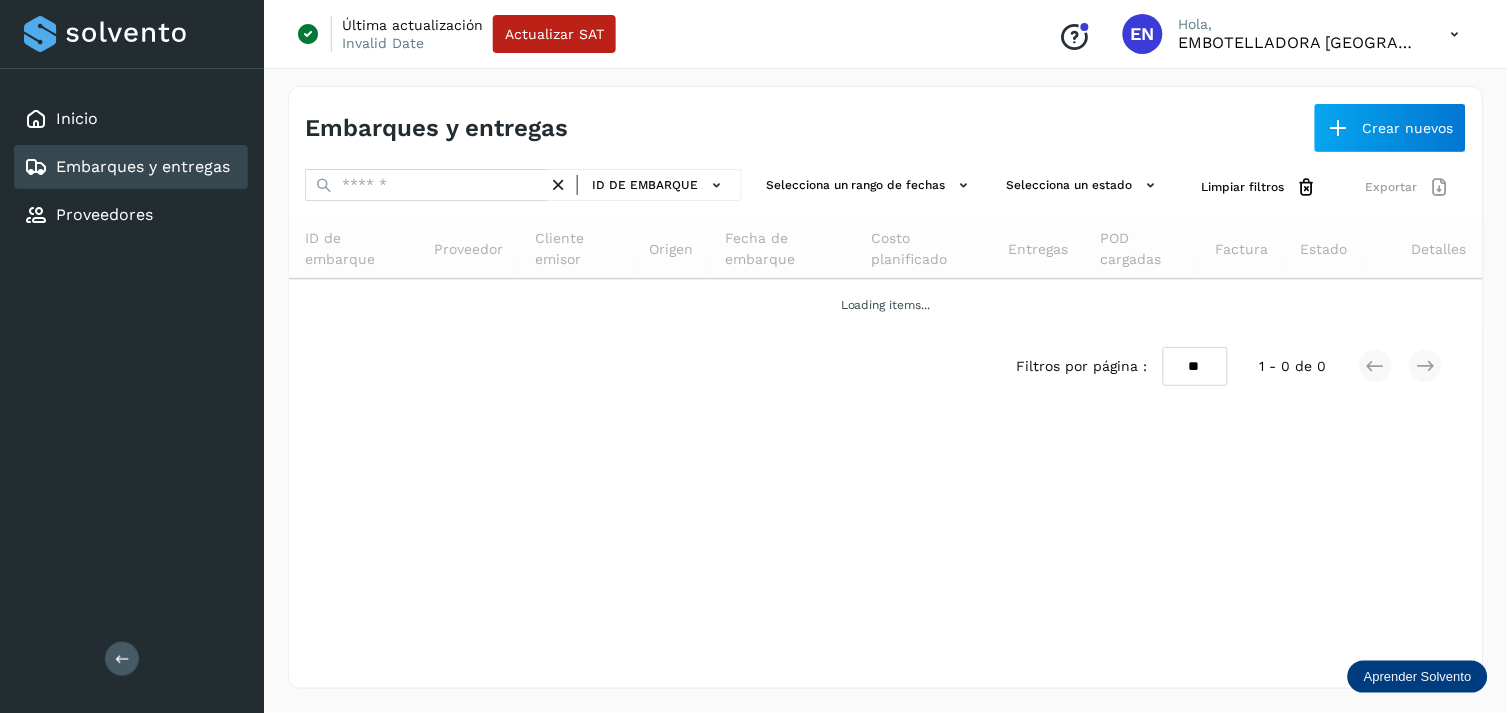 drag, startPoint x: 645, startPoint y: 258, endPoint x: 732, endPoint y: 116, distance: 166.53227 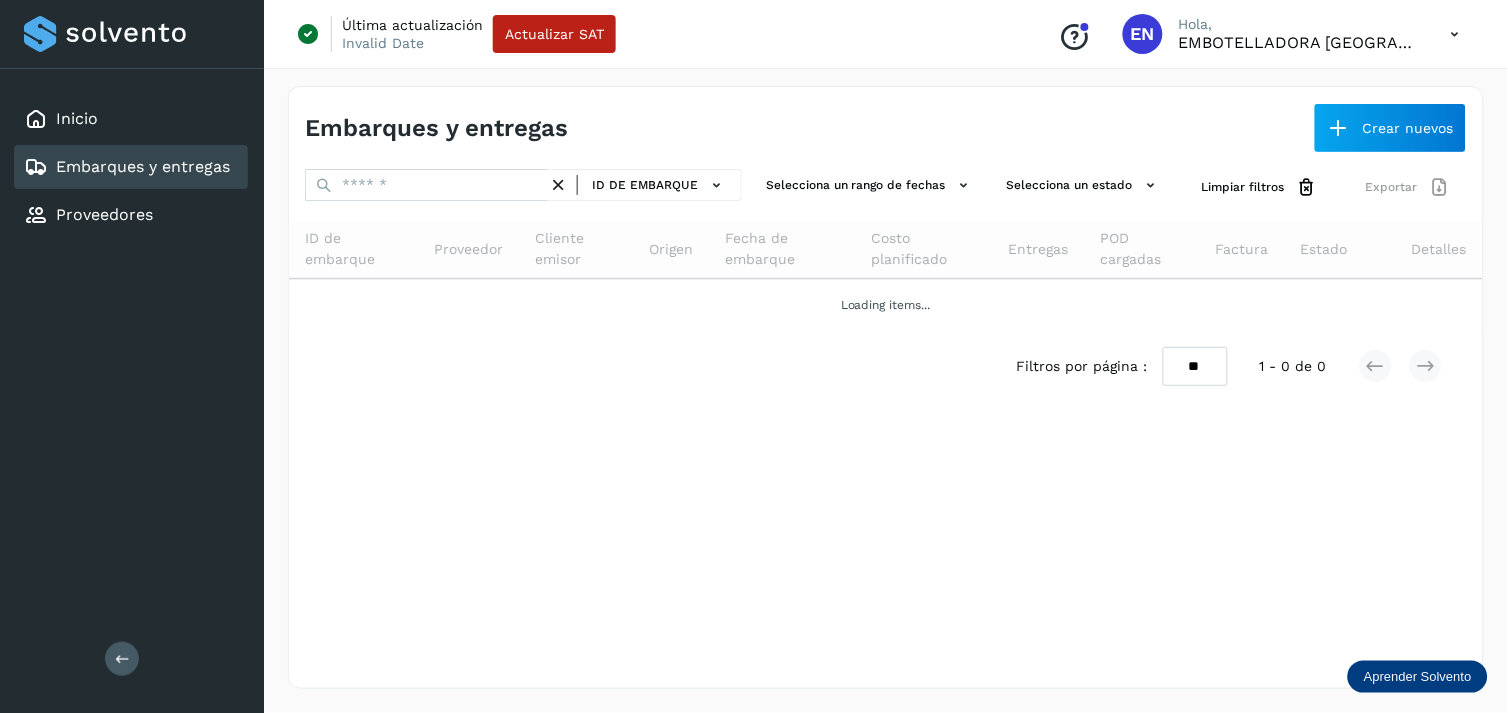 click on "Embarques y entregas Crear nuevos ID de embarque Selecciona un rango de fechas  Selecciona un estado Limpiar filtros Exportar ID de embarque Proveedor Cliente emisor Origen Fecha de embarque Costo planificado Entregas POD cargadas Factura Estado Detalles Loading items... Filtros por página : ** ** ** 1 - 0 de 0" at bounding box center (886, 387) 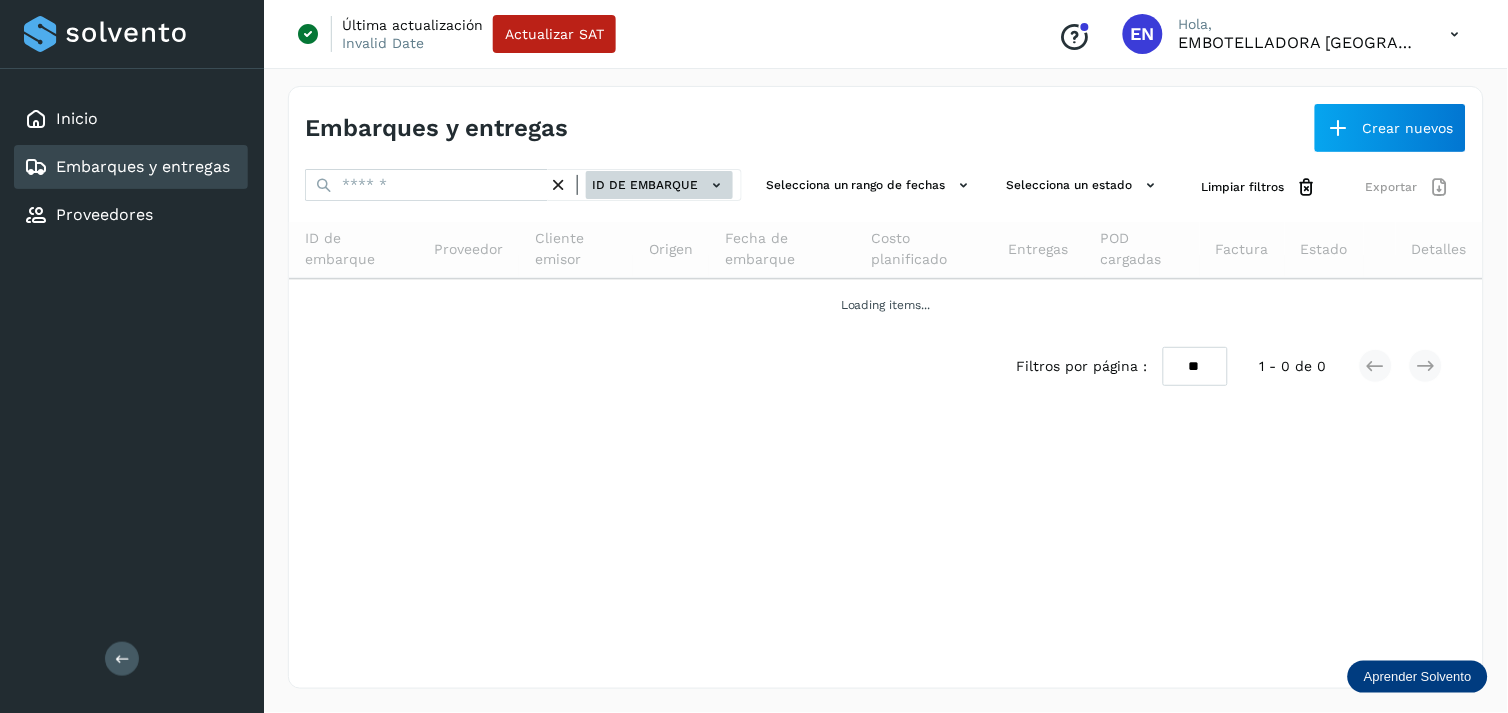 drag, startPoint x: 732, startPoint y: 116, endPoint x: 723, endPoint y: 188, distance: 72.56032 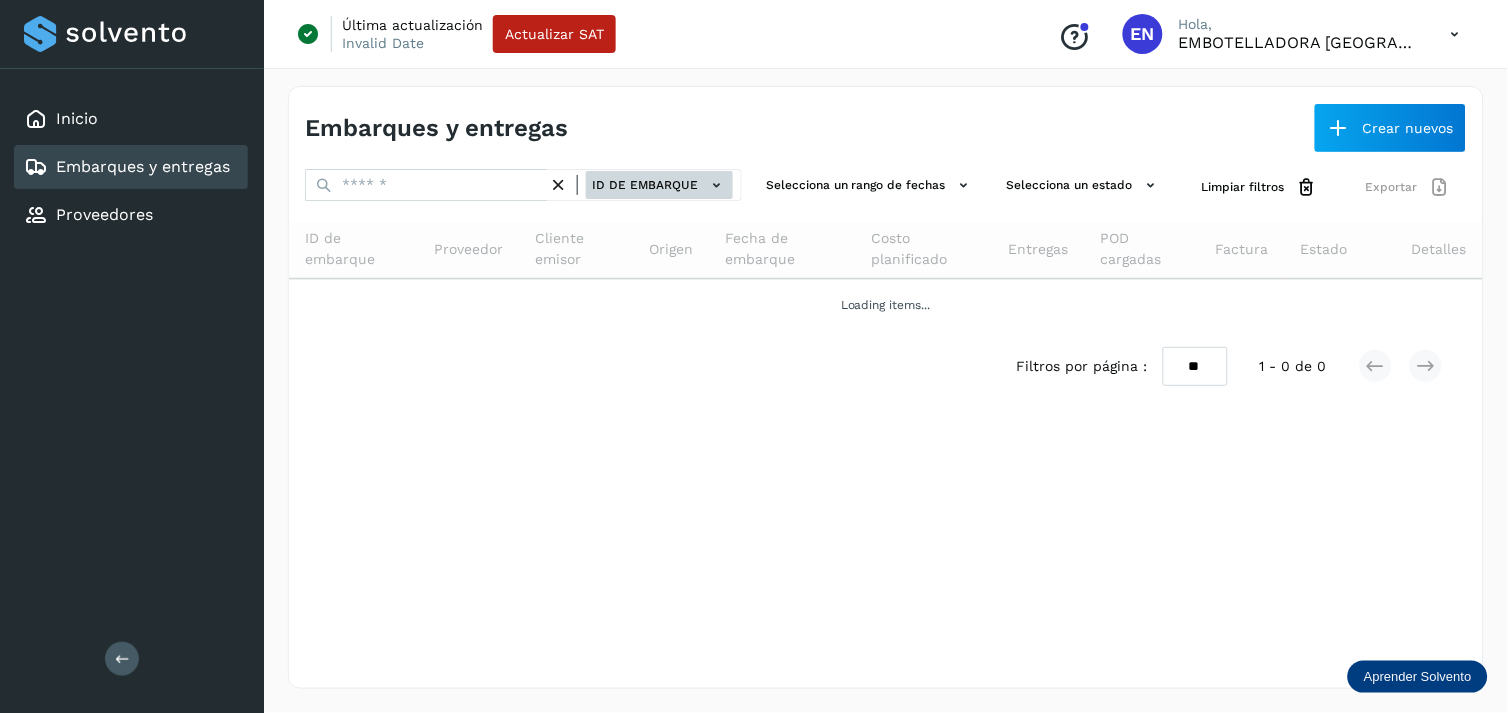 click on "Embarques y entregas Crear nuevos ID de embarque Selecciona un rango de fechas  Selecciona un estado Limpiar filtros Exportar ID de embarque Proveedor Cliente emisor Origen Fecha de embarque Costo planificado Entregas POD cargadas Factura Estado Detalles Loading items... Filtros por página : ** ** ** 1 - 0 de 0" at bounding box center [886, 387] 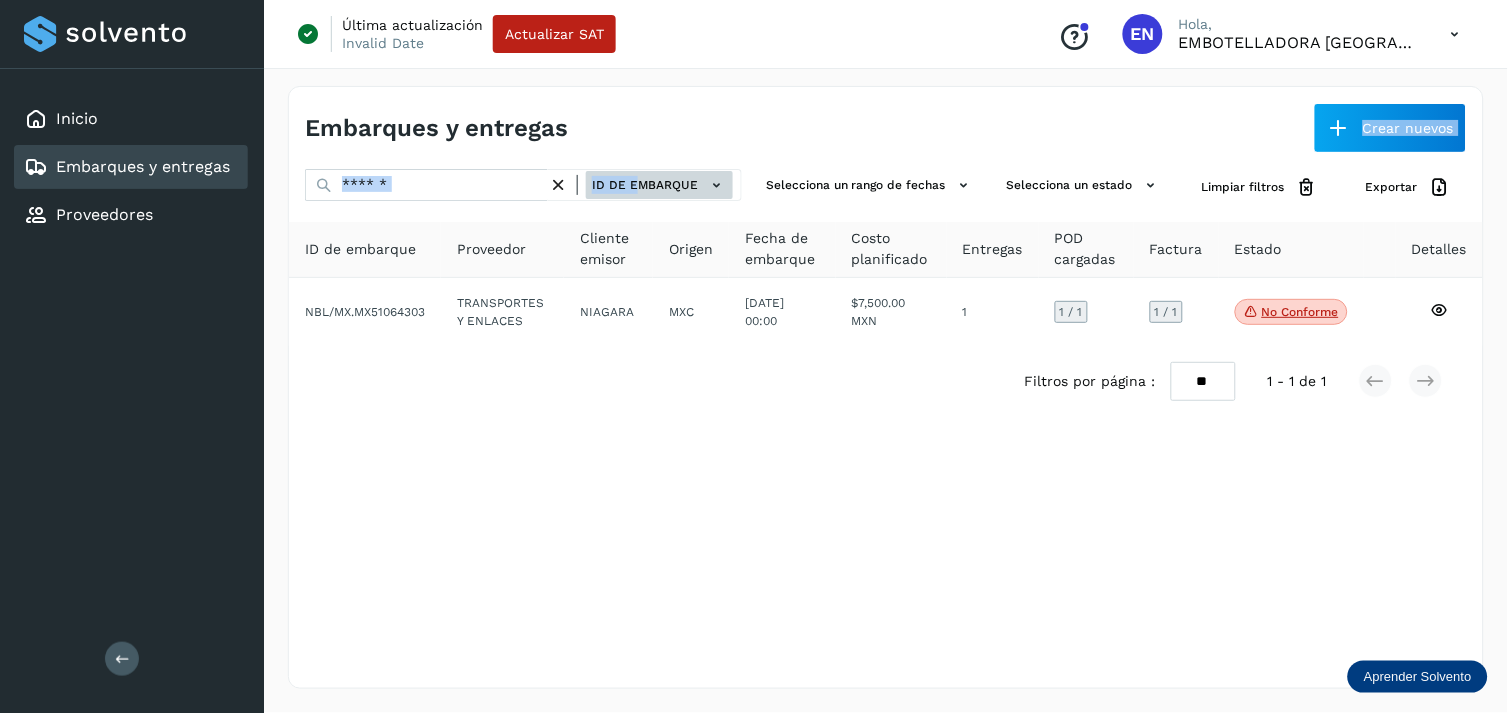 click on "ID de embarque" 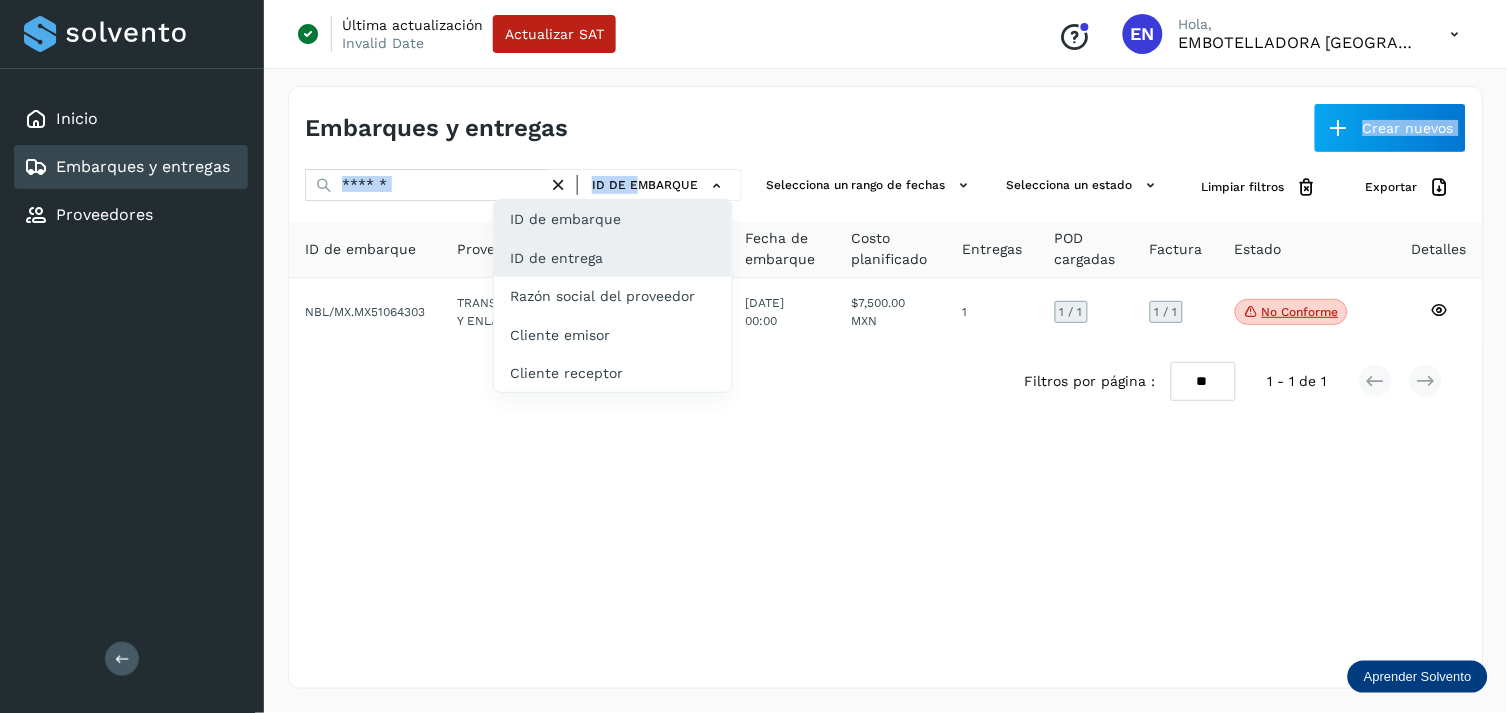 click on "ID de entrega" 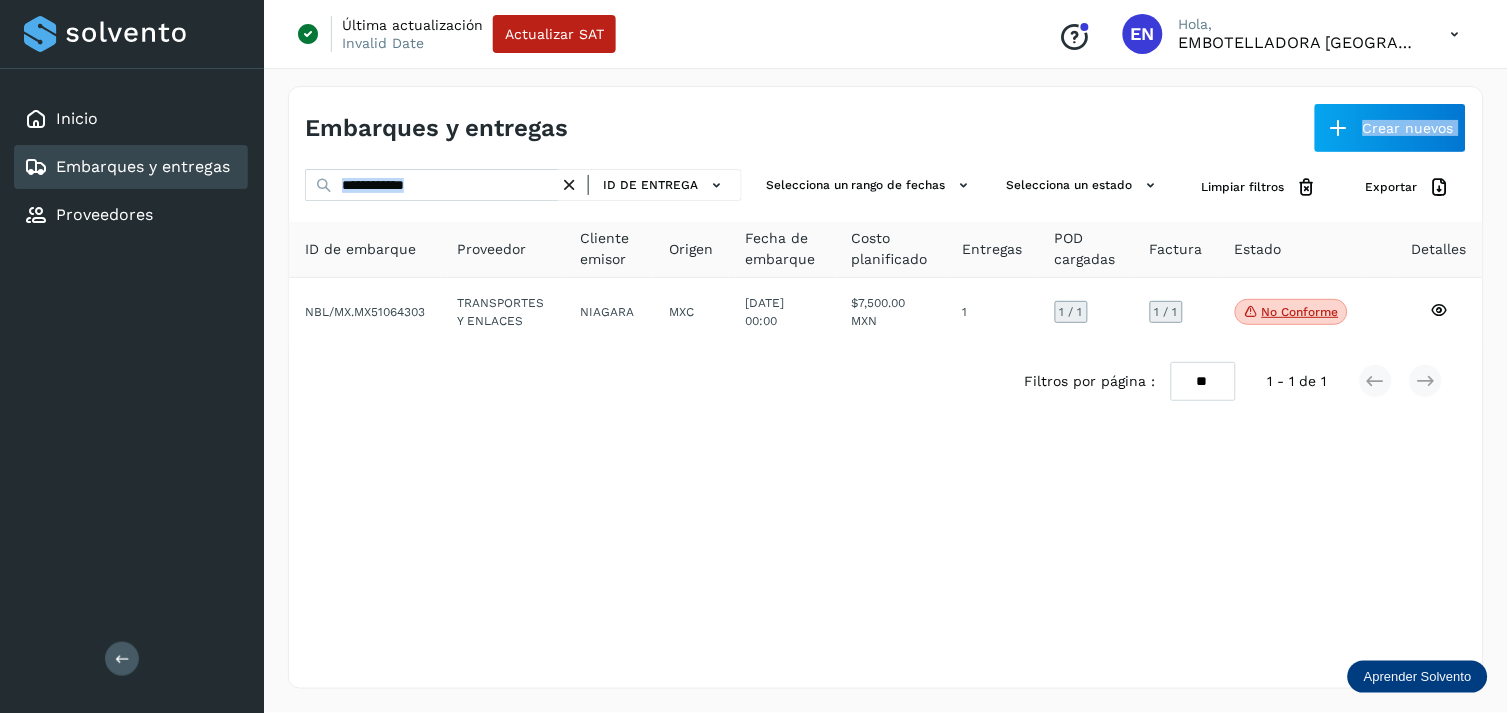 click at bounding box center [569, 185] 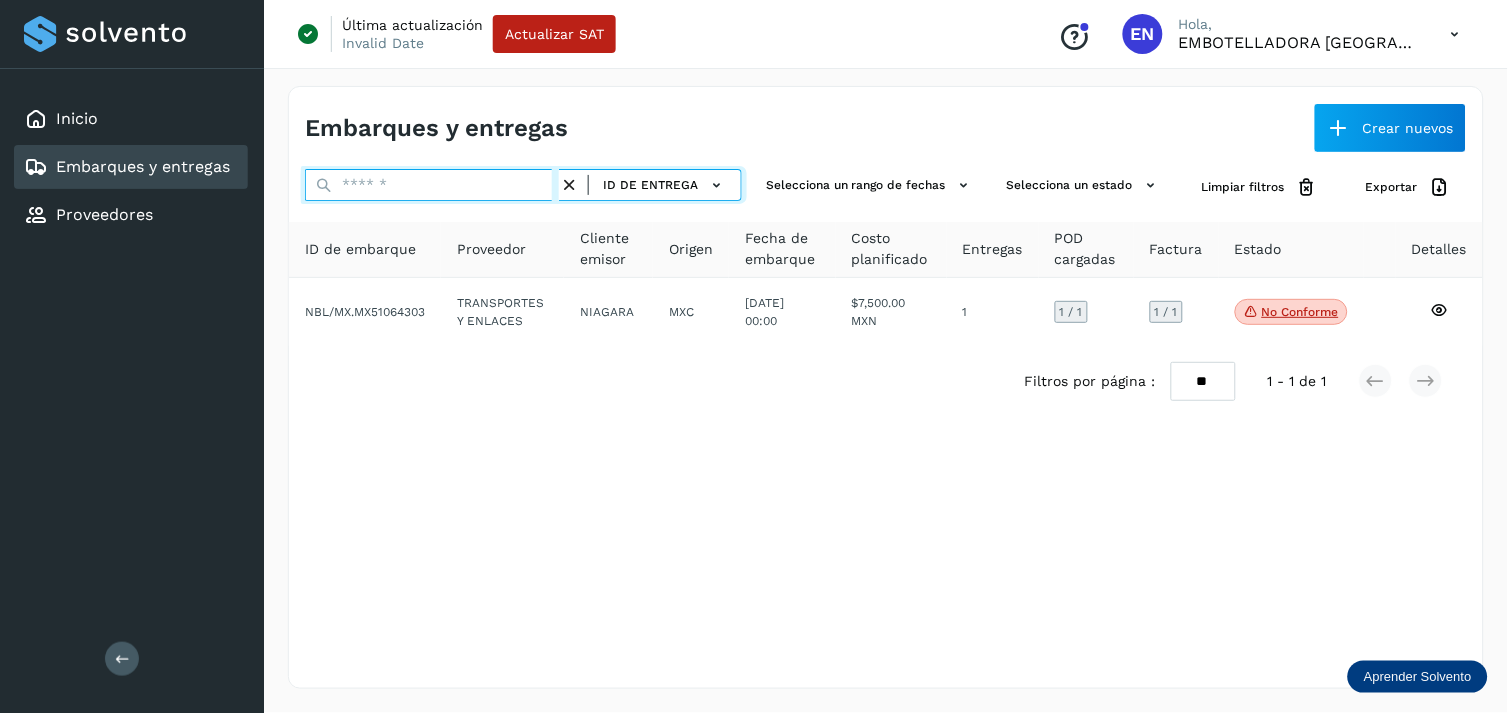 click at bounding box center [432, 185] 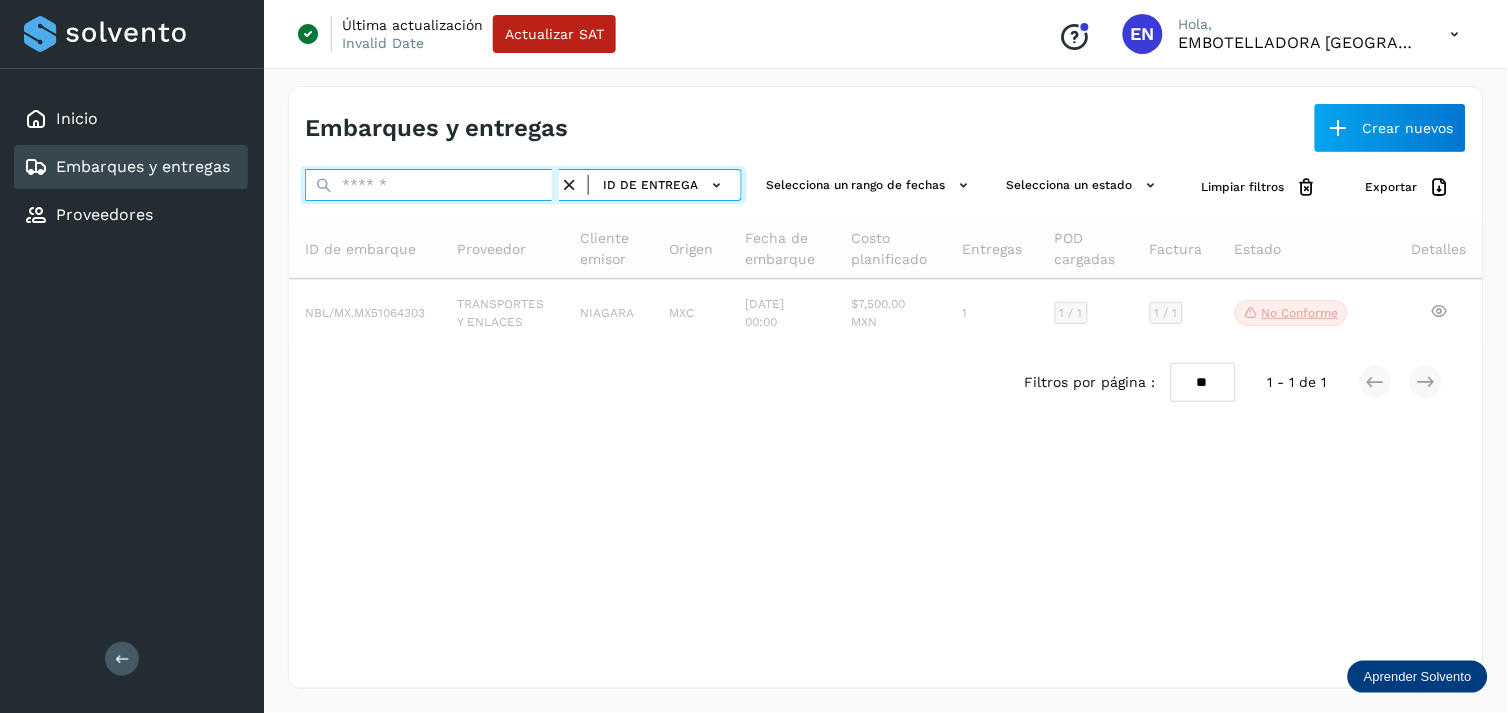 paste on "**********" 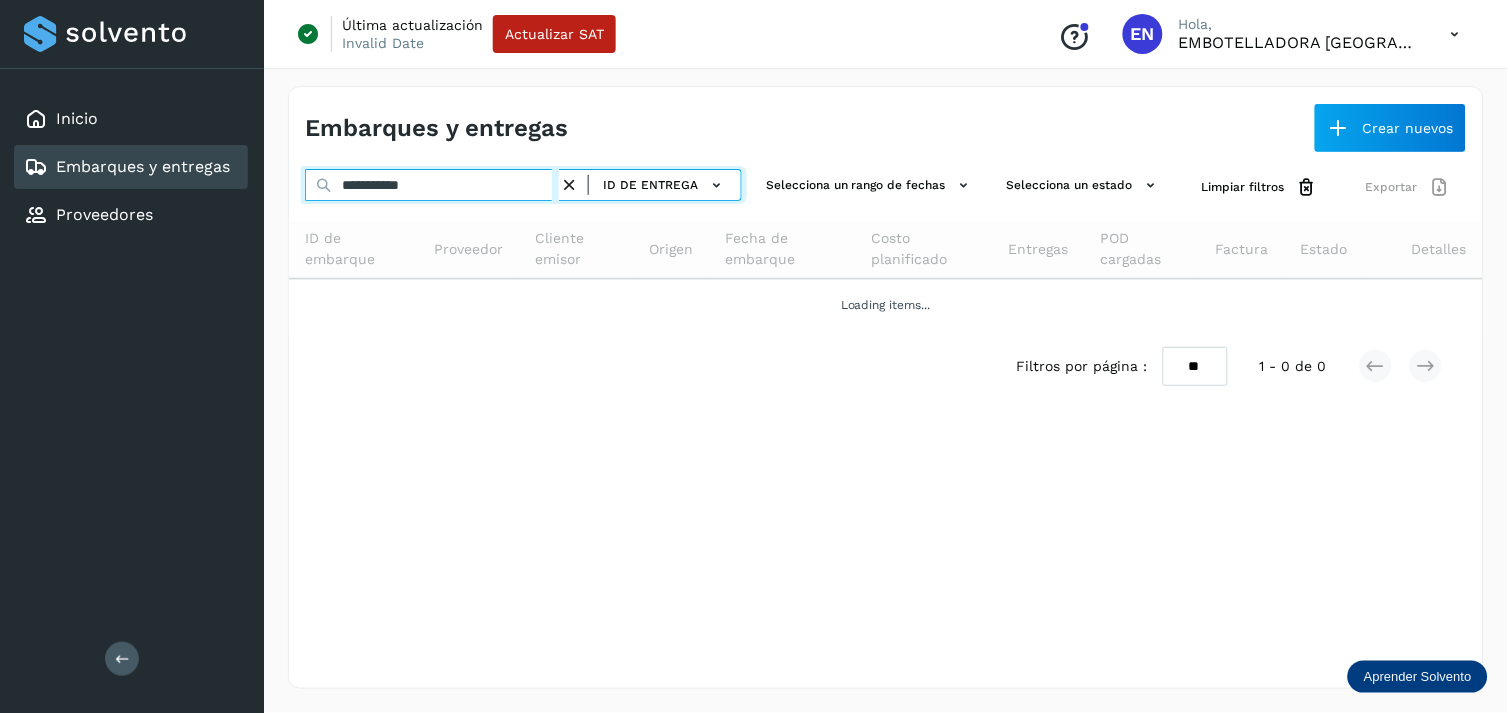 type on "**********" 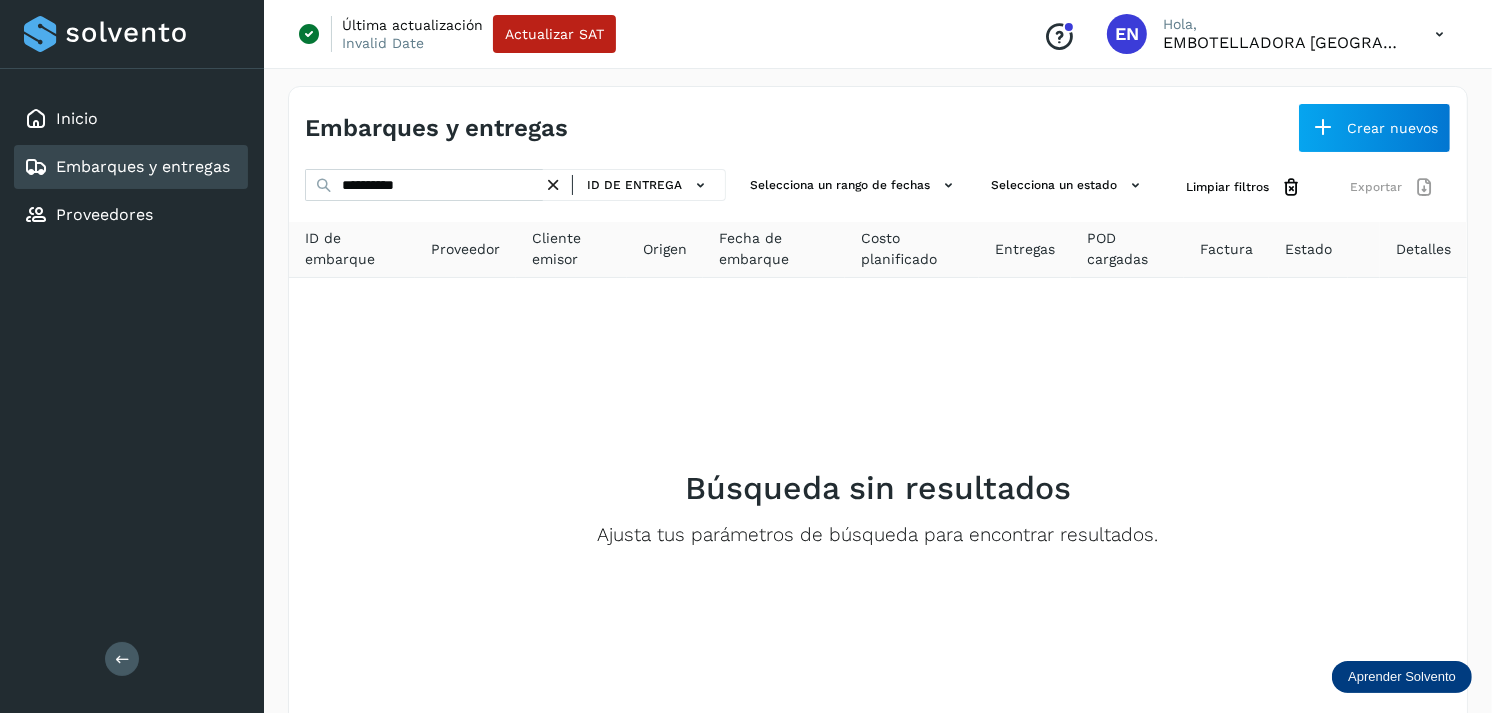 click on "ID de entrega" at bounding box center [634, 185] 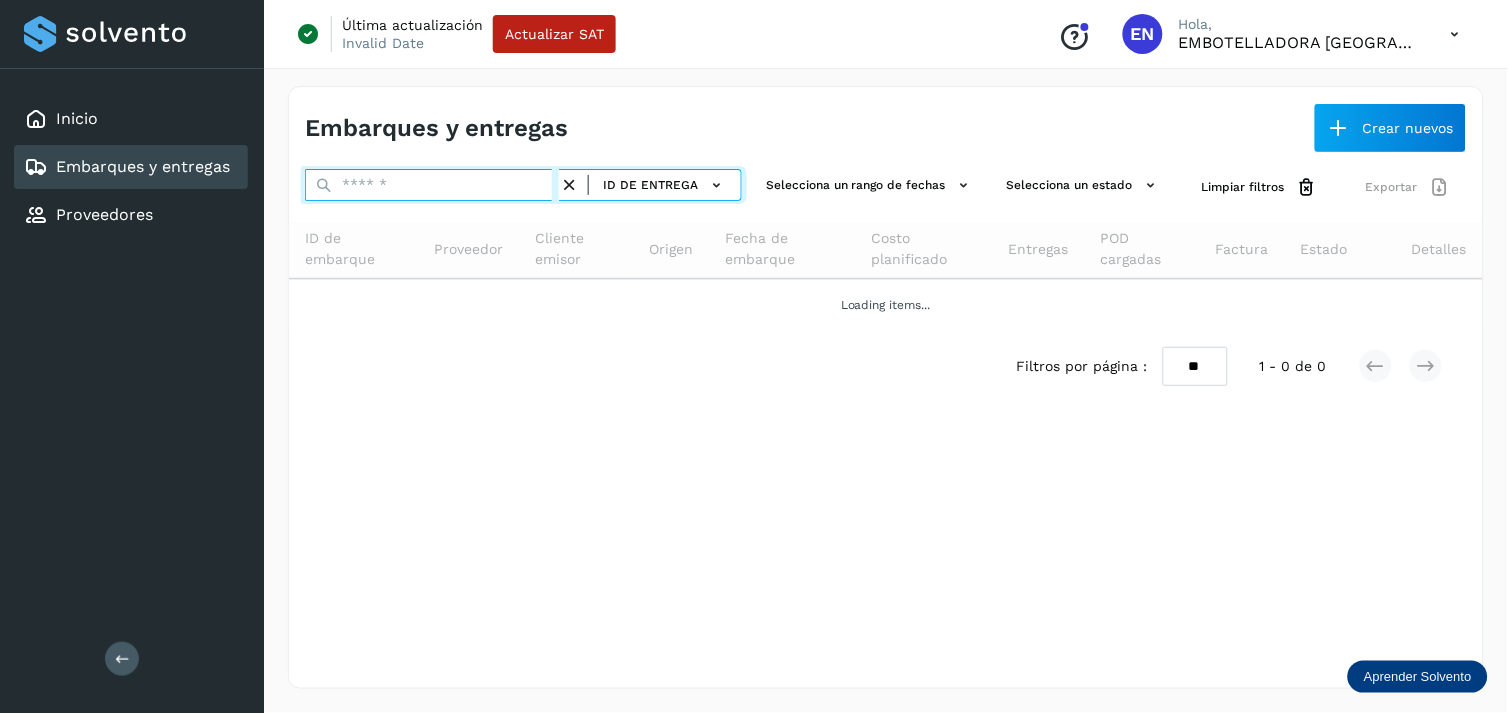 click at bounding box center [432, 185] 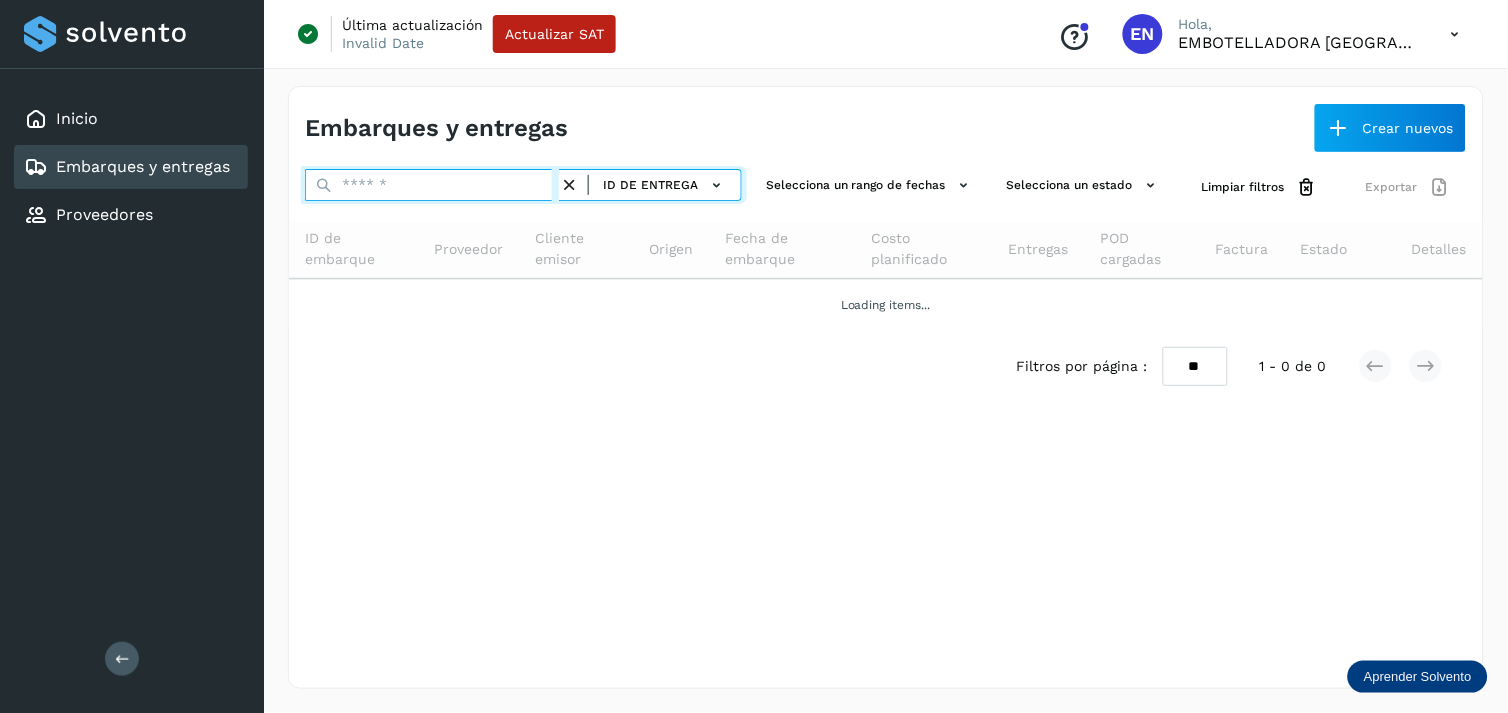 paste on "**********" 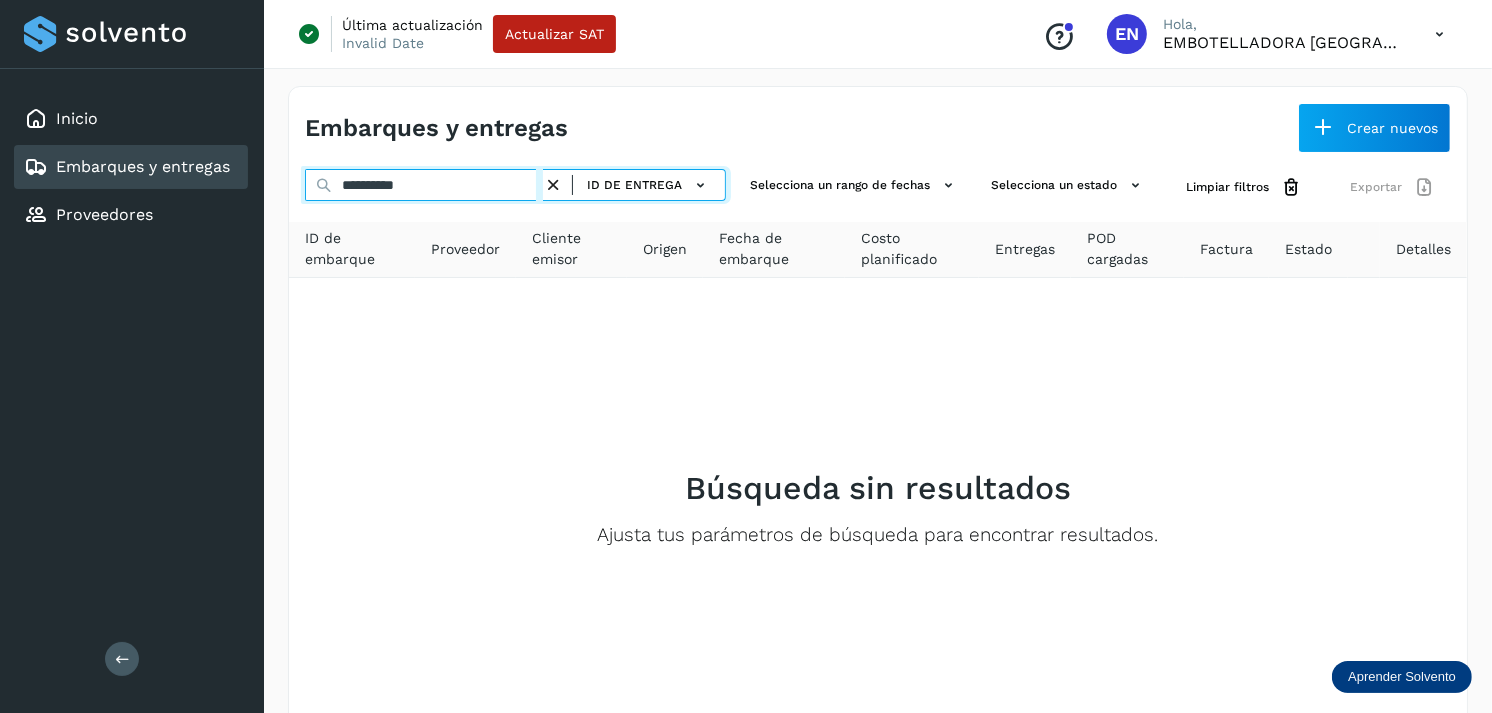type on "**********" 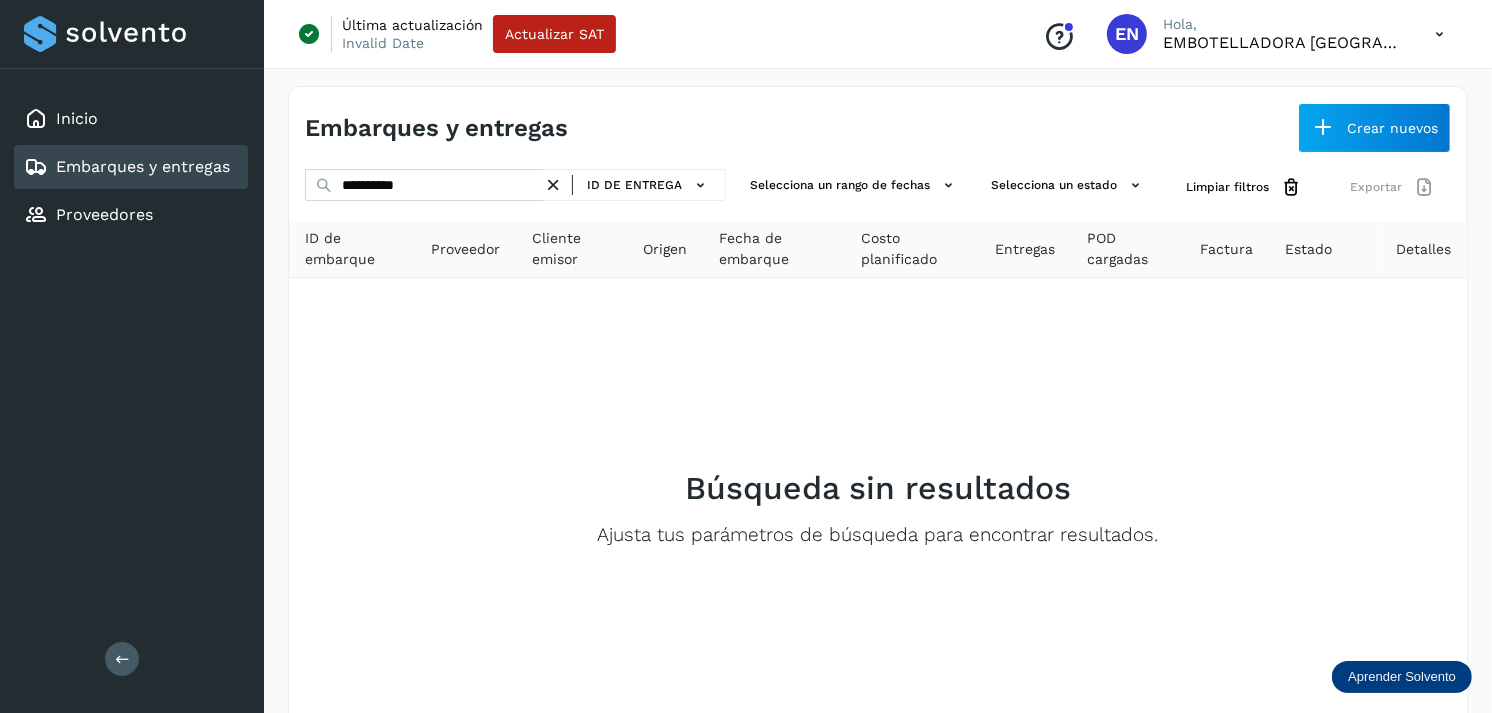 click at bounding box center (553, 185) 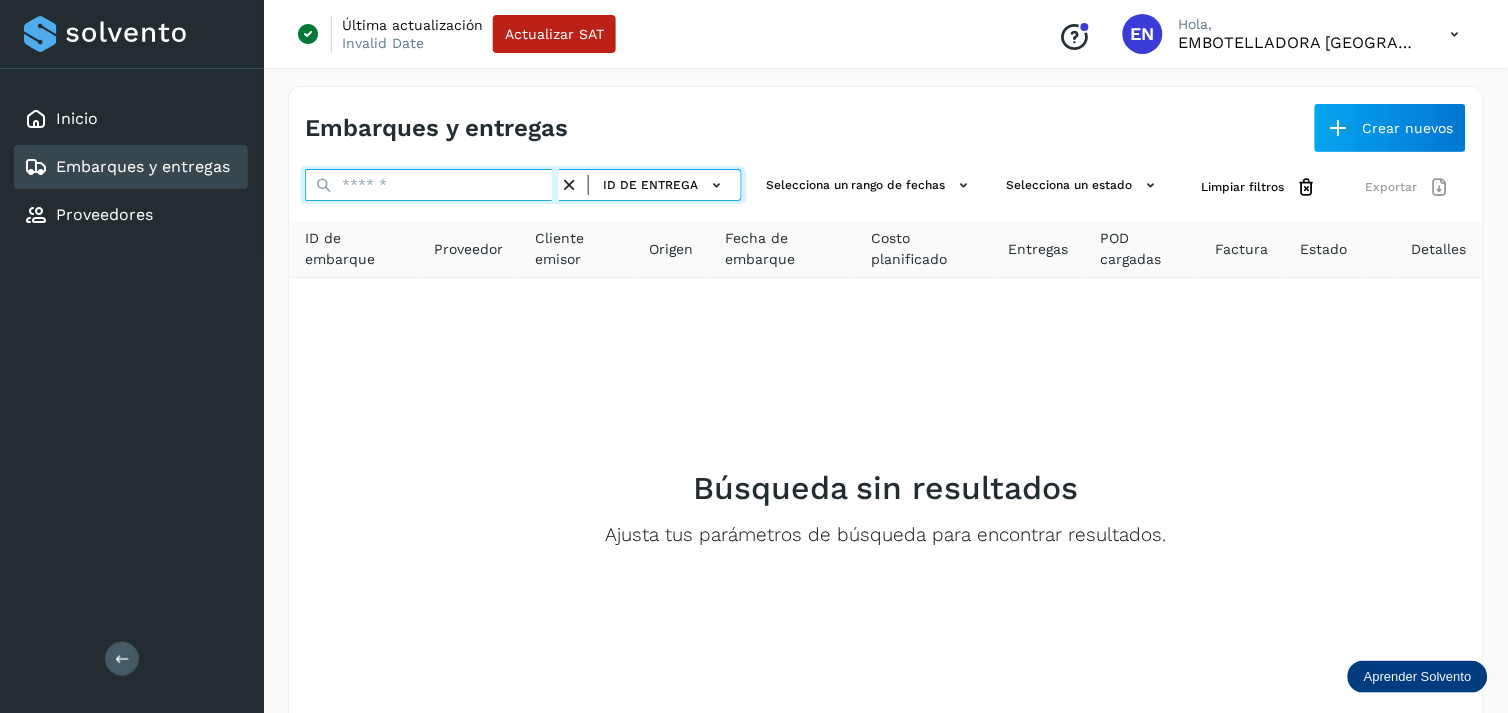 click at bounding box center (432, 185) 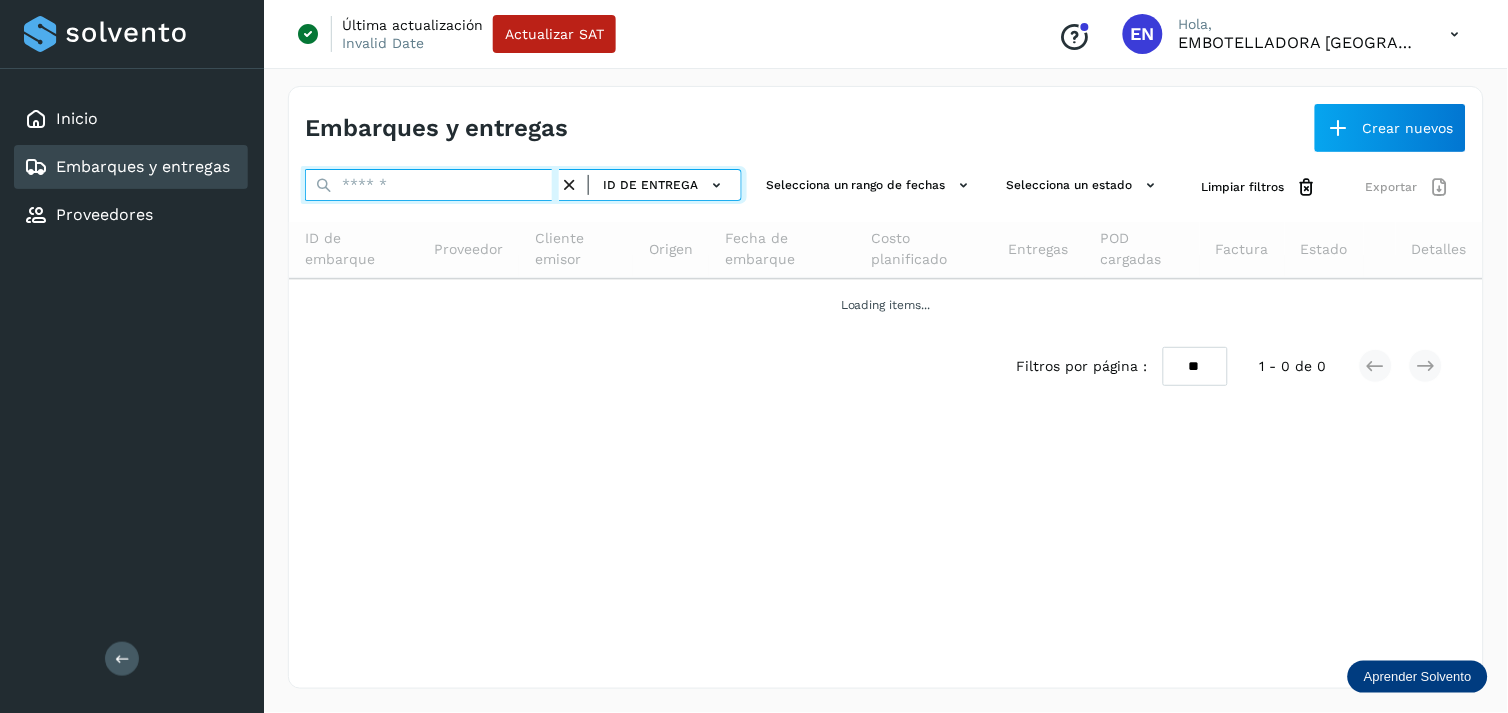 paste on "**********" 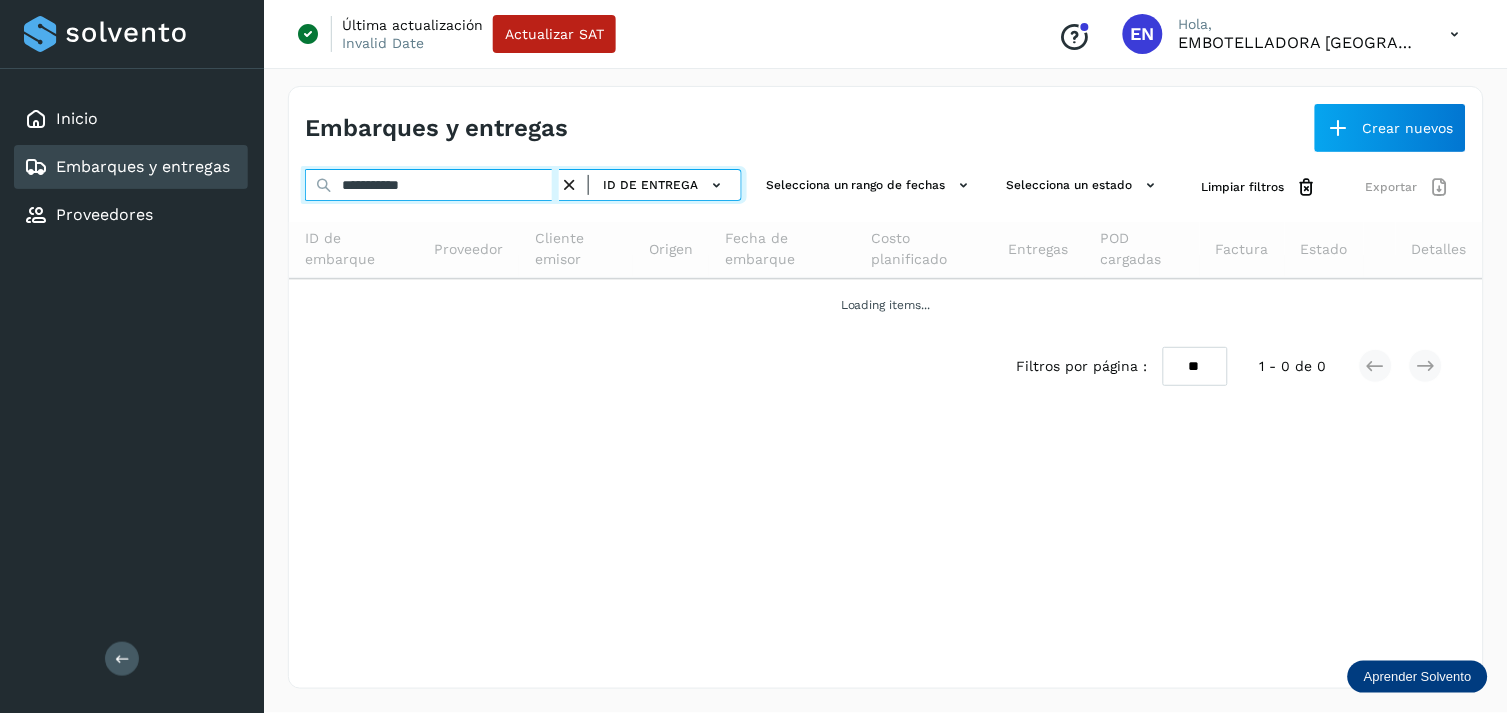 type on "**********" 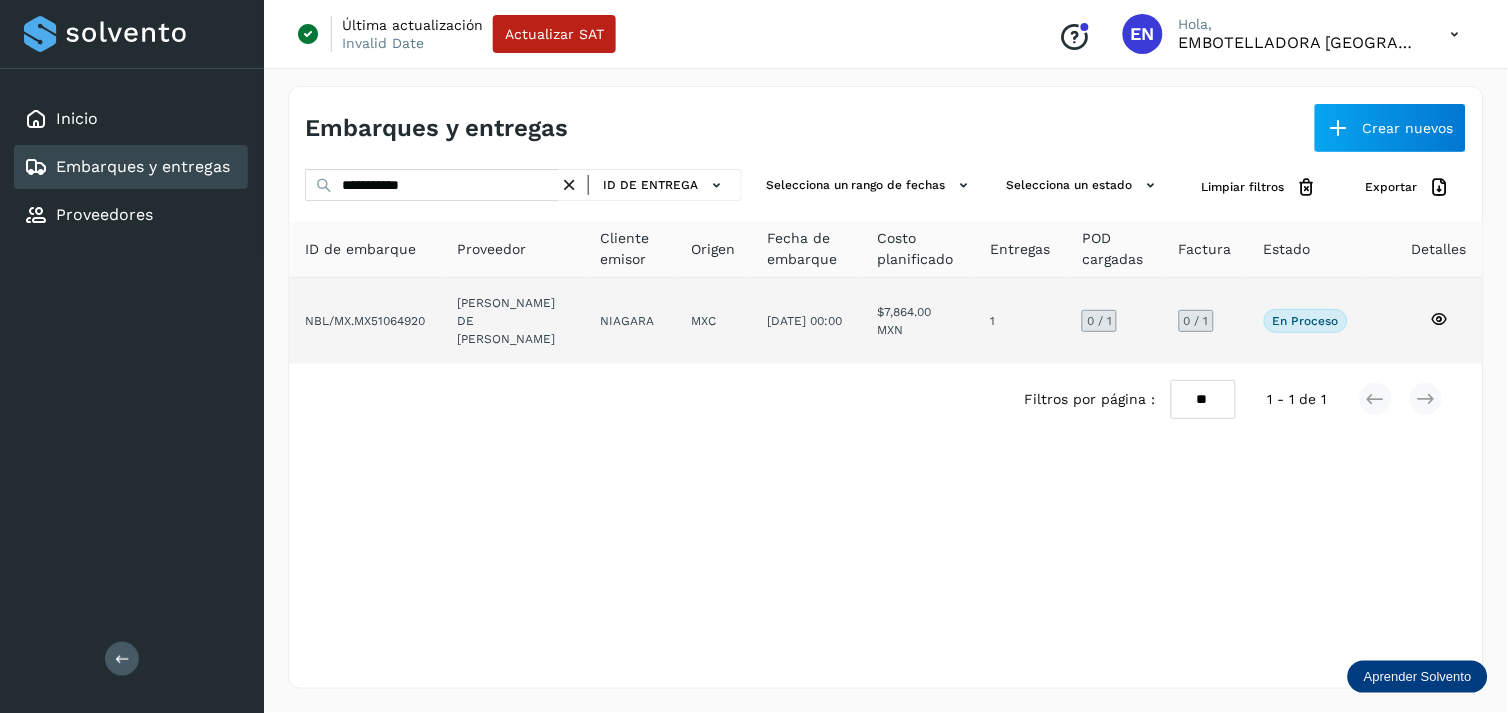 click on "NIAGARA" 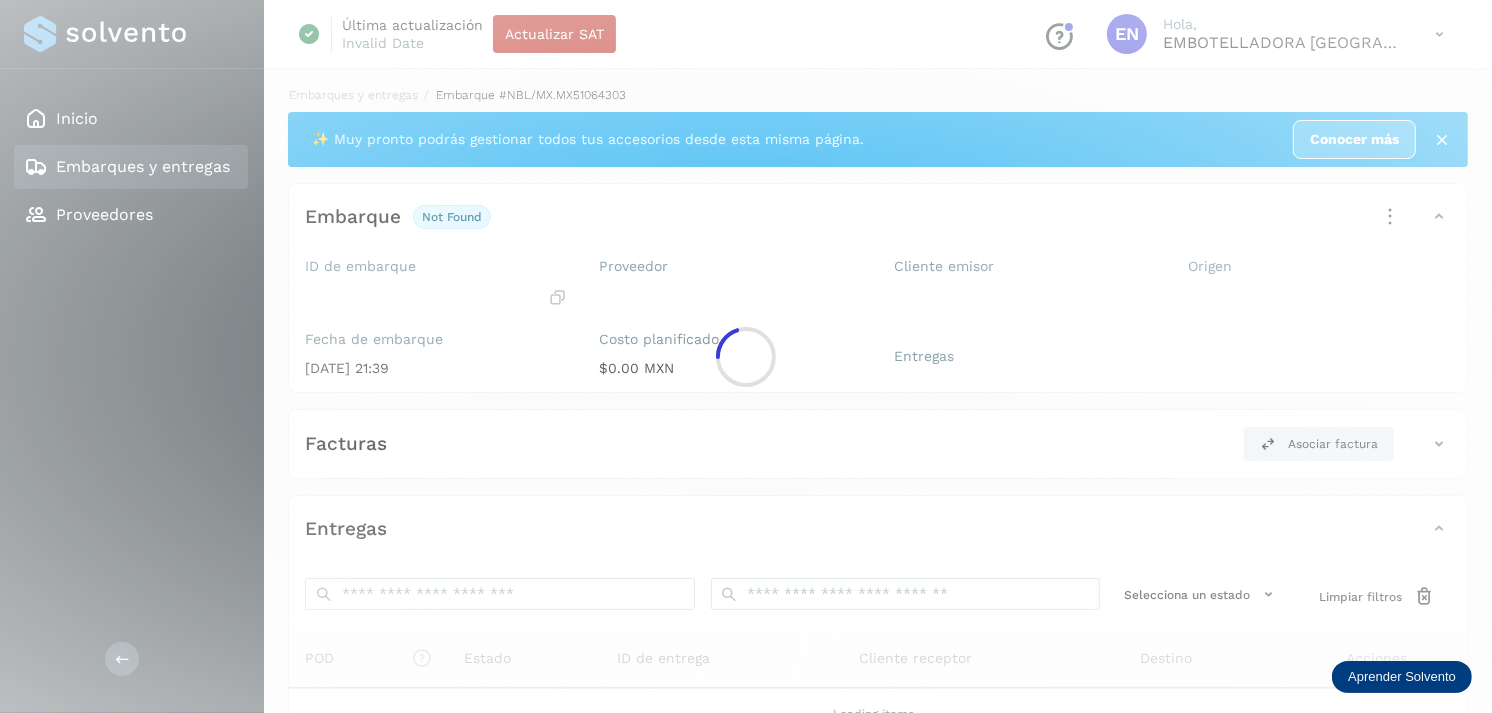 click 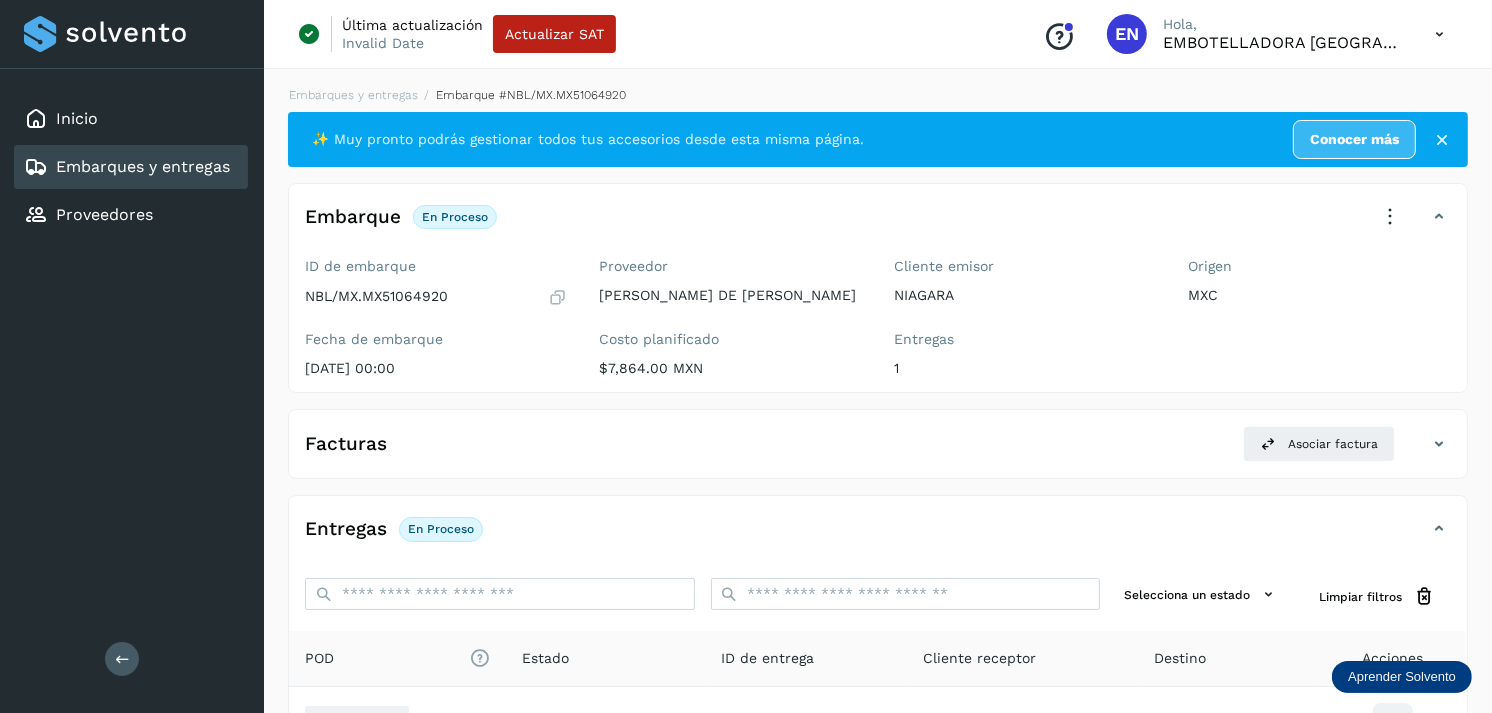 scroll, scrollTop: 243, scrollLeft: 0, axis: vertical 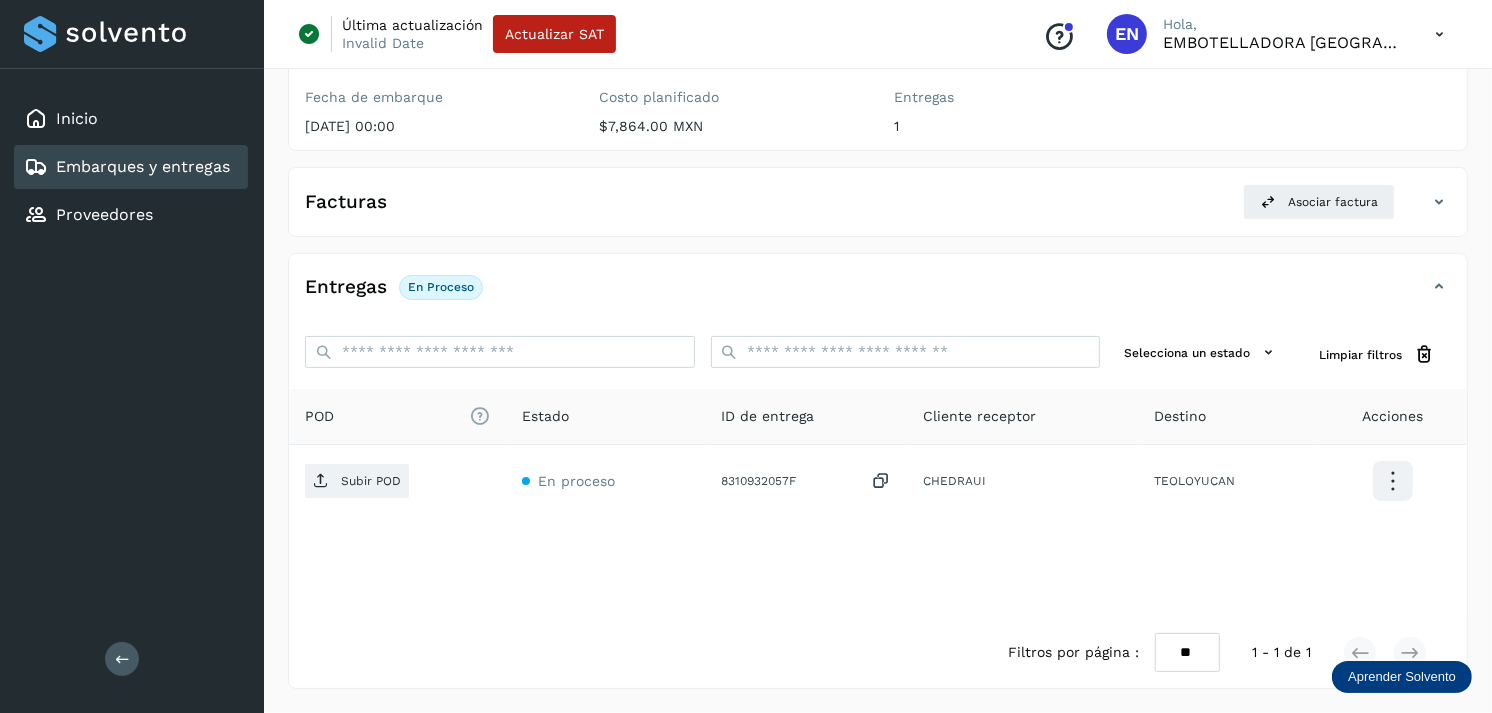 click on "Entregas En proceso" at bounding box center [878, 295] 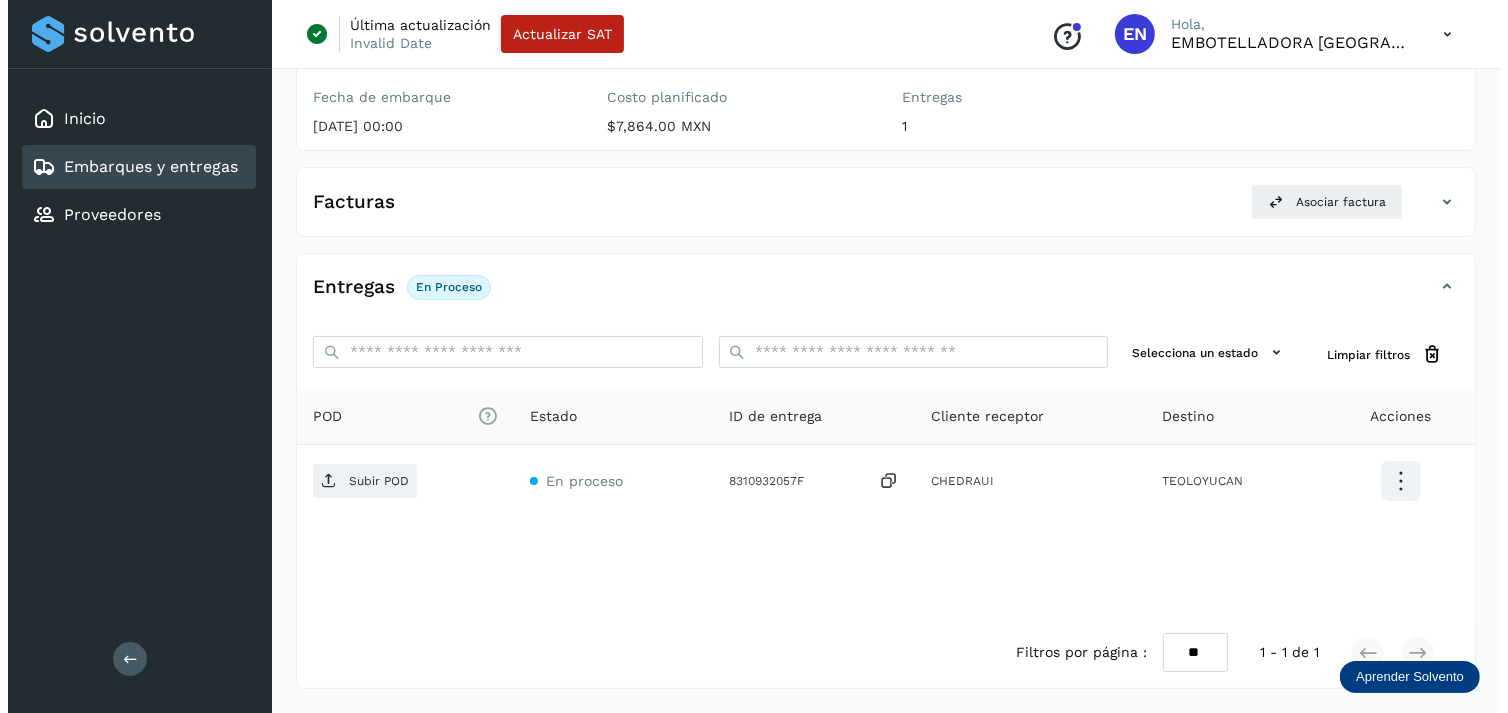 scroll, scrollTop: 0, scrollLeft: 0, axis: both 